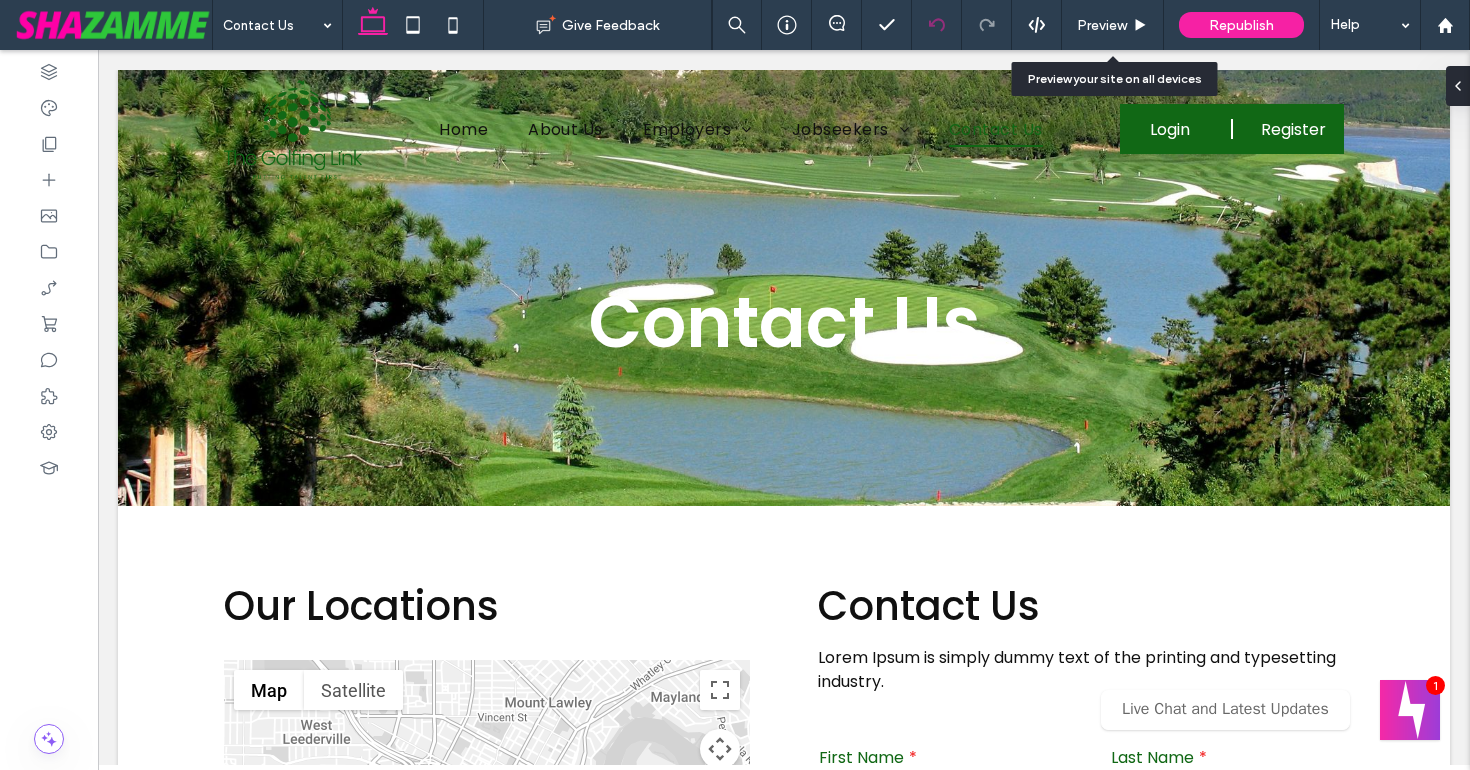scroll, scrollTop: 0, scrollLeft: 0, axis: both 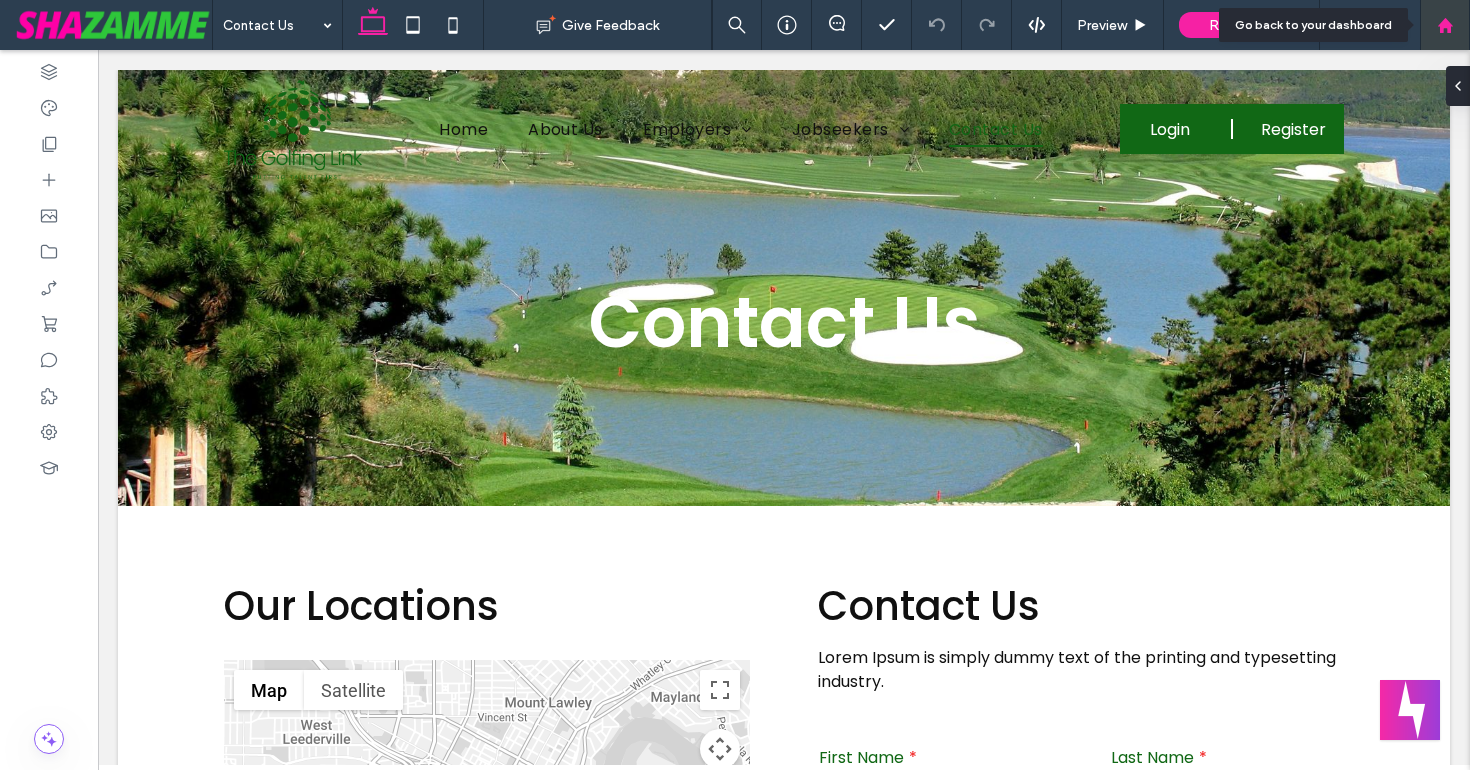click at bounding box center [1445, 25] 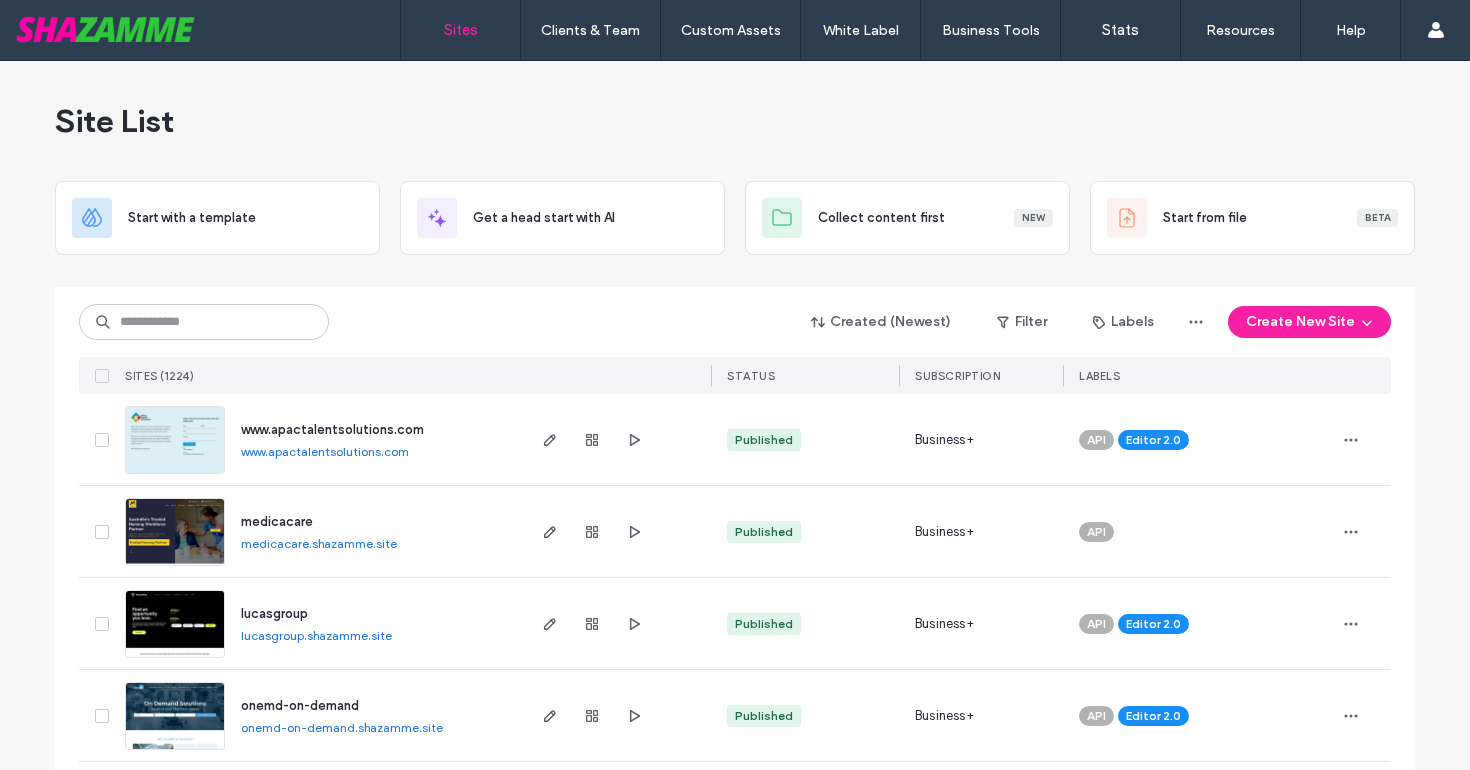 scroll, scrollTop: 0, scrollLeft: 0, axis: both 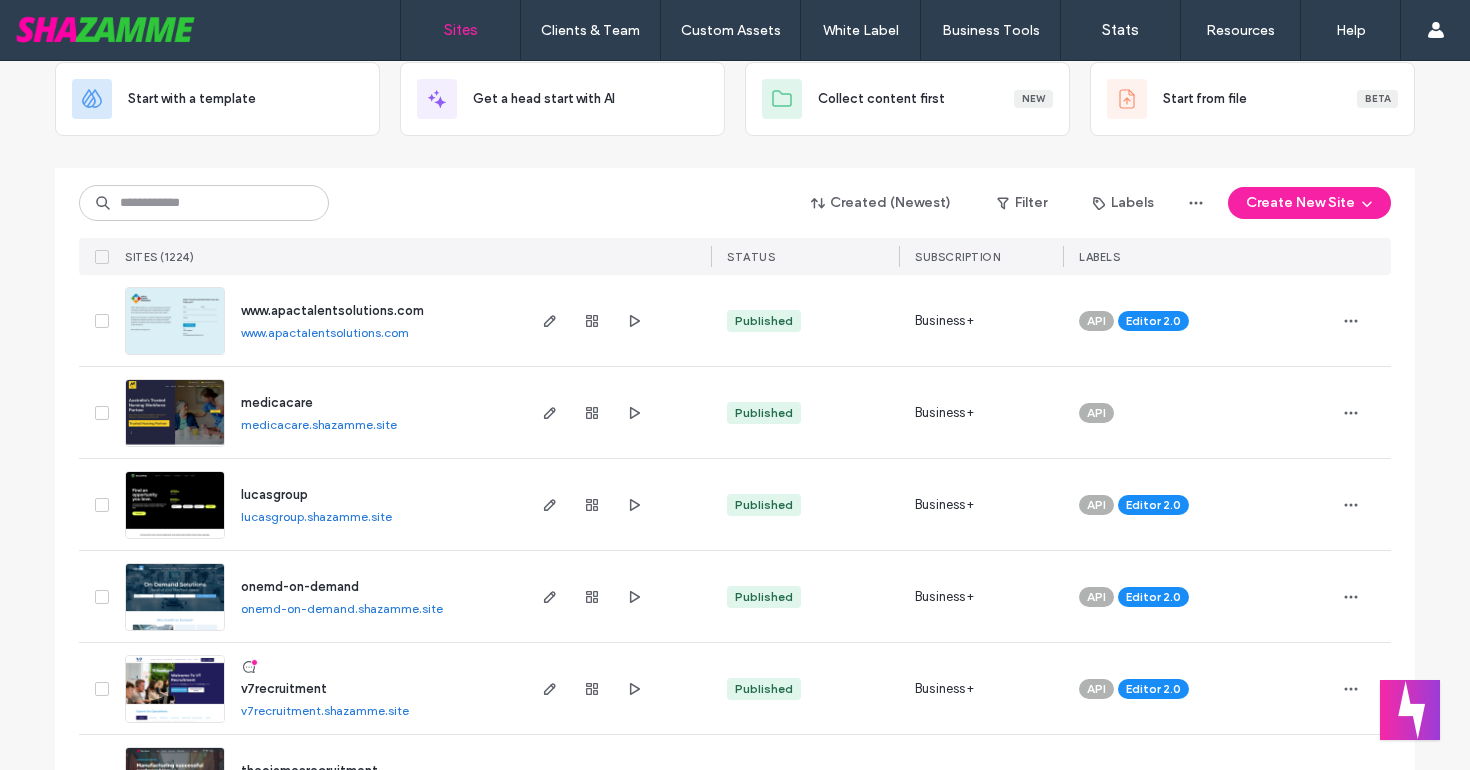 click on "onemd-on-demand" at bounding box center (300, 586) 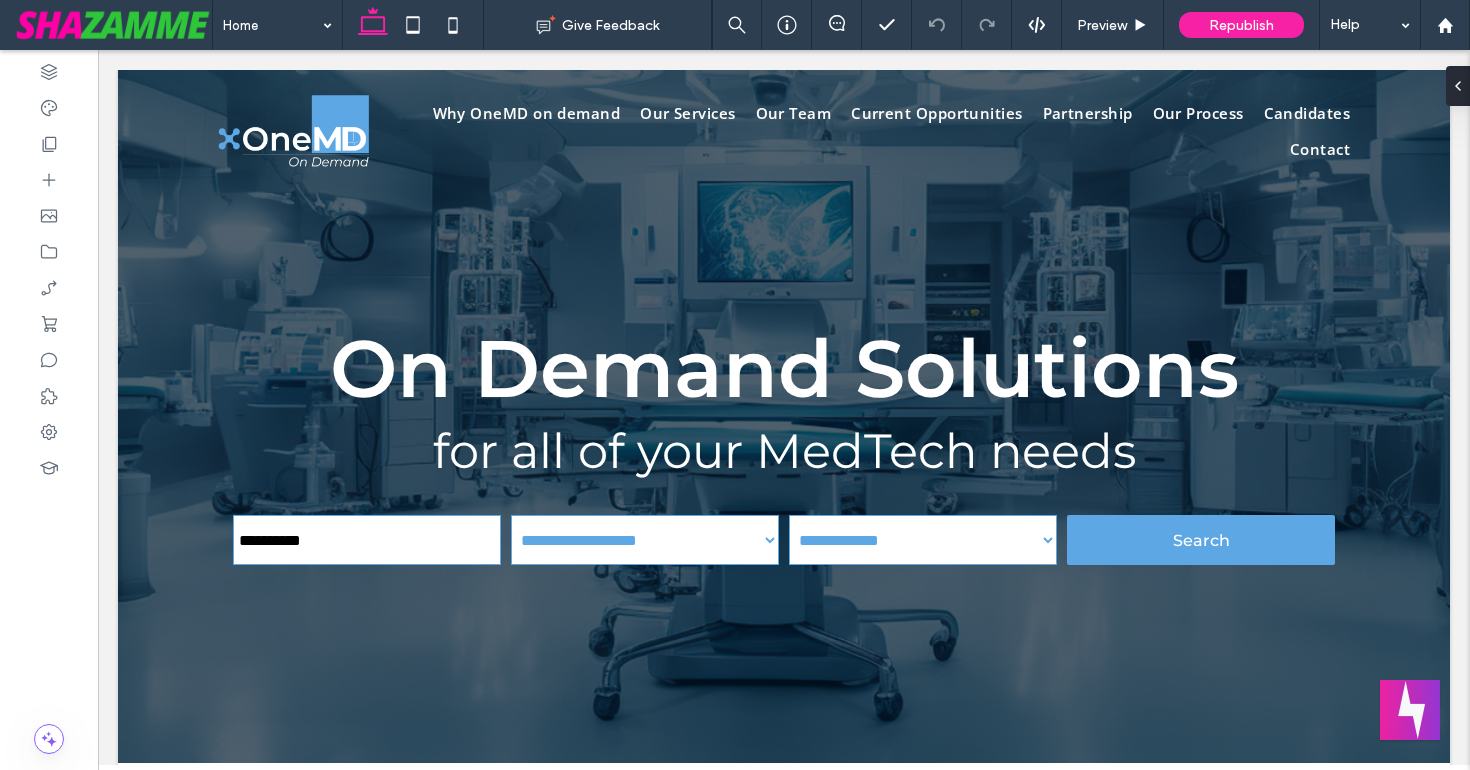 scroll, scrollTop: 0, scrollLeft: 0, axis: both 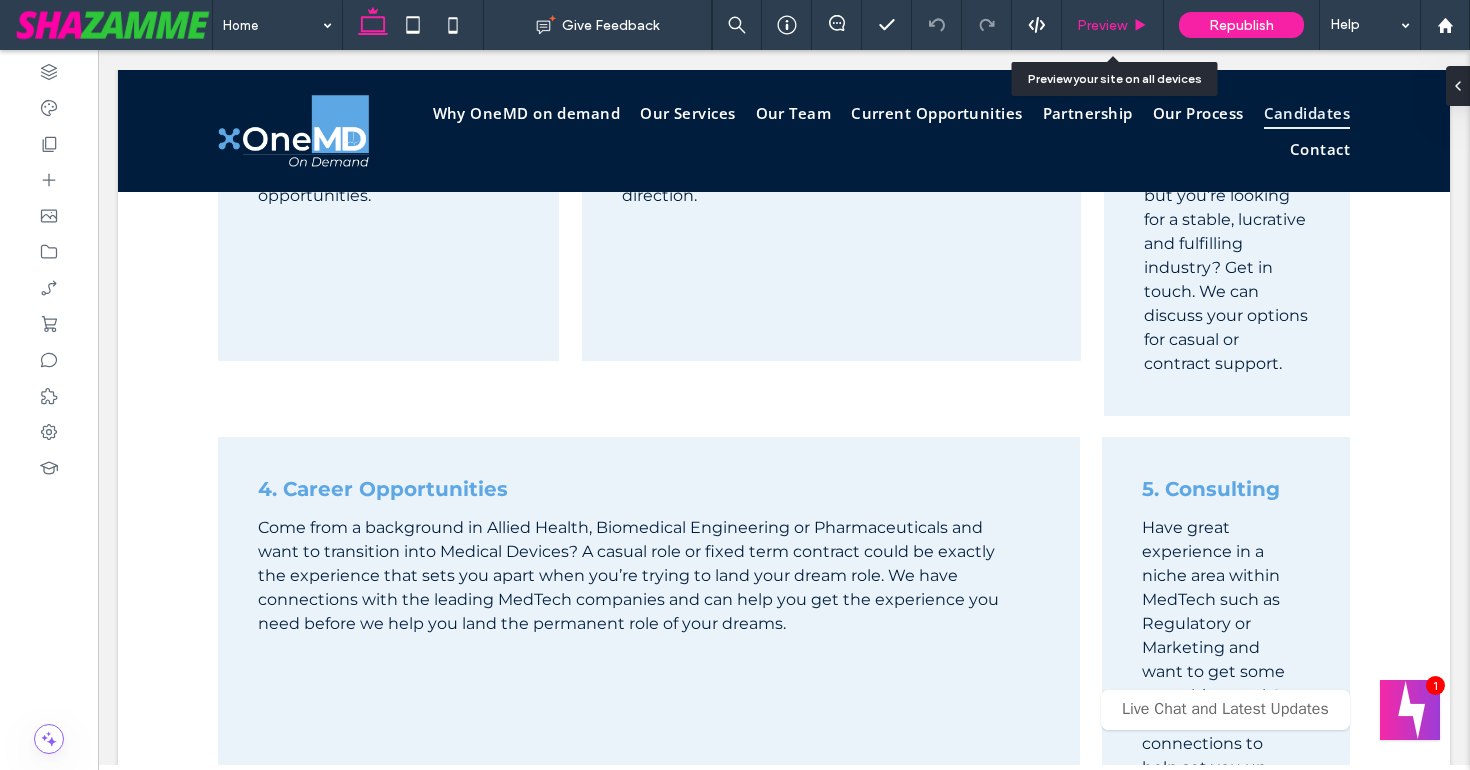click on "Preview" at bounding box center (1113, 25) 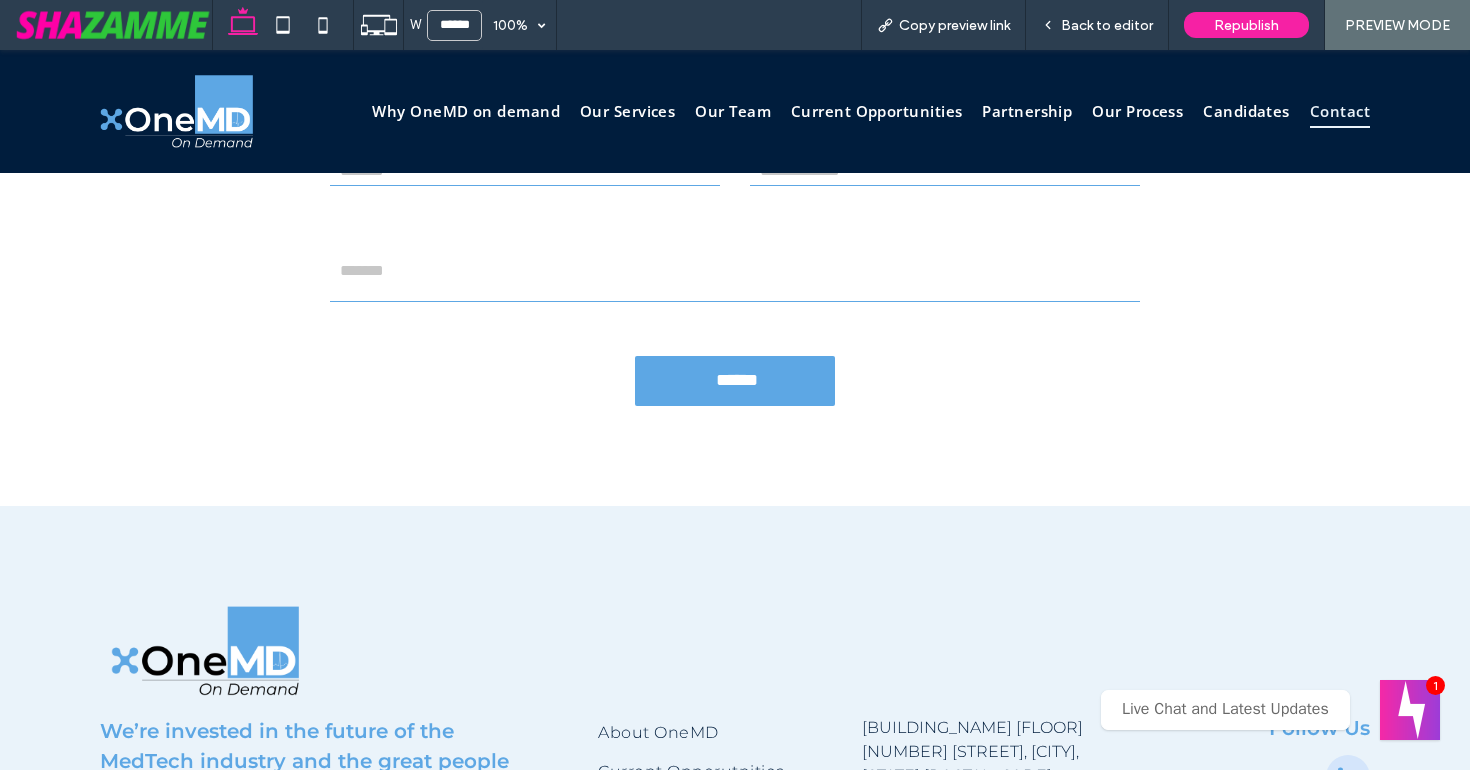 scroll, scrollTop: 7074, scrollLeft: 0, axis: vertical 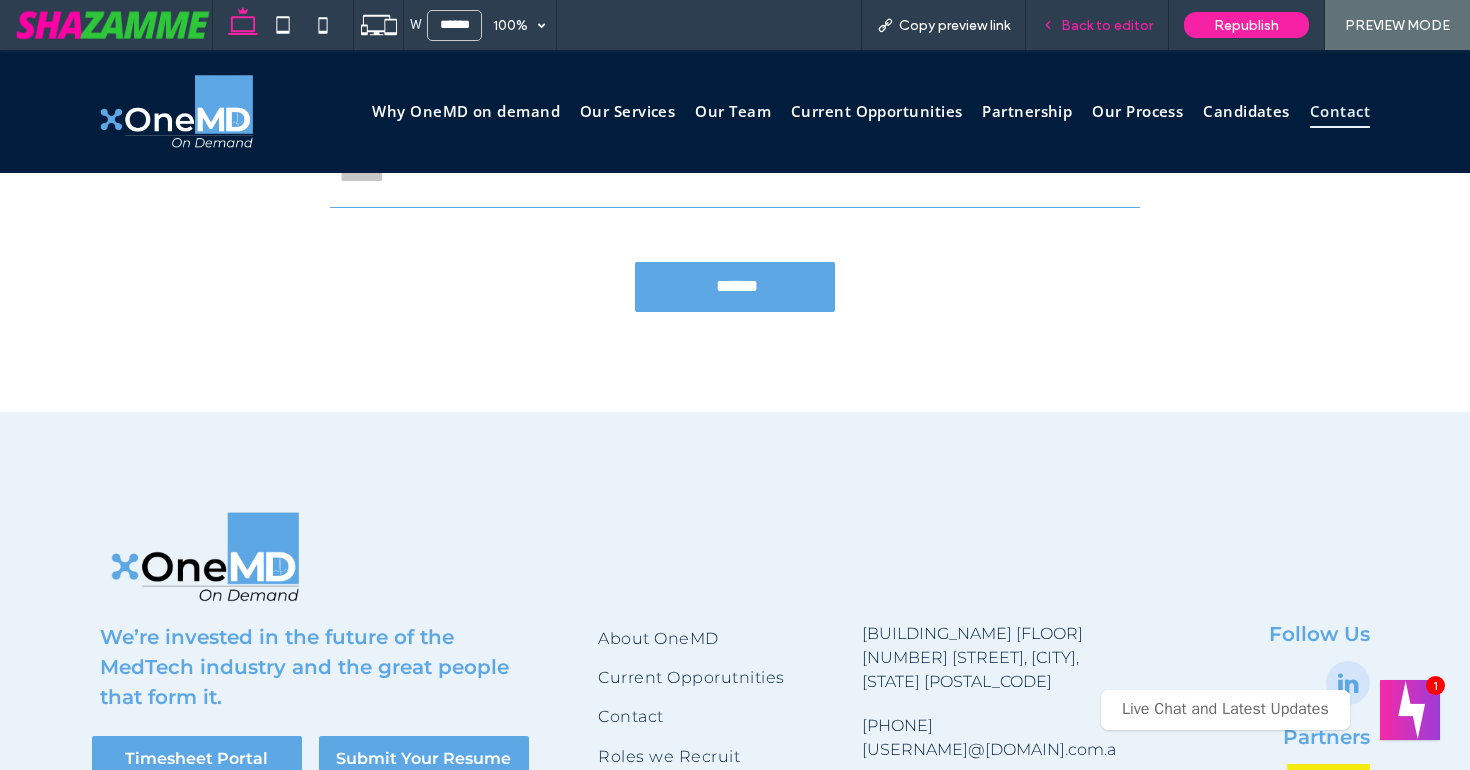 click on "Back to editor" at bounding box center (1107, 25) 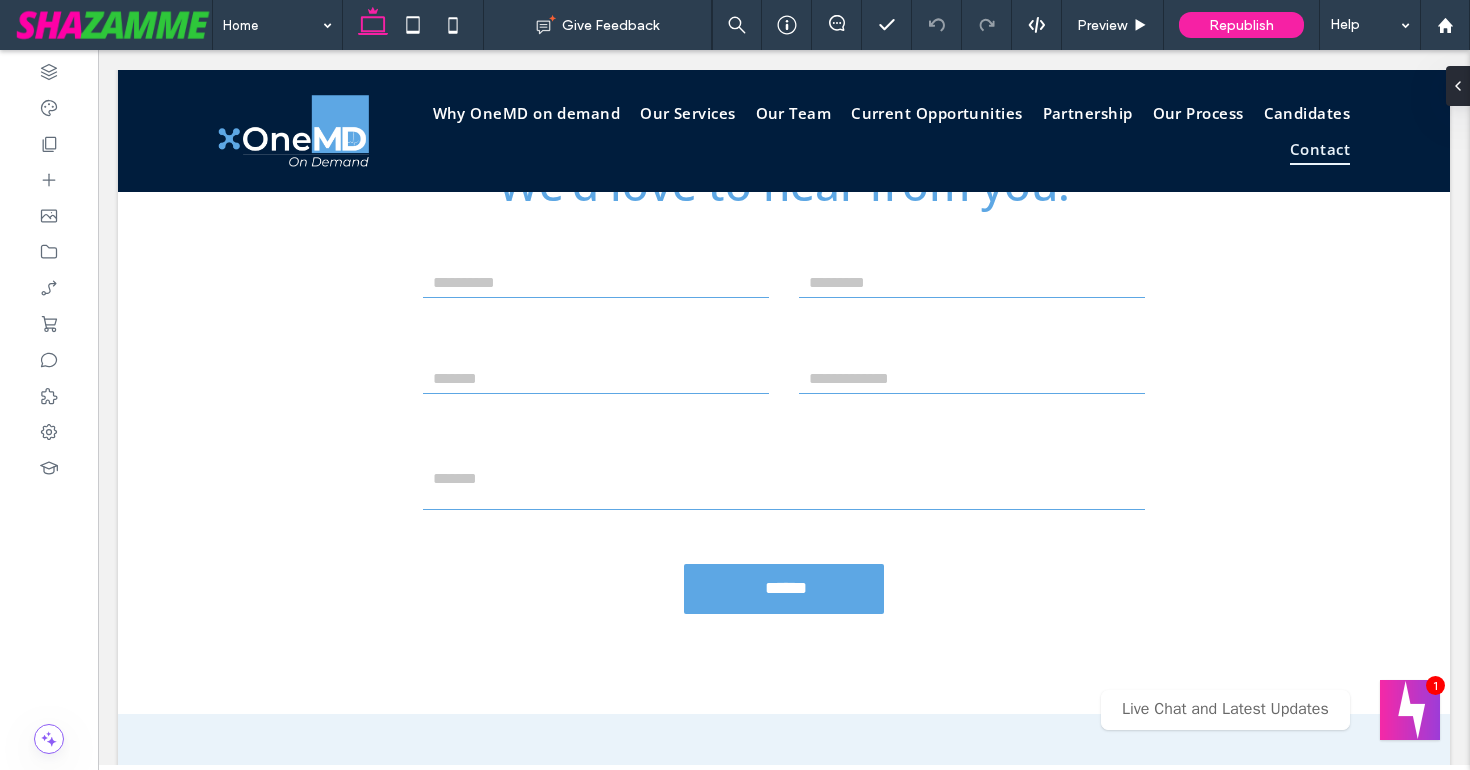 scroll, scrollTop: 7311, scrollLeft: 0, axis: vertical 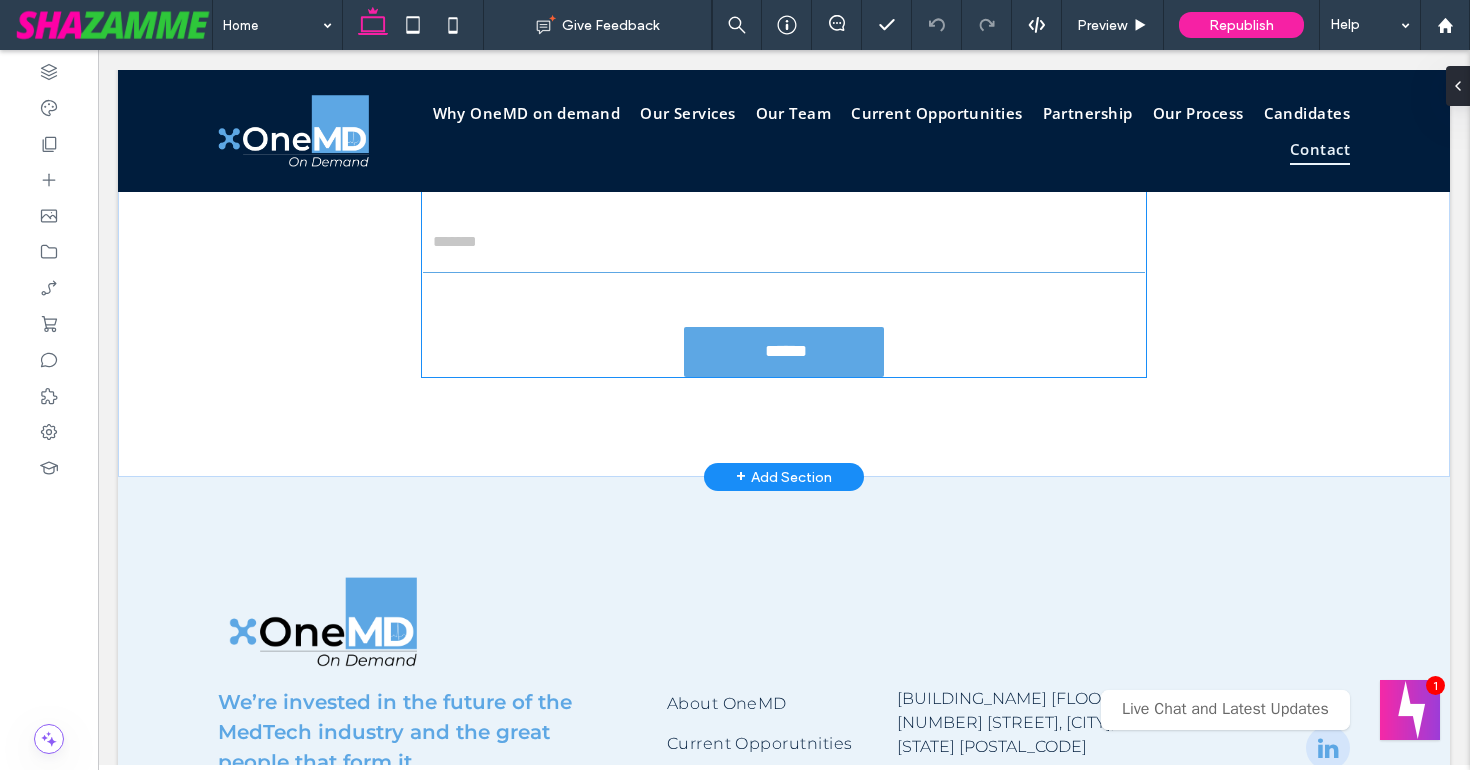 click at bounding box center (784, 248) 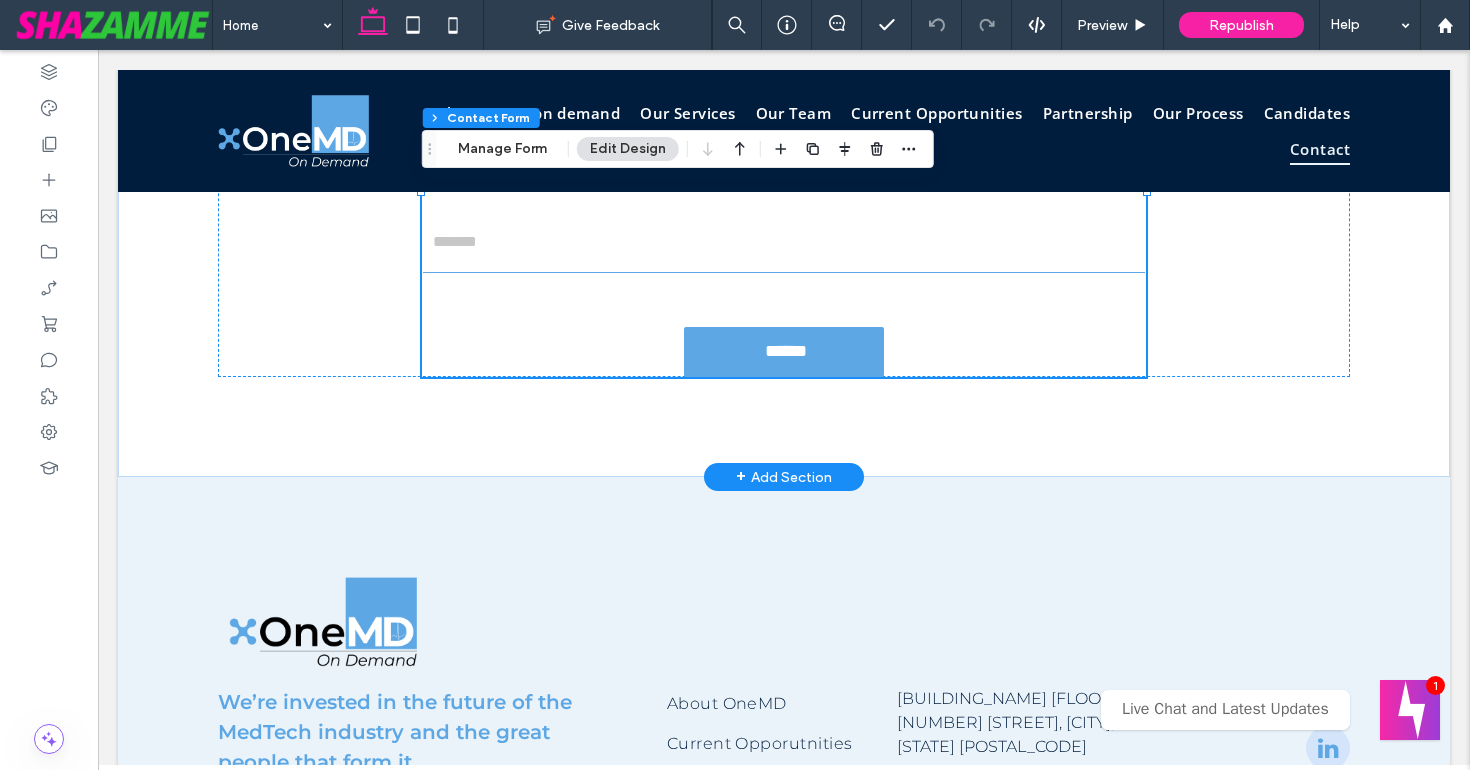 type on "*" 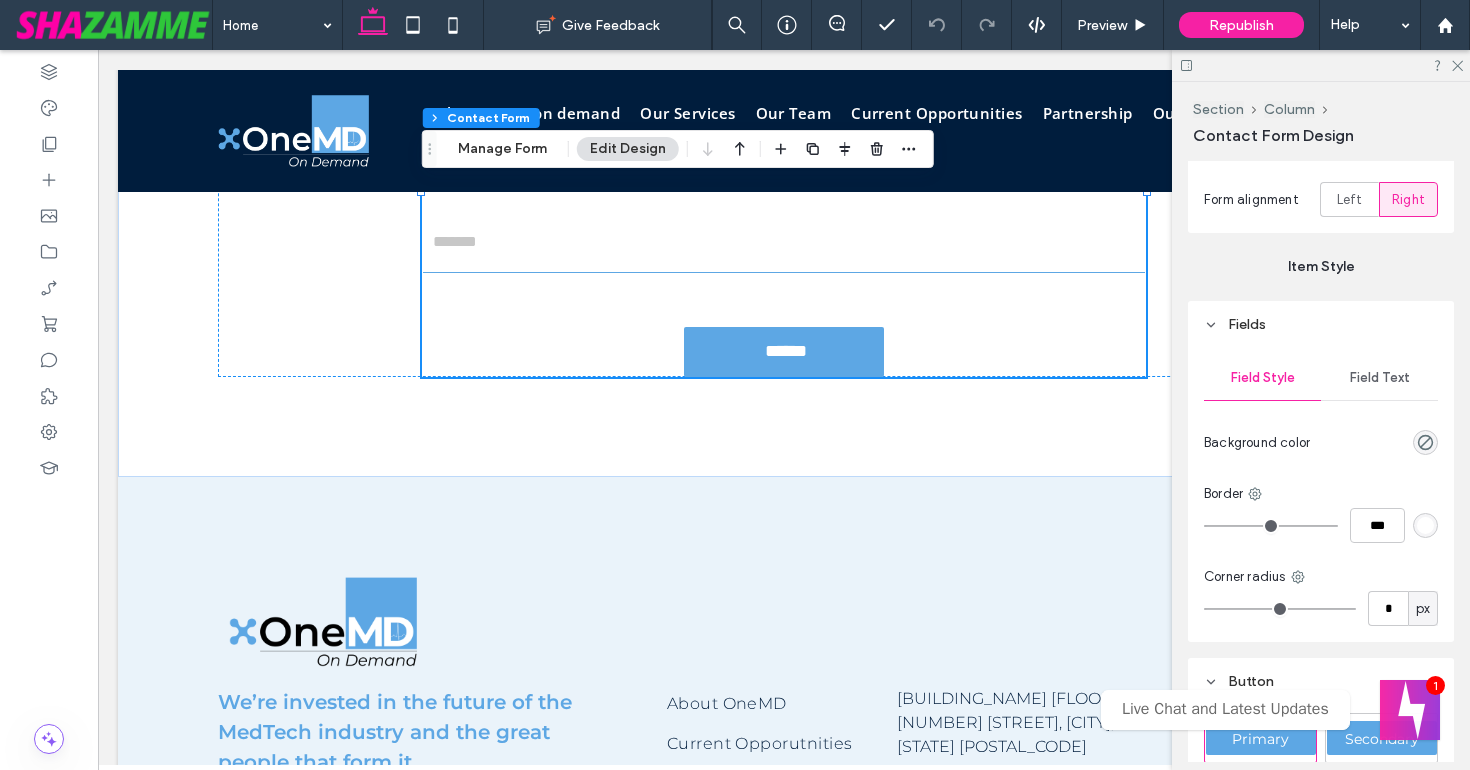 scroll, scrollTop: 557, scrollLeft: 0, axis: vertical 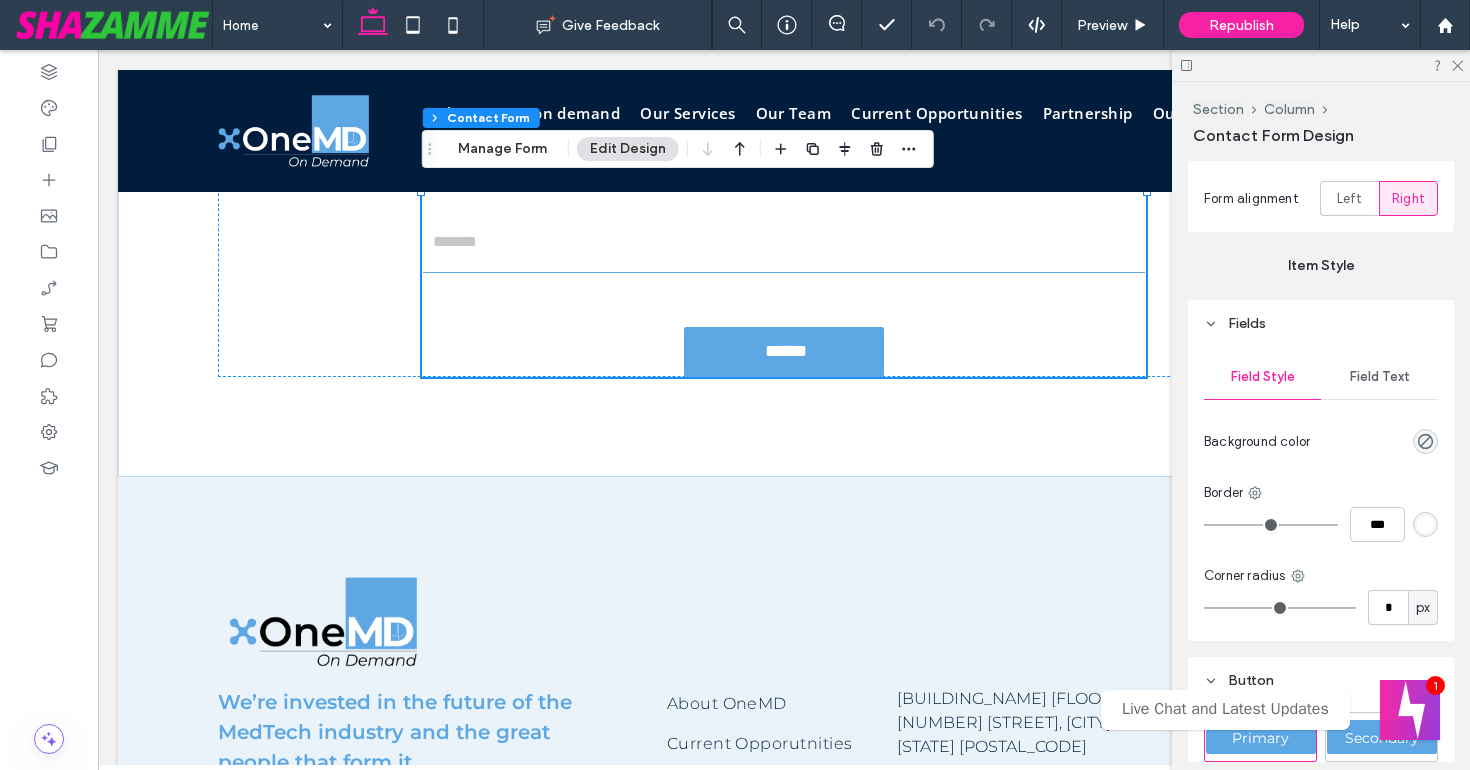 click on "Field Text" at bounding box center (1380, 377) 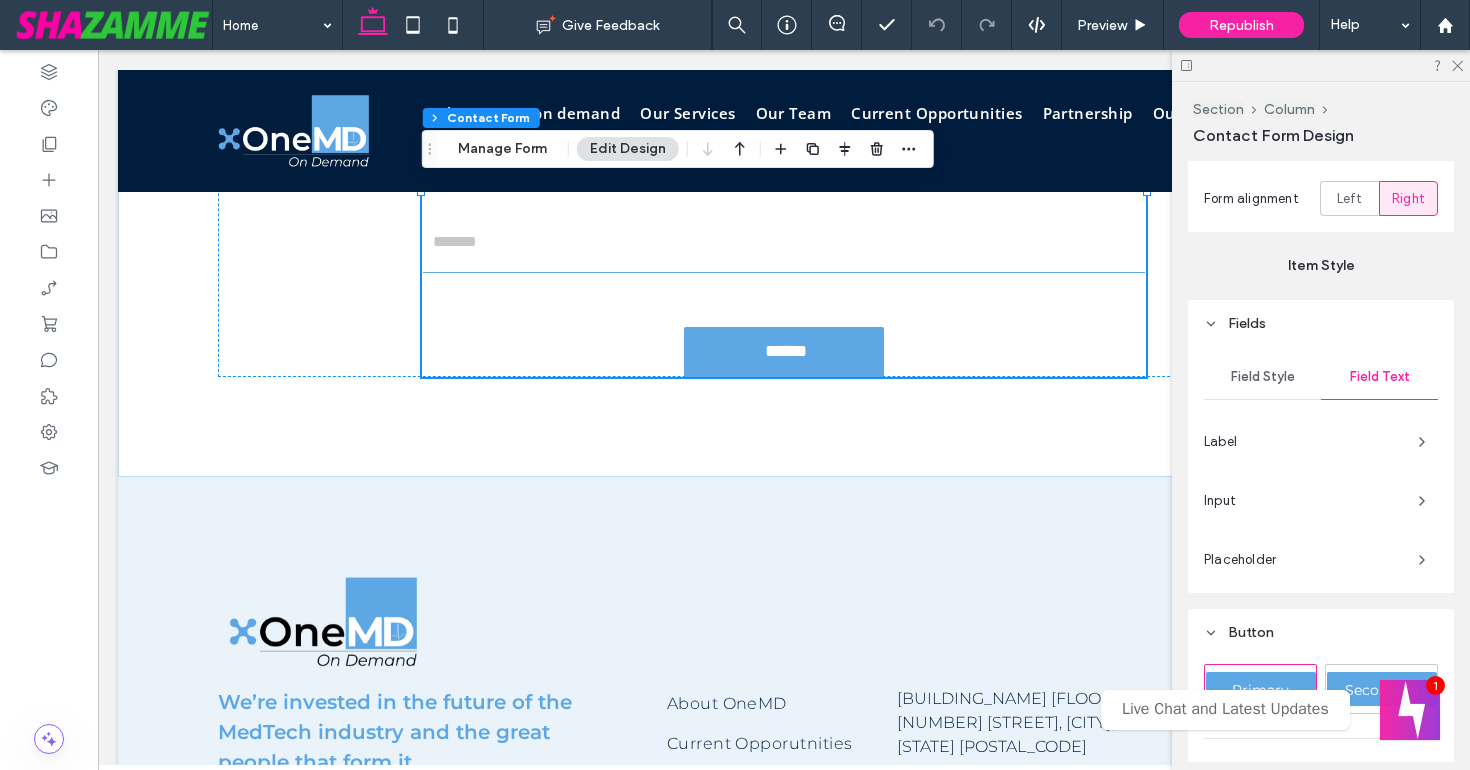 click on "Label" at bounding box center (1303, 442) 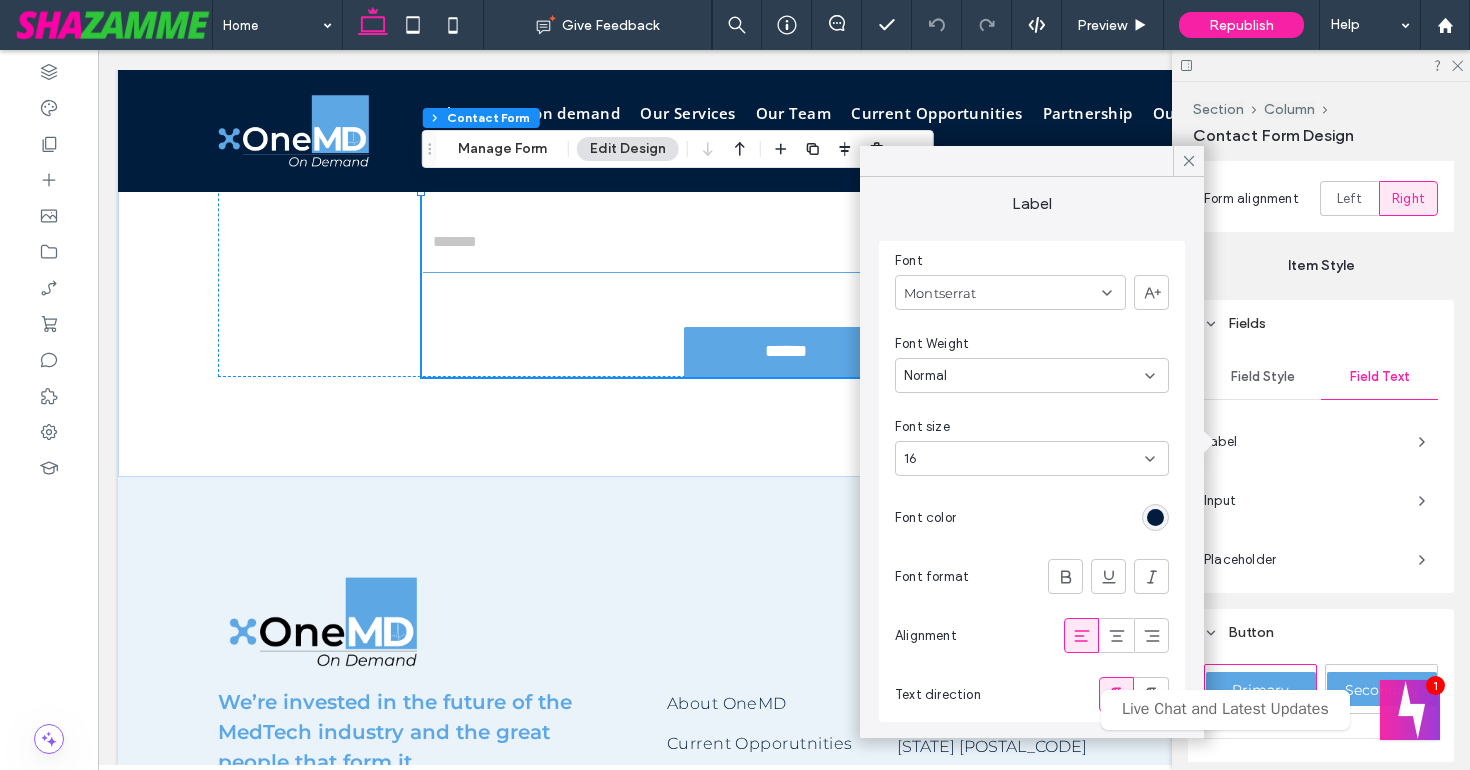 click at bounding box center [1155, 517] 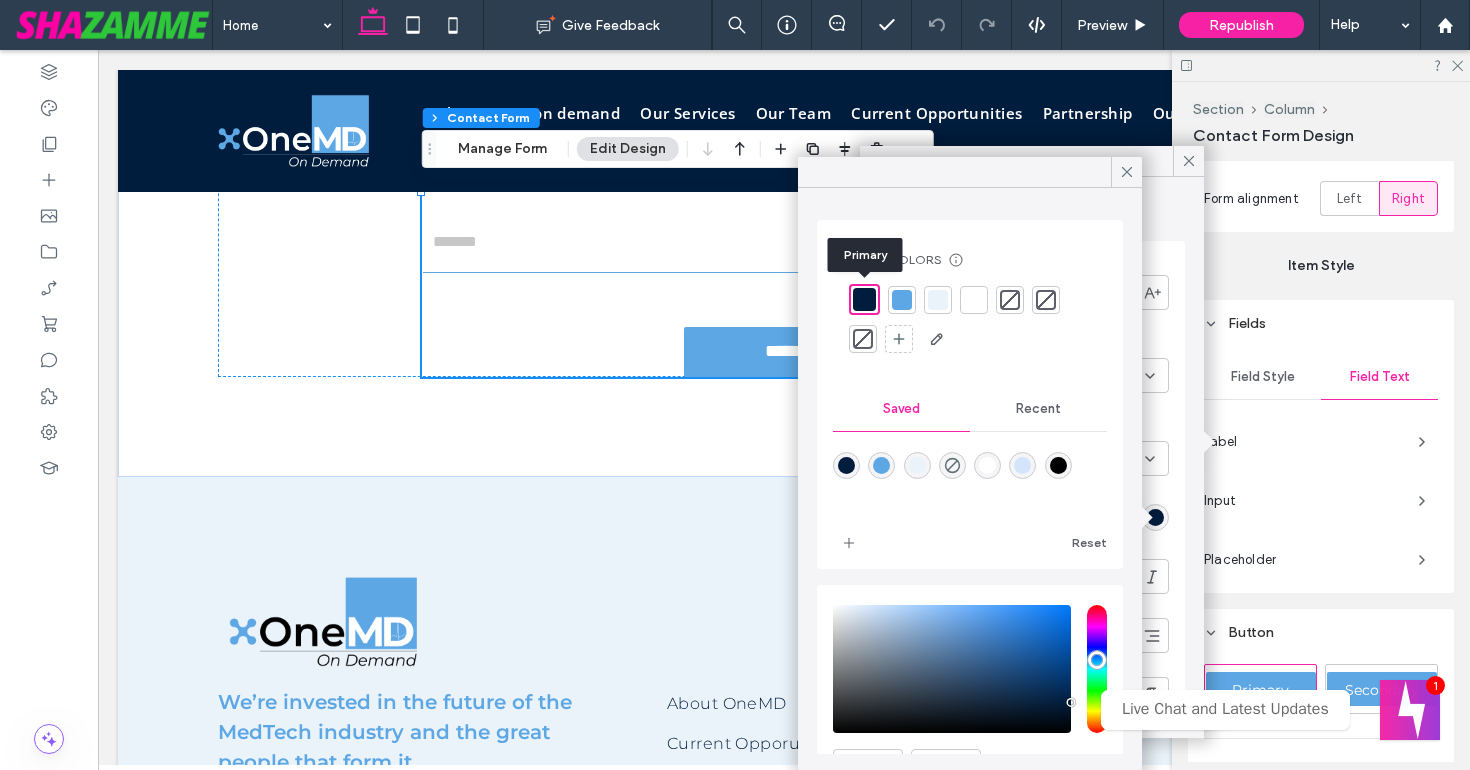 click at bounding box center (864, 299) 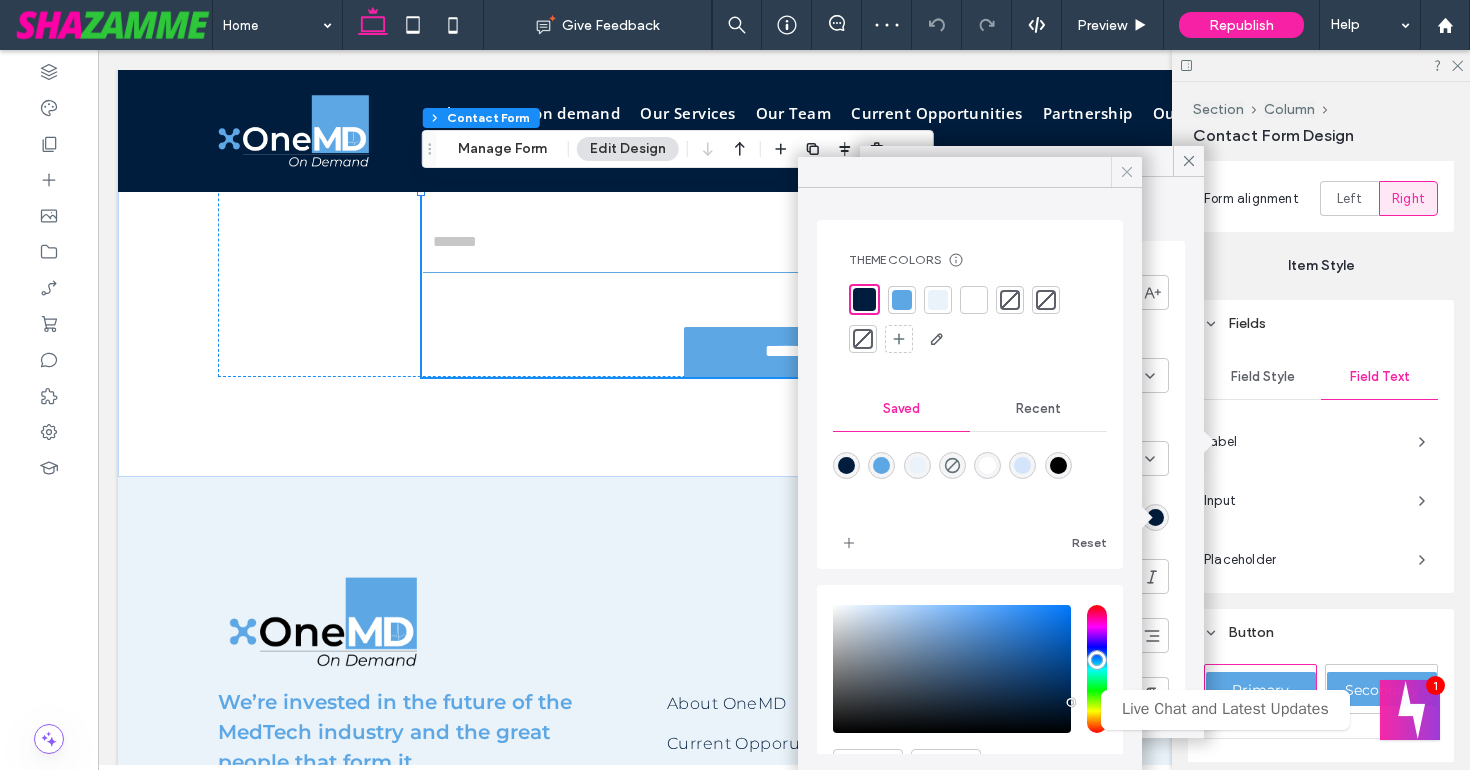 click 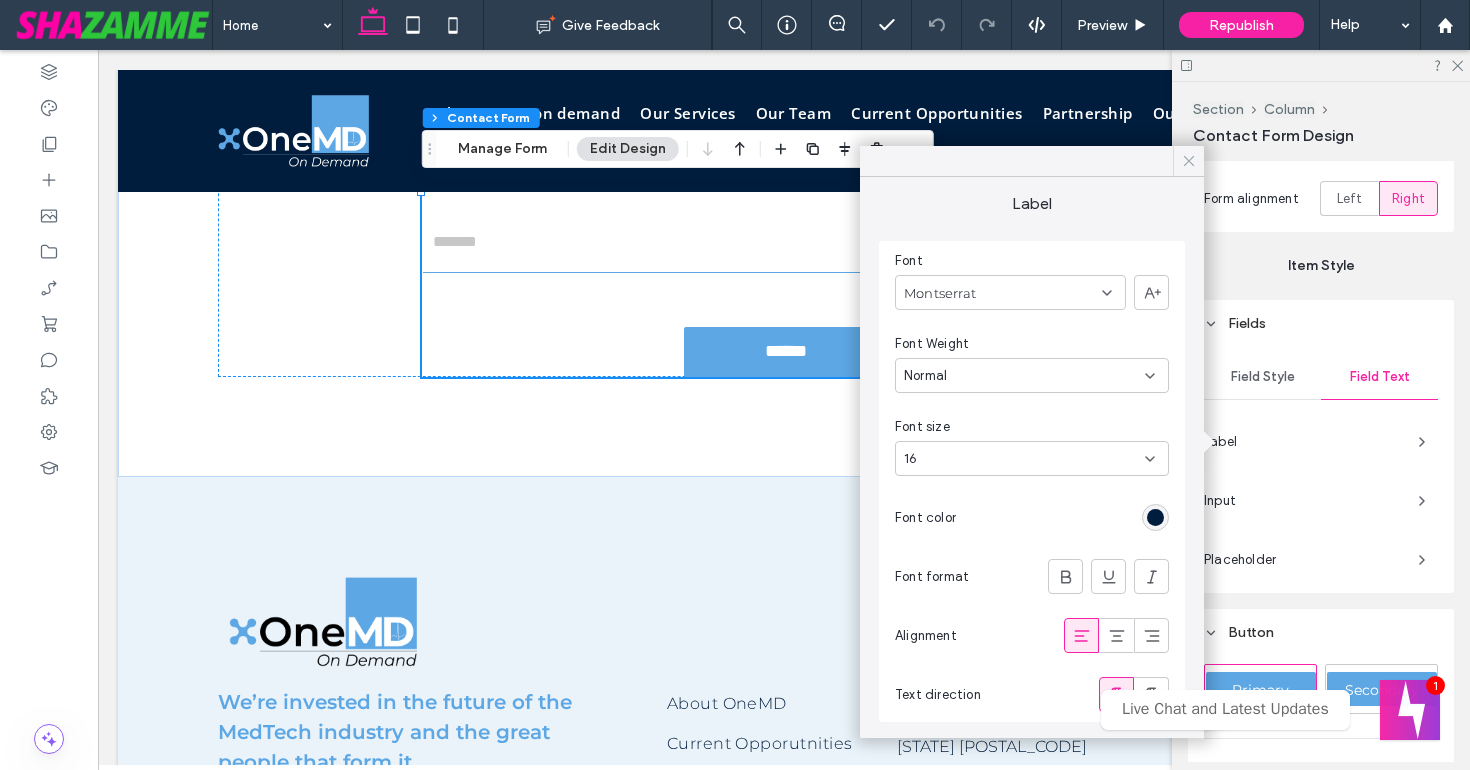 click 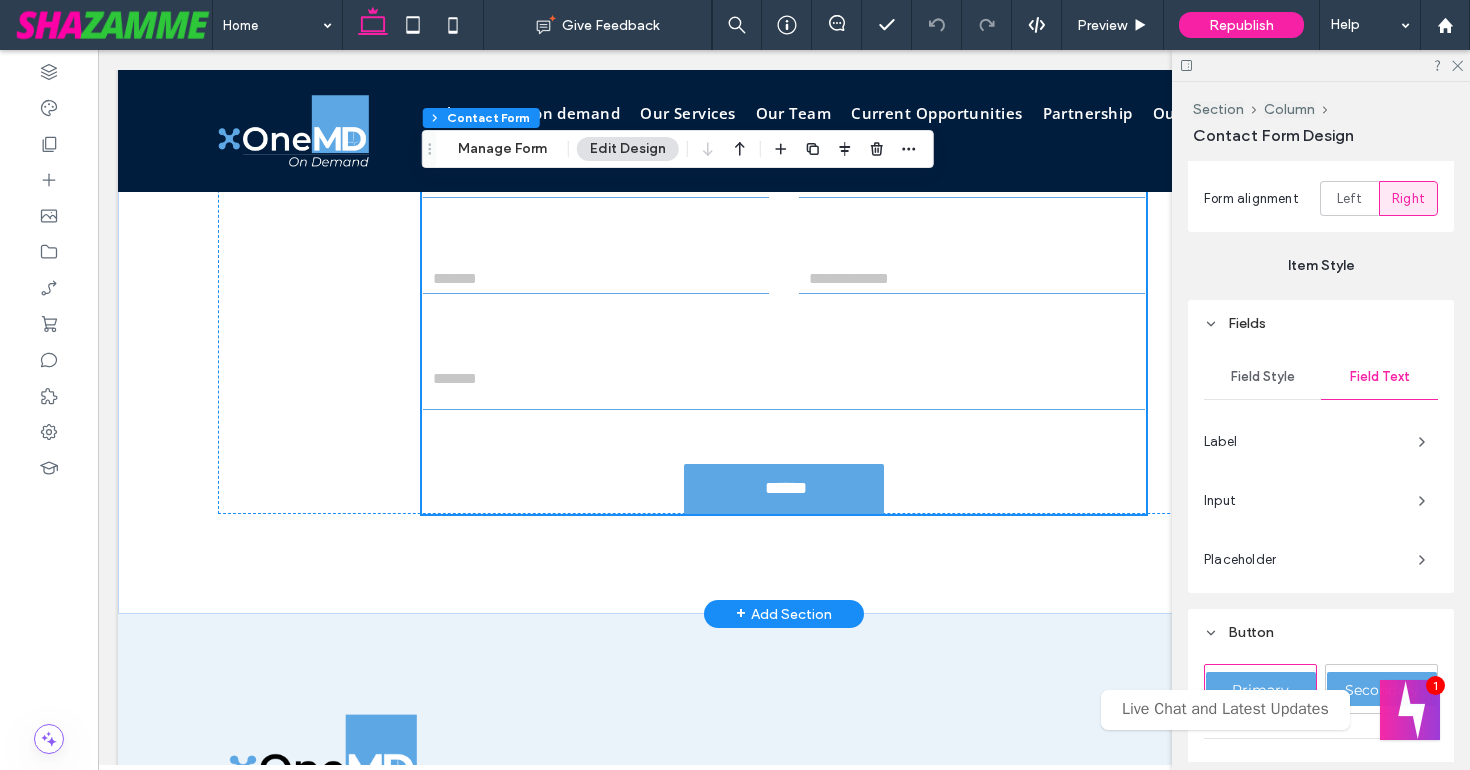 scroll, scrollTop: 7173, scrollLeft: 0, axis: vertical 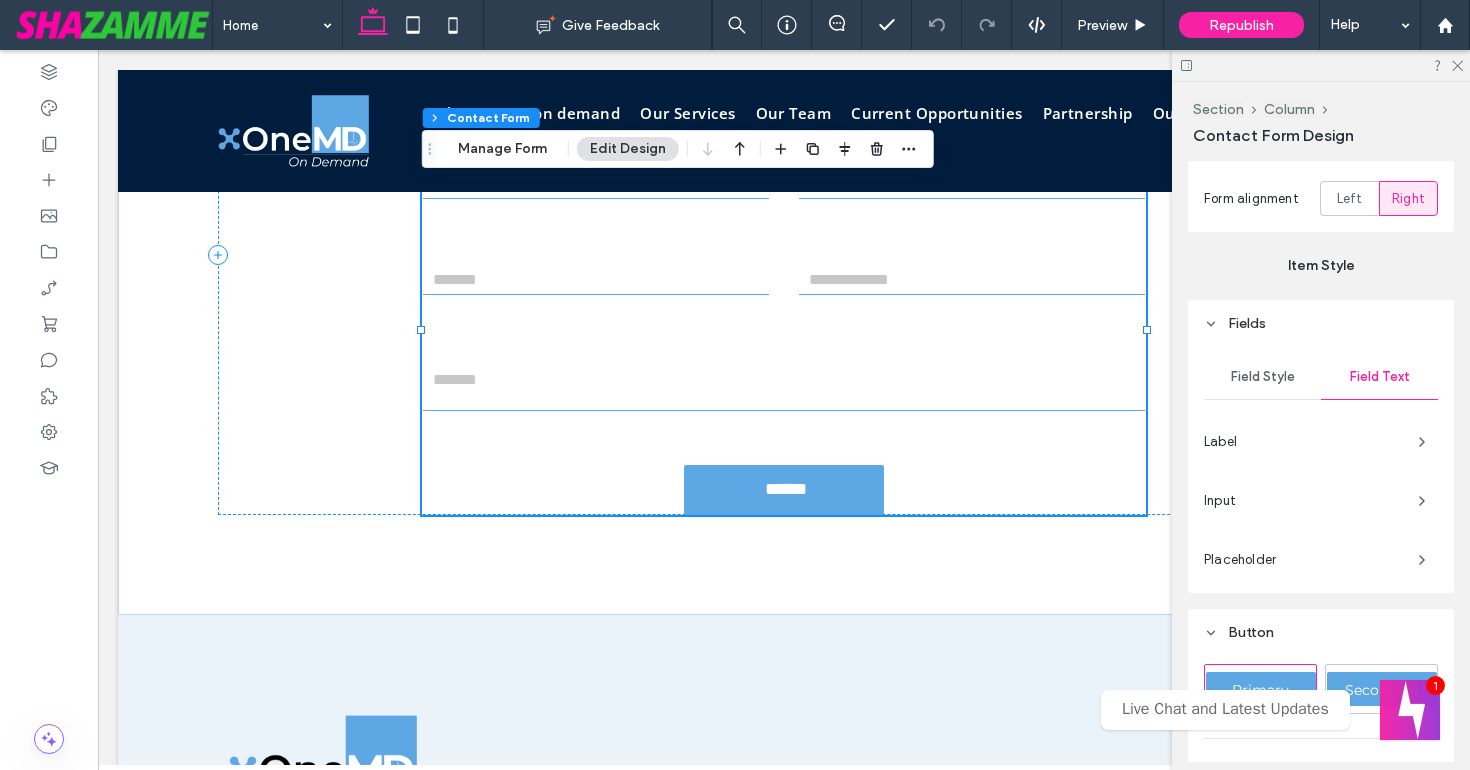 click on "Placeholder" at bounding box center (1303, 560) 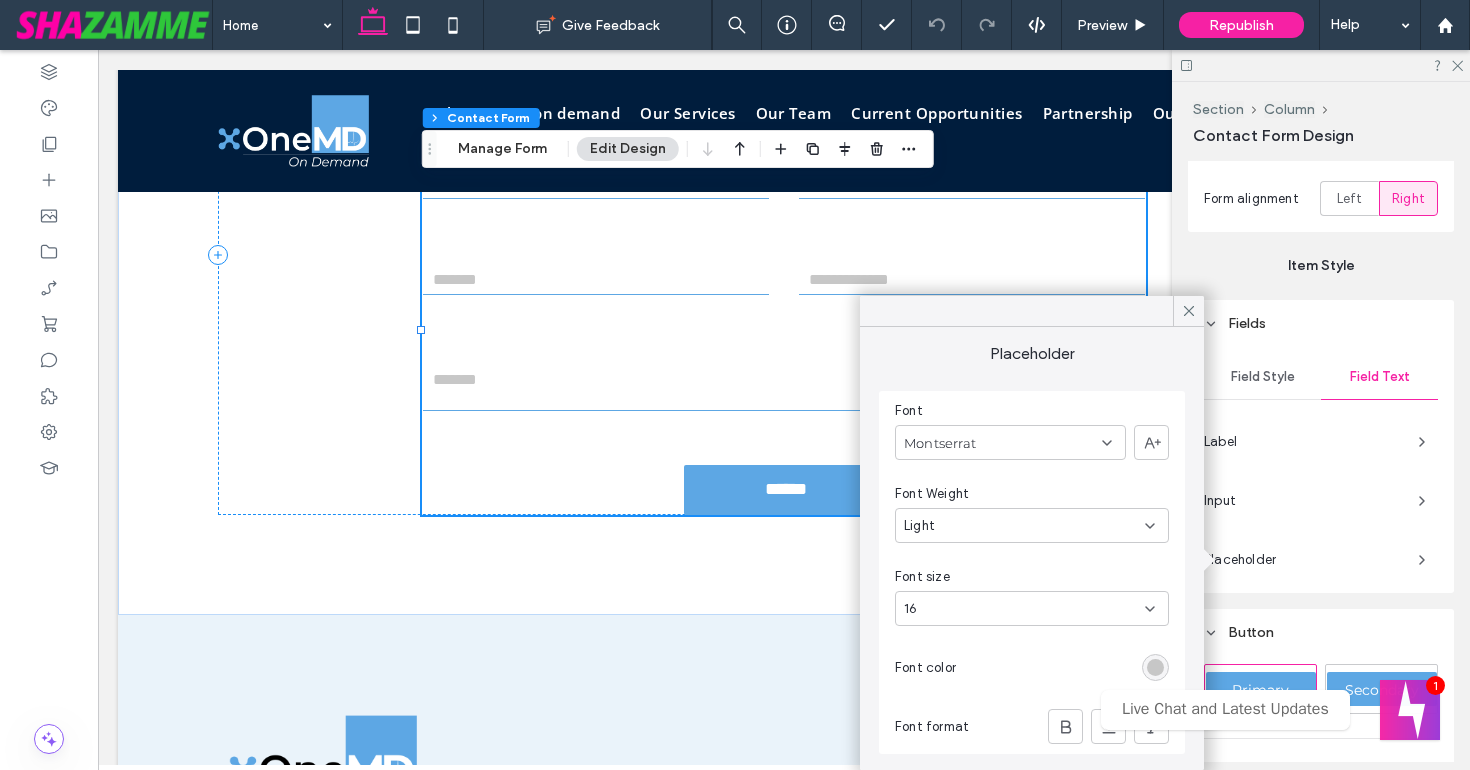 click at bounding box center [1155, 667] 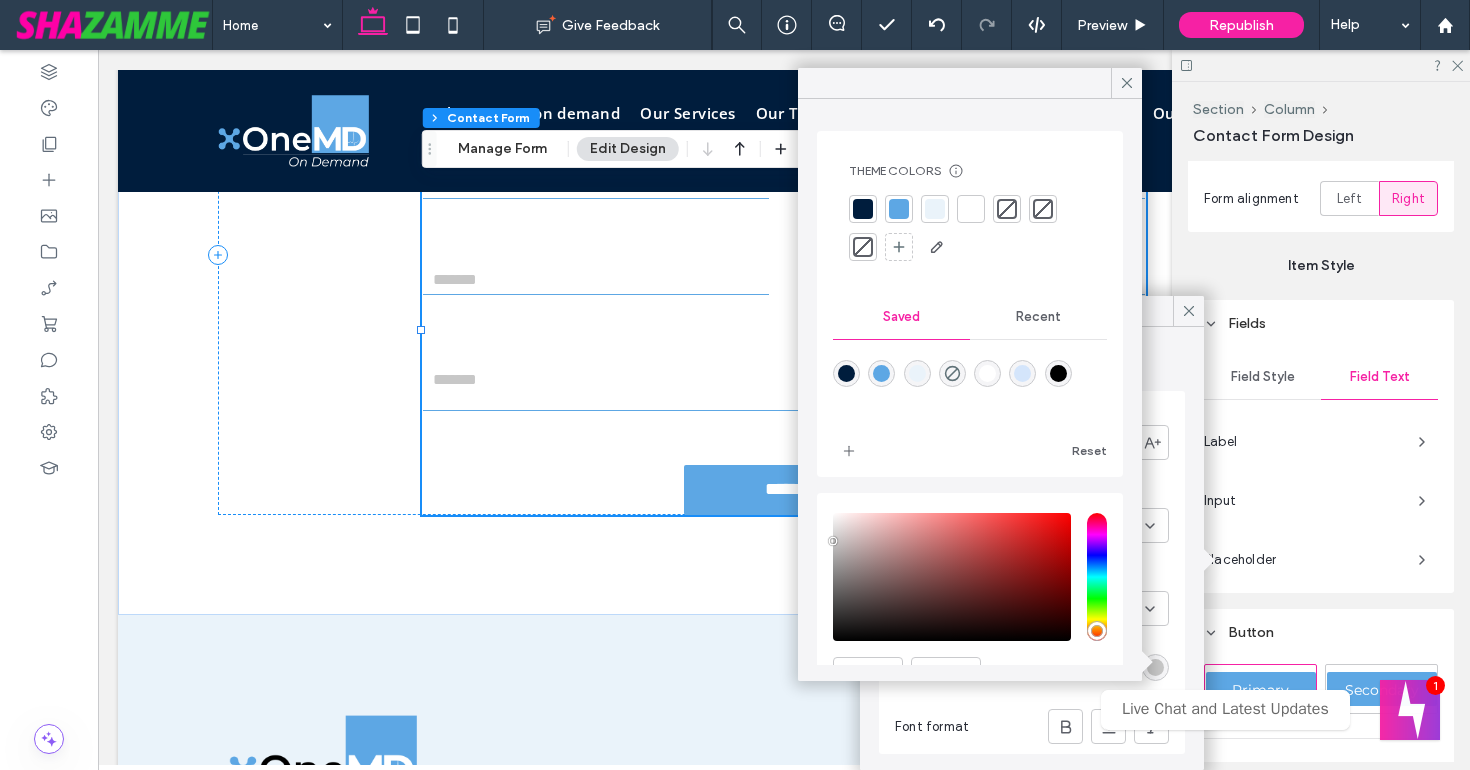 click on "Recent" at bounding box center [1038, 317] 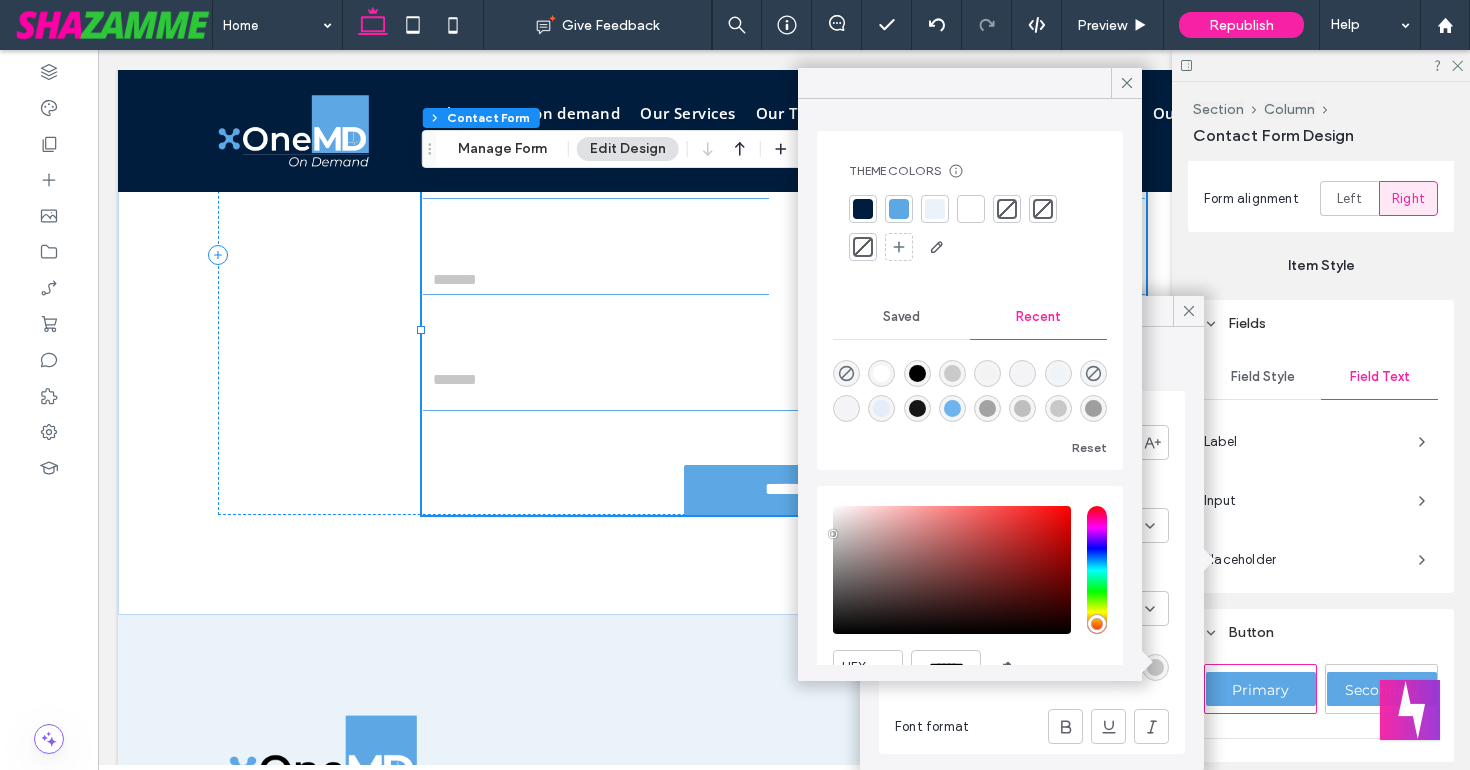 click at bounding box center (1093, 408) 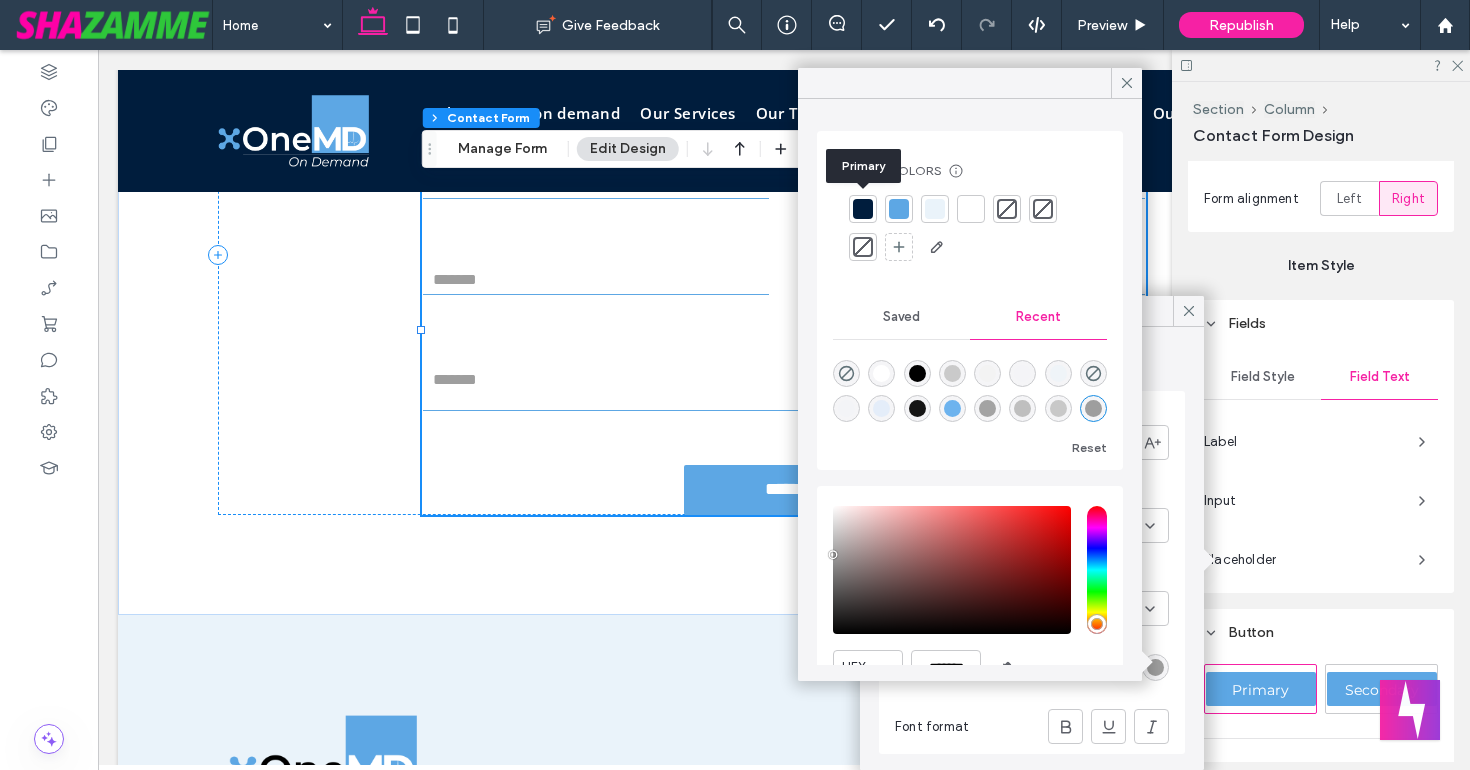 click at bounding box center [863, 209] 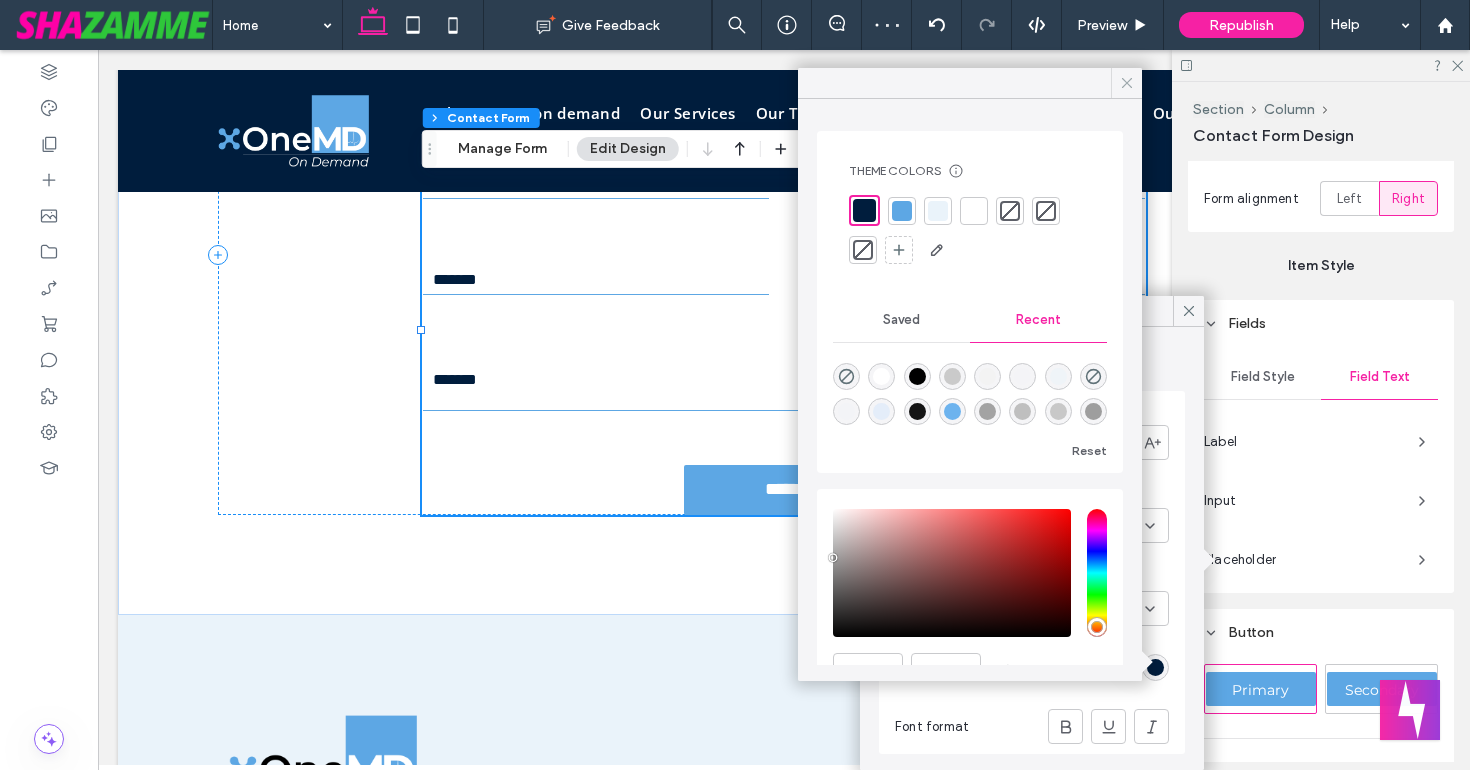 click 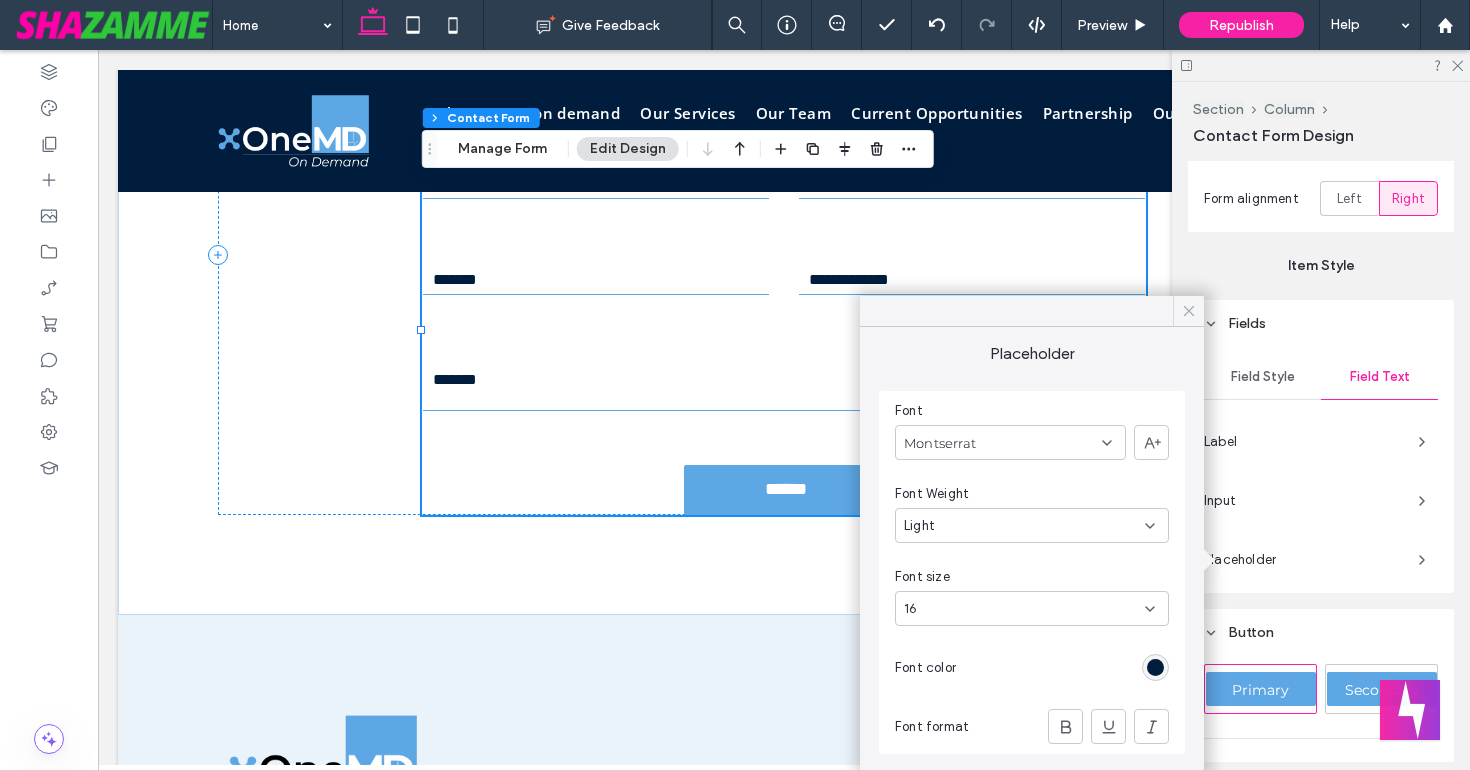 click 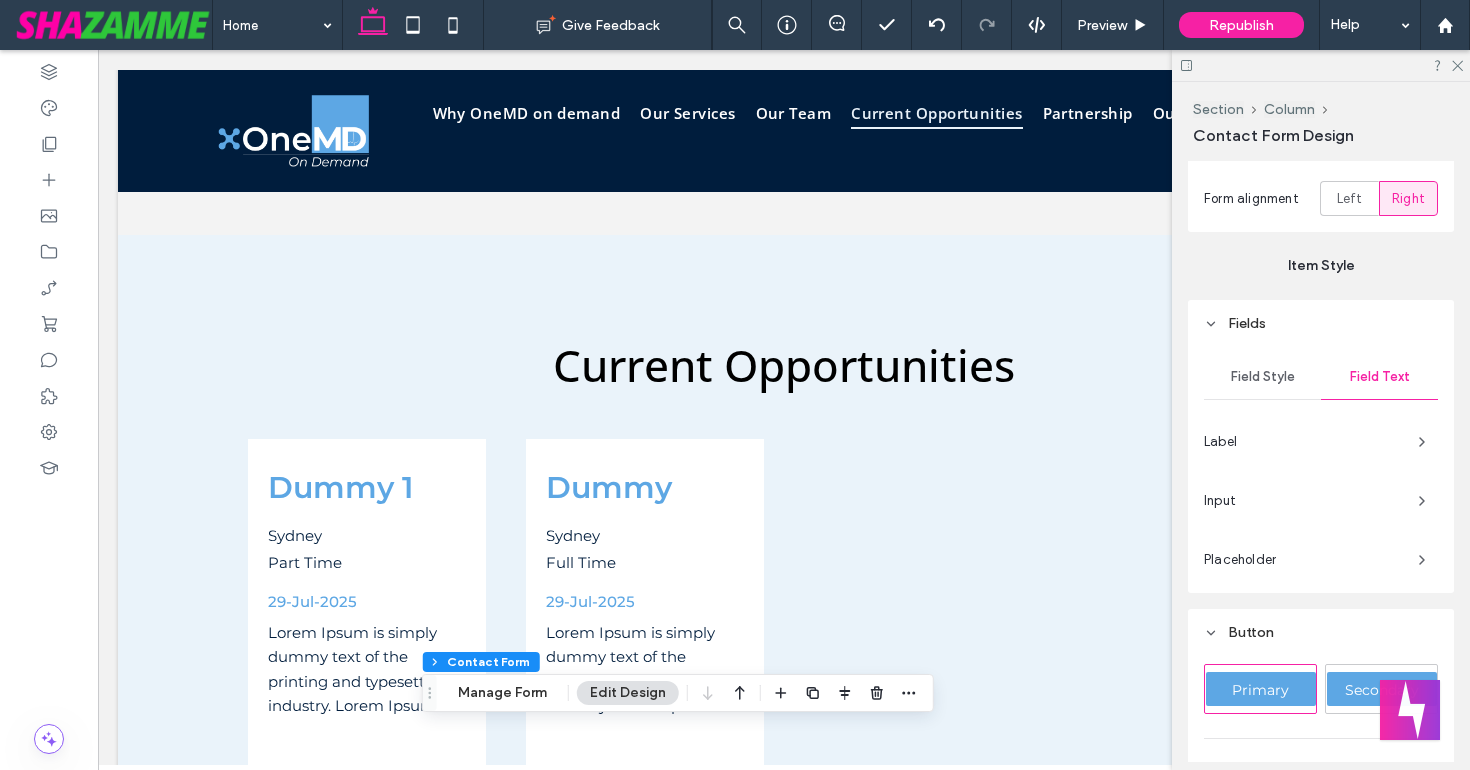 scroll, scrollTop: 3761, scrollLeft: 0, axis: vertical 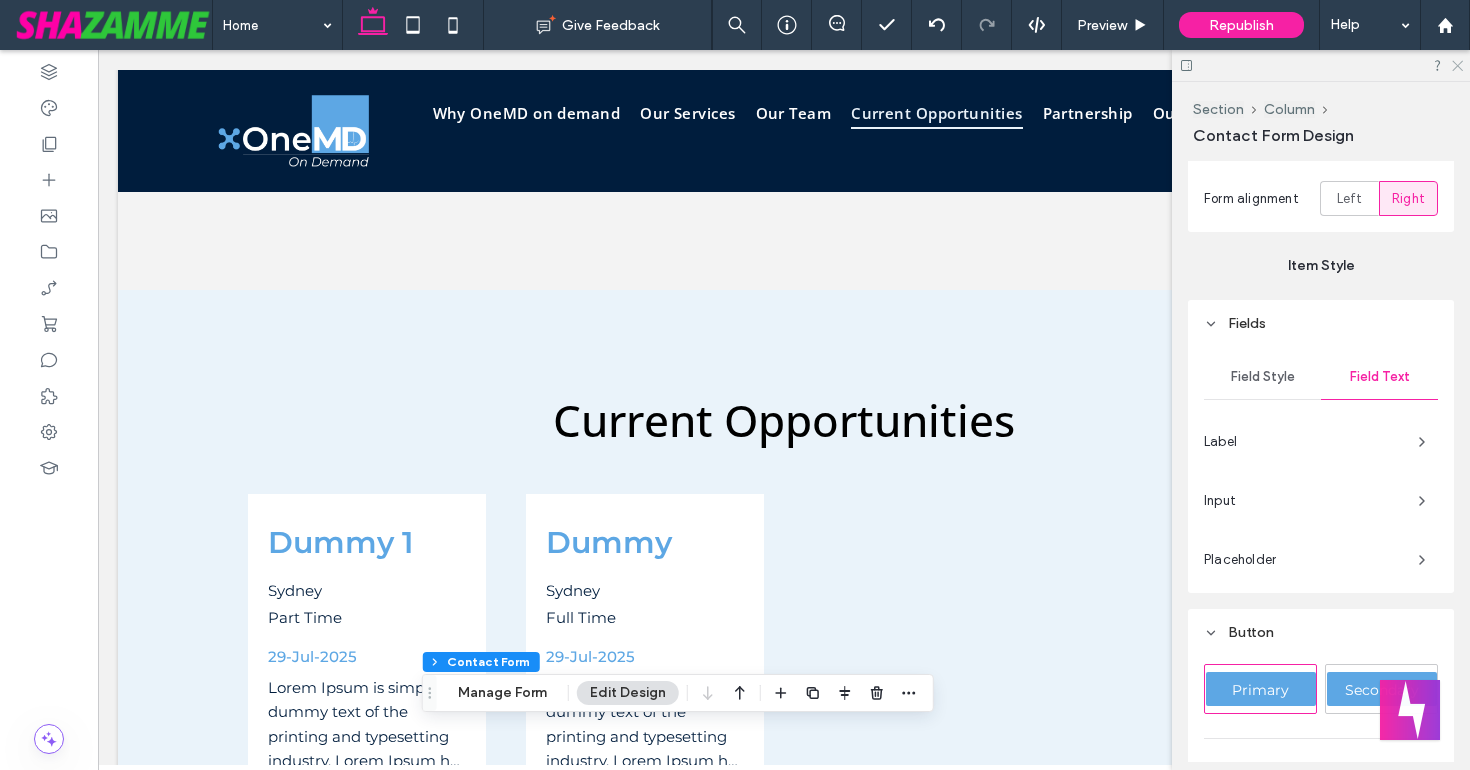 click 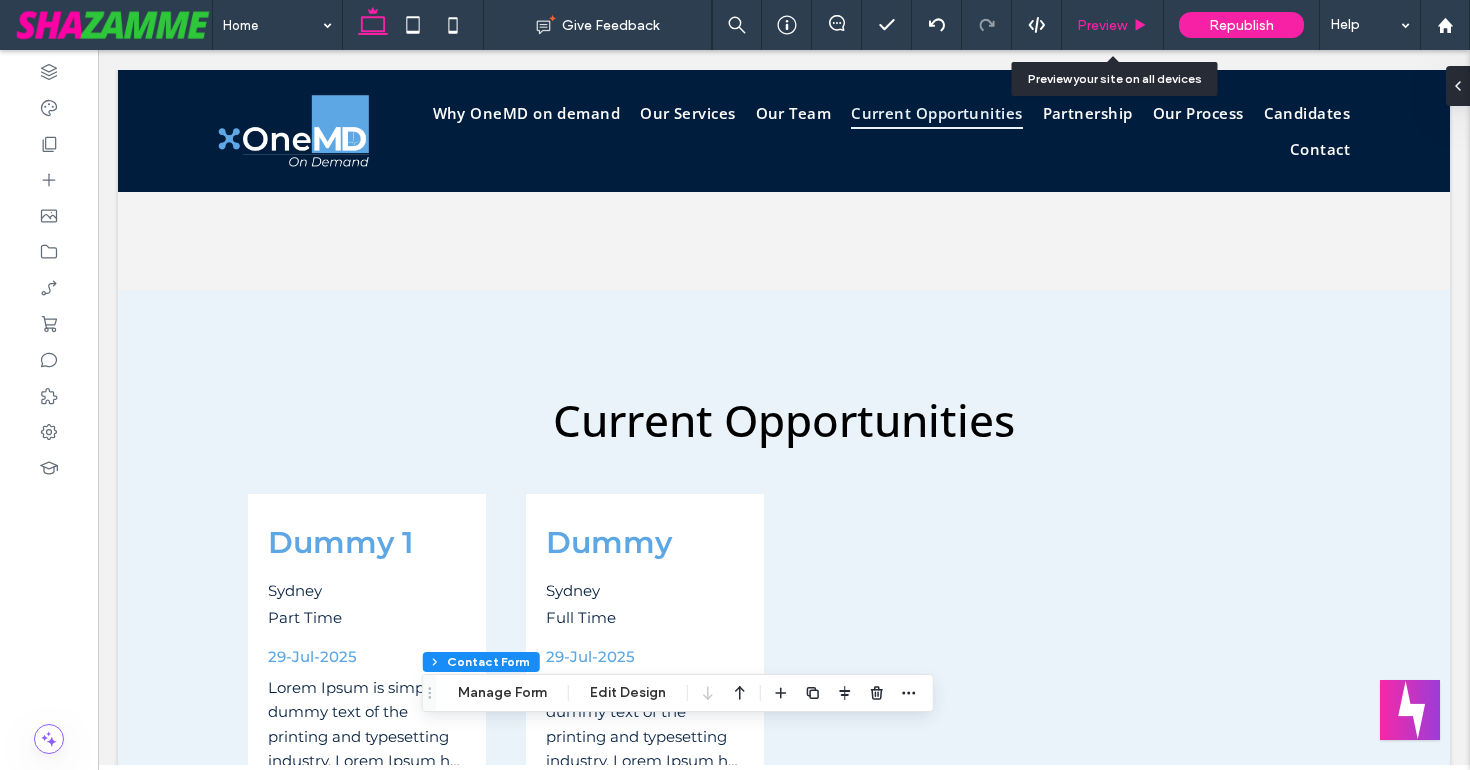 click on "Preview" at bounding box center [1102, 25] 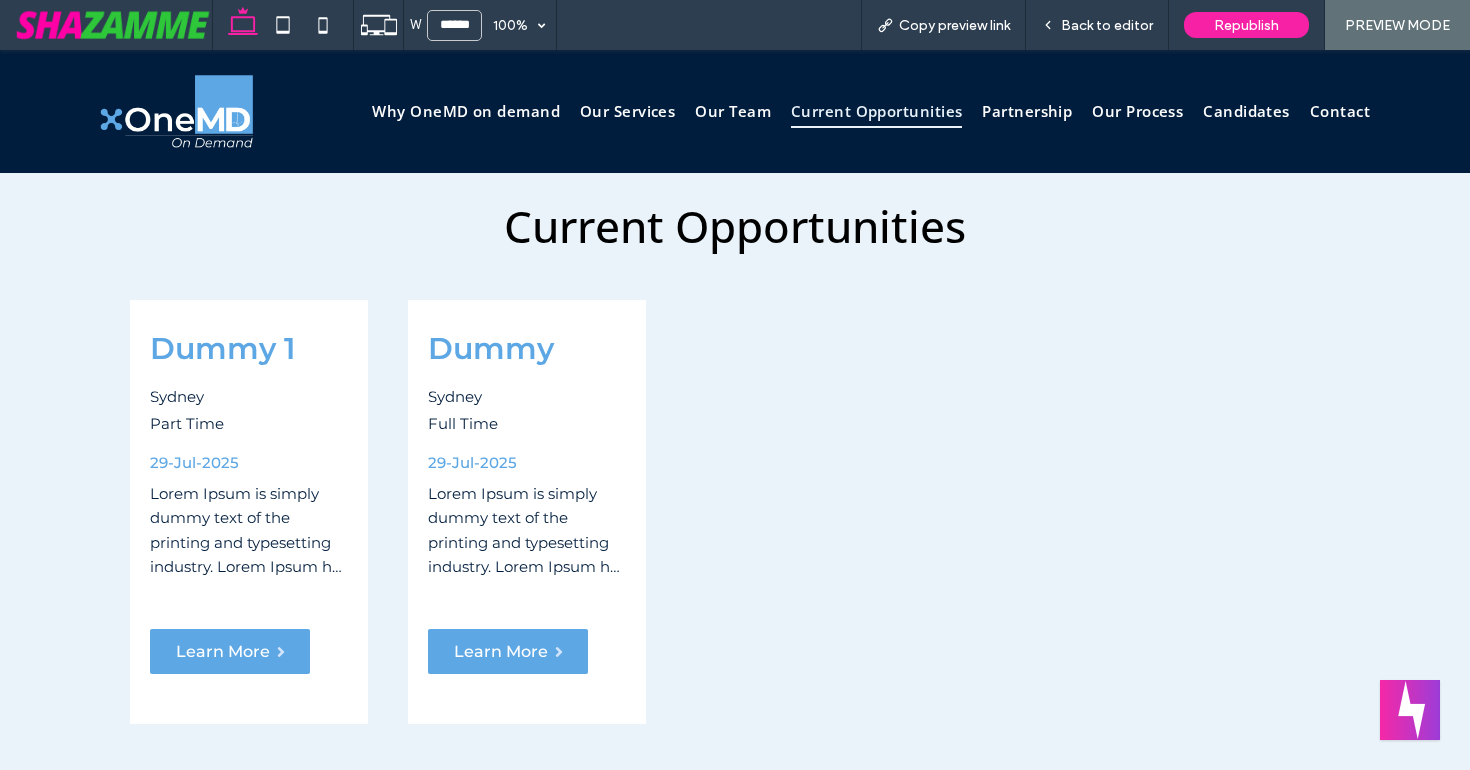scroll, scrollTop: 3641, scrollLeft: 0, axis: vertical 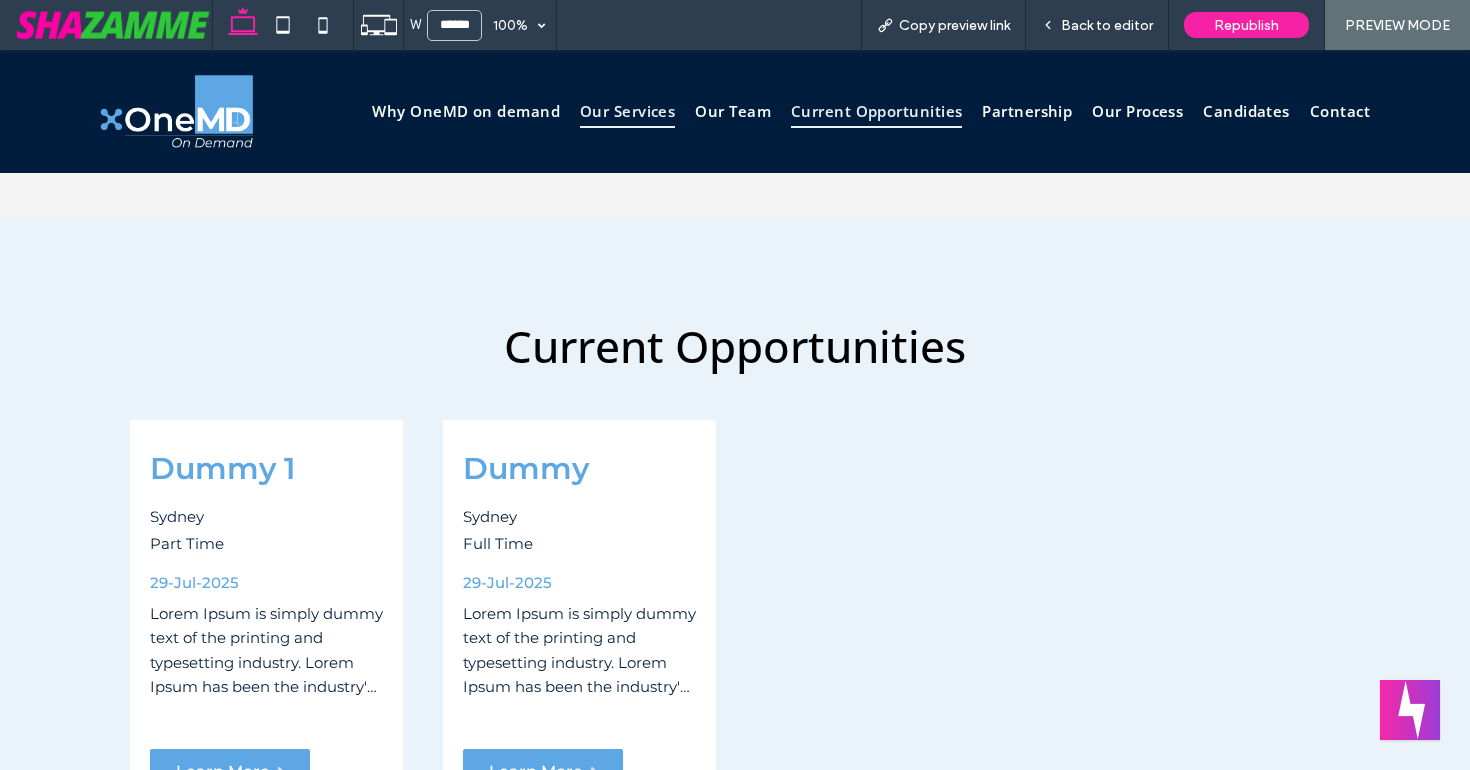 click on "Our Services" at bounding box center [627, 111] 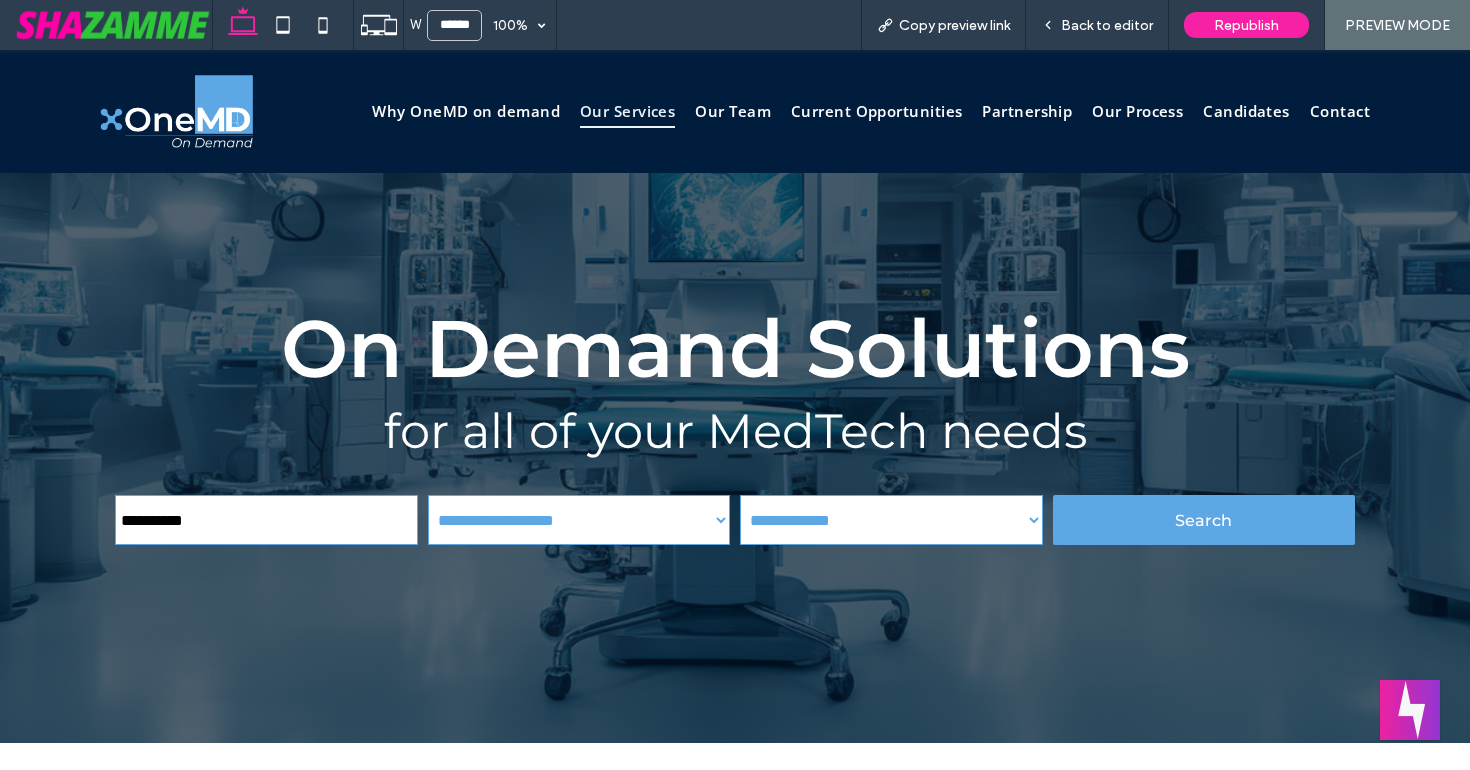scroll, scrollTop: 2029, scrollLeft: 0, axis: vertical 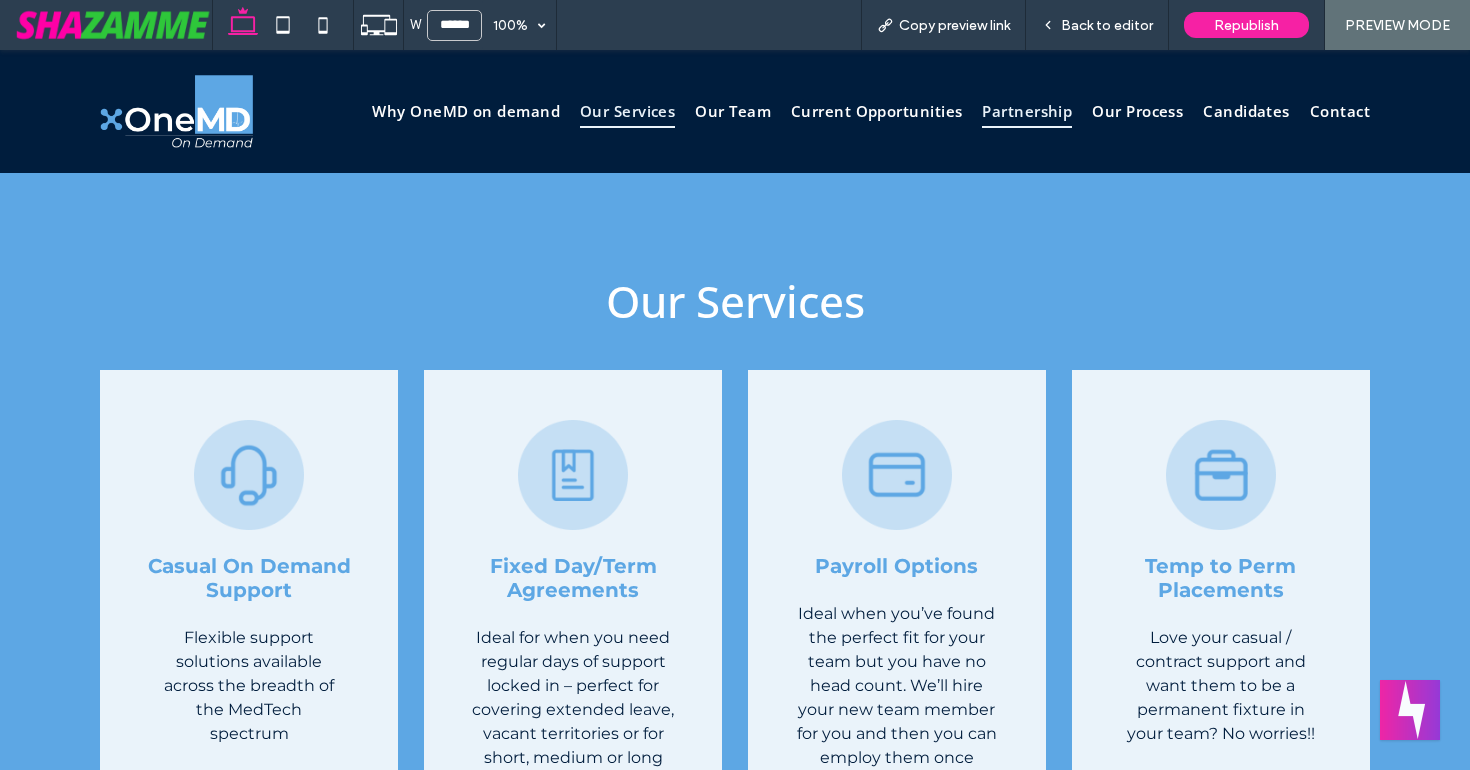 click on "Partnership" at bounding box center [1027, 111] 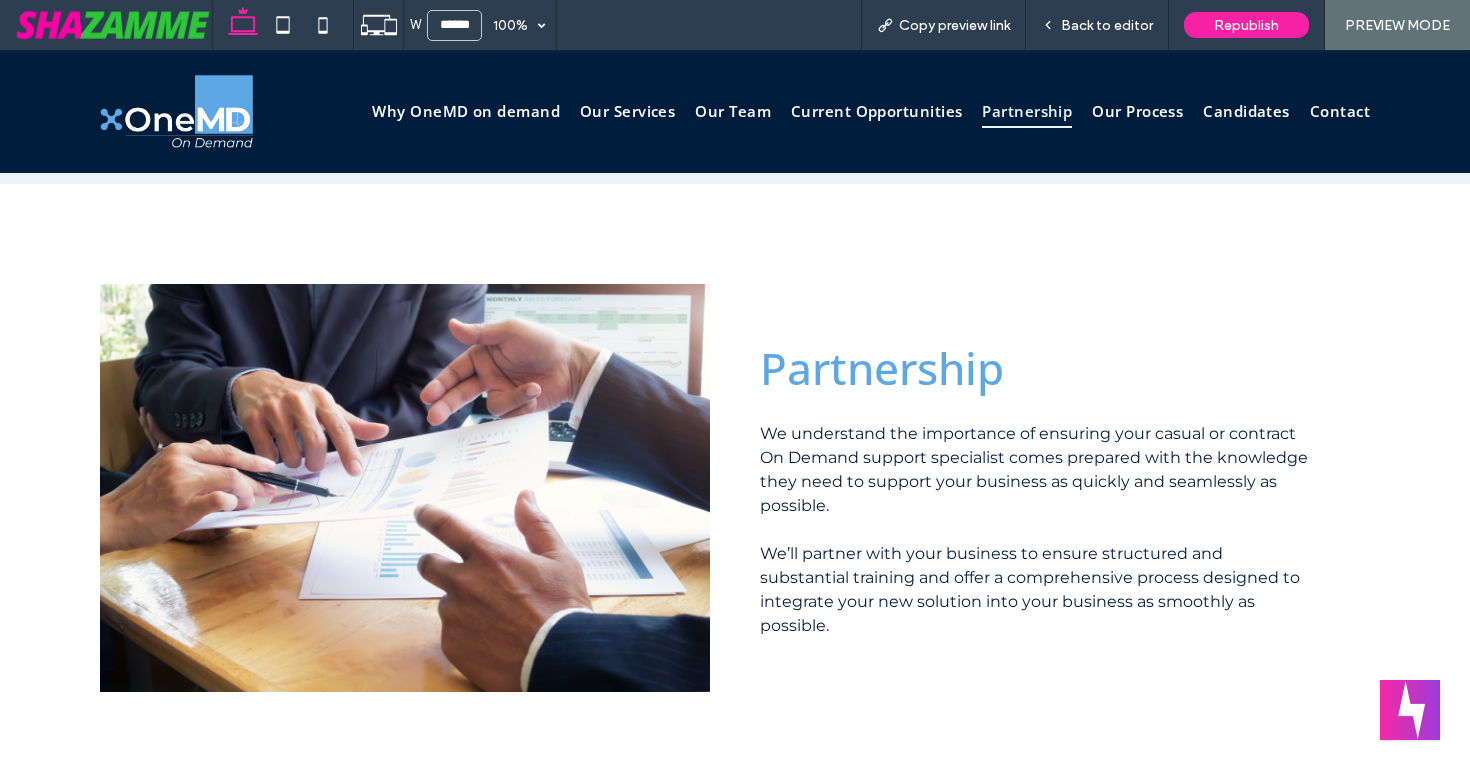 scroll, scrollTop: 4456, scrollLeft: 0, axis: vertical 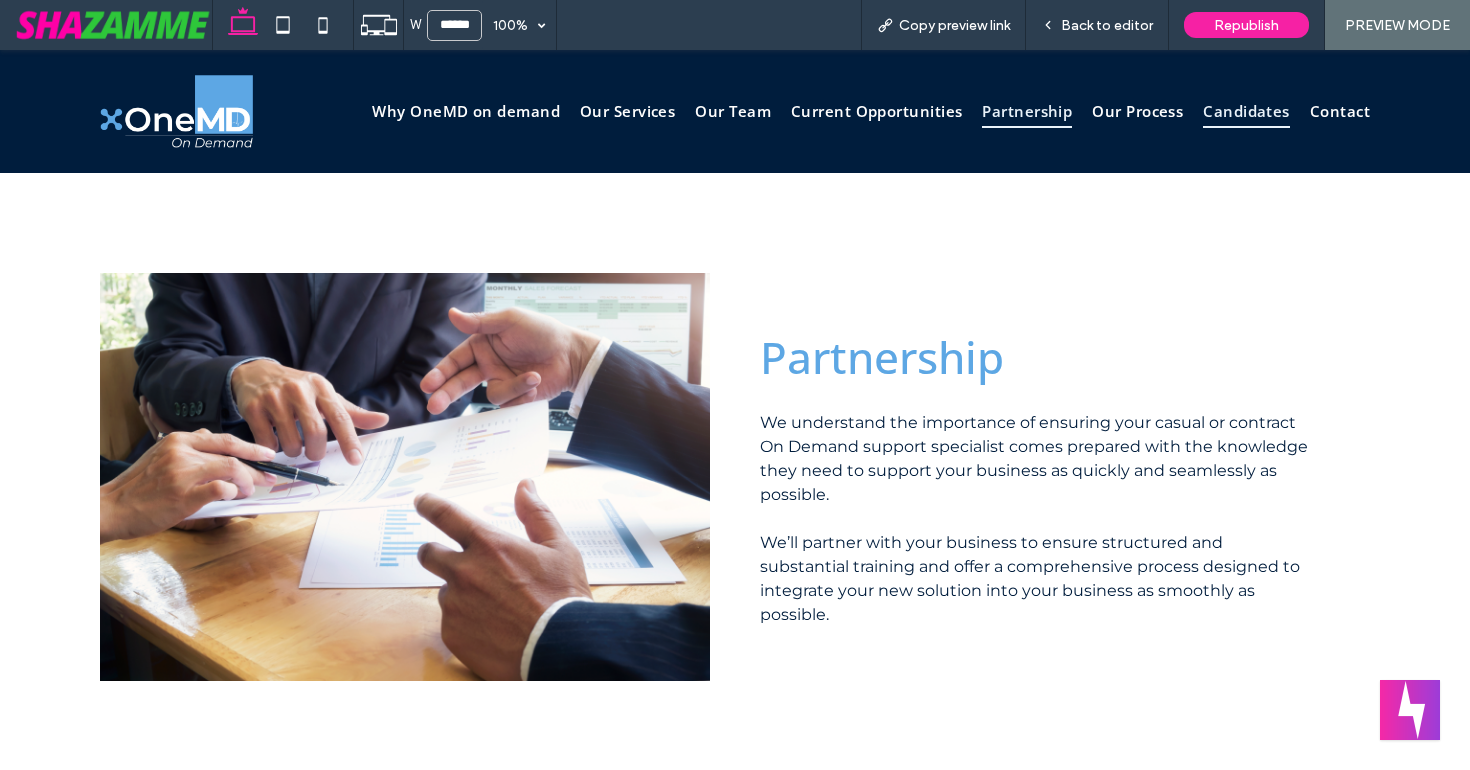 click on "Candidates" at bounding box center (1246, 111) 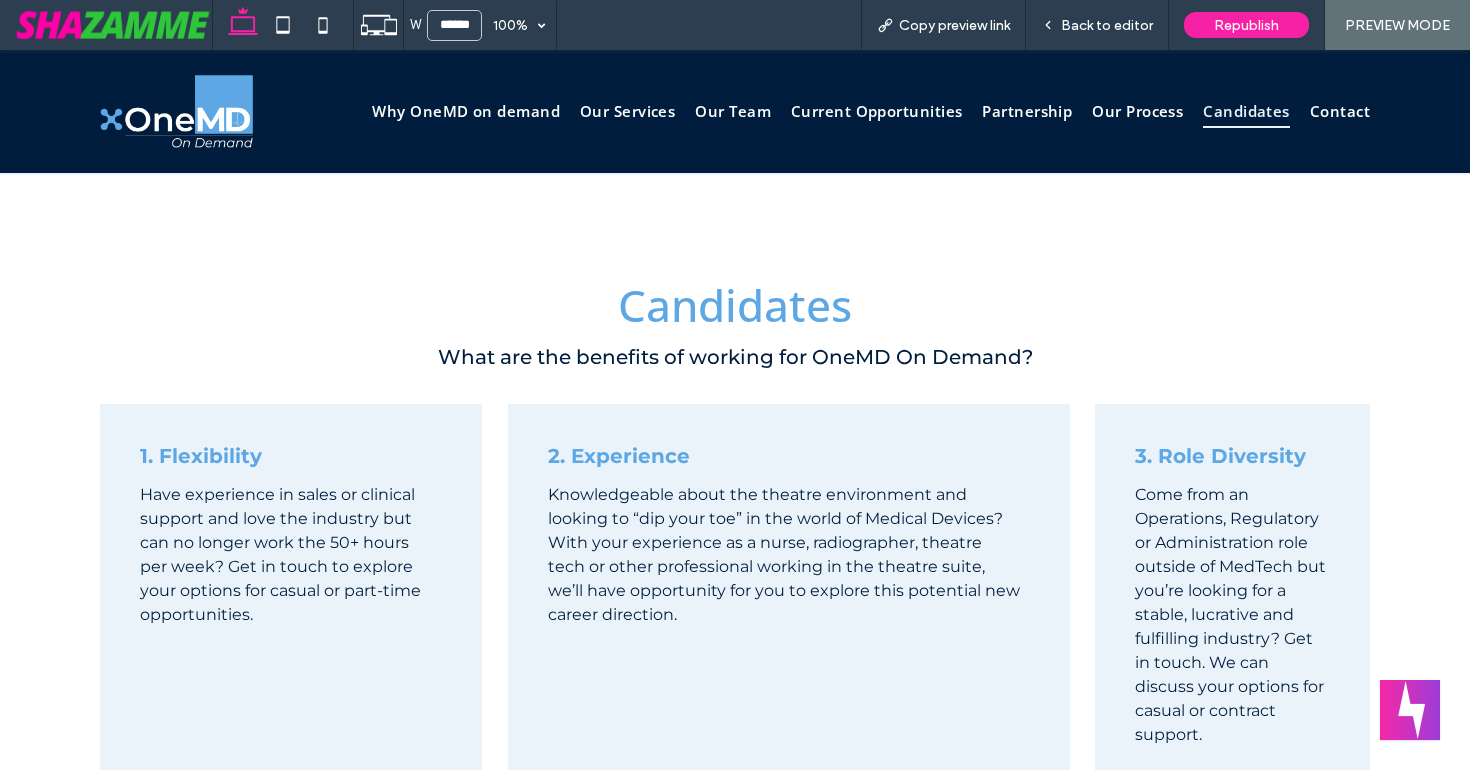 scroll, scrollTop: 5524, scrollLeft: 0, axis: vertical 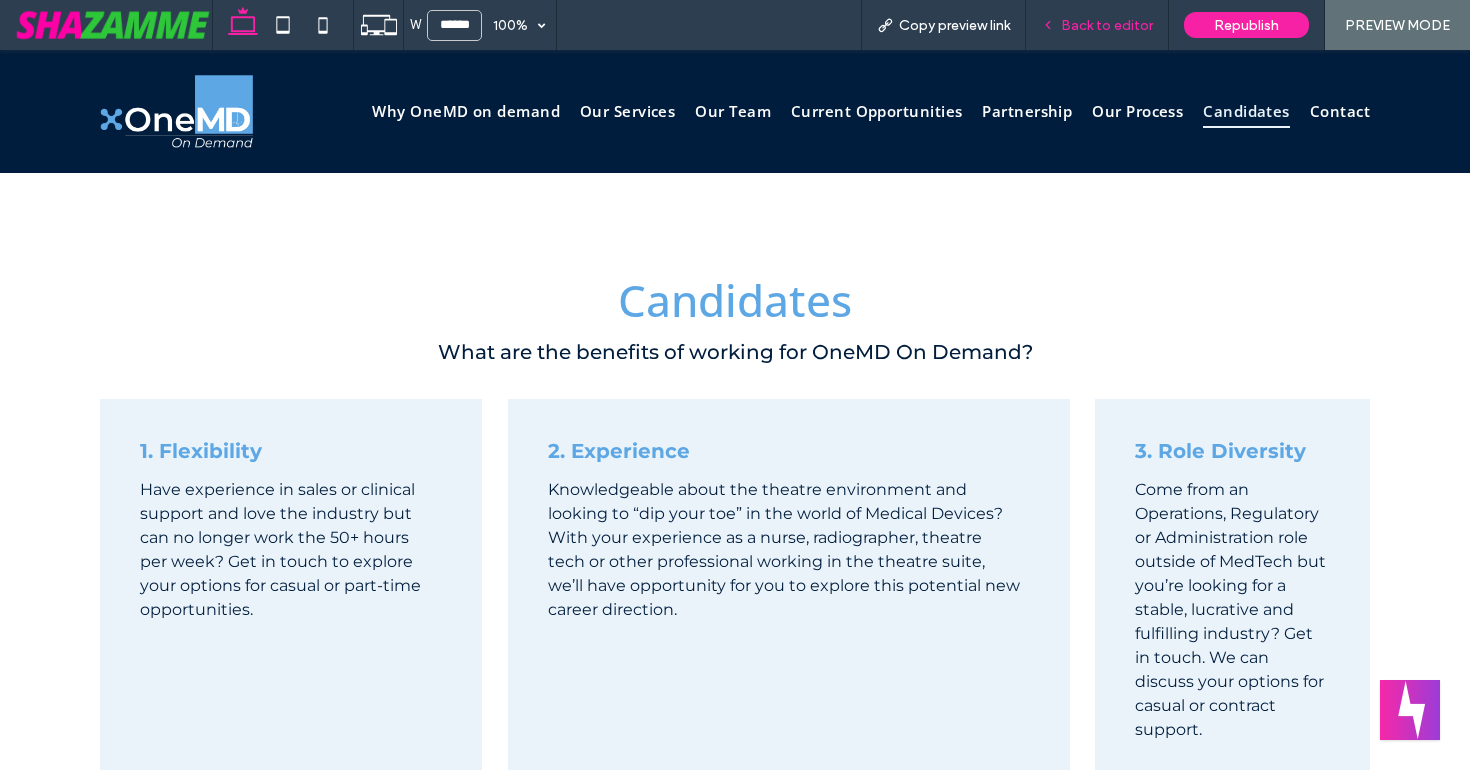 click on "Back to editor" at bounding box center [1107, 25] 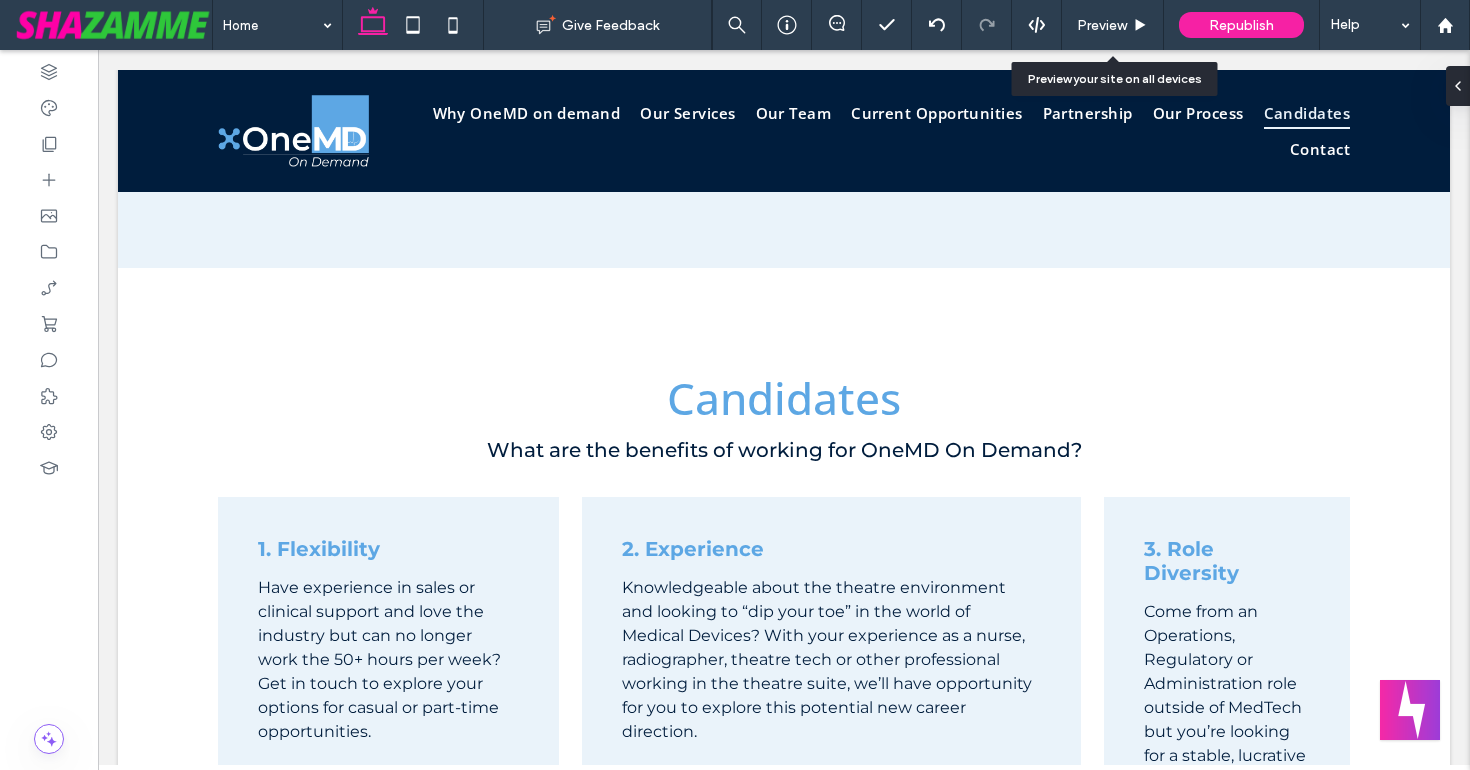 scroll, scrollTop: 5651, scrollLeft: 0, axis: vertical 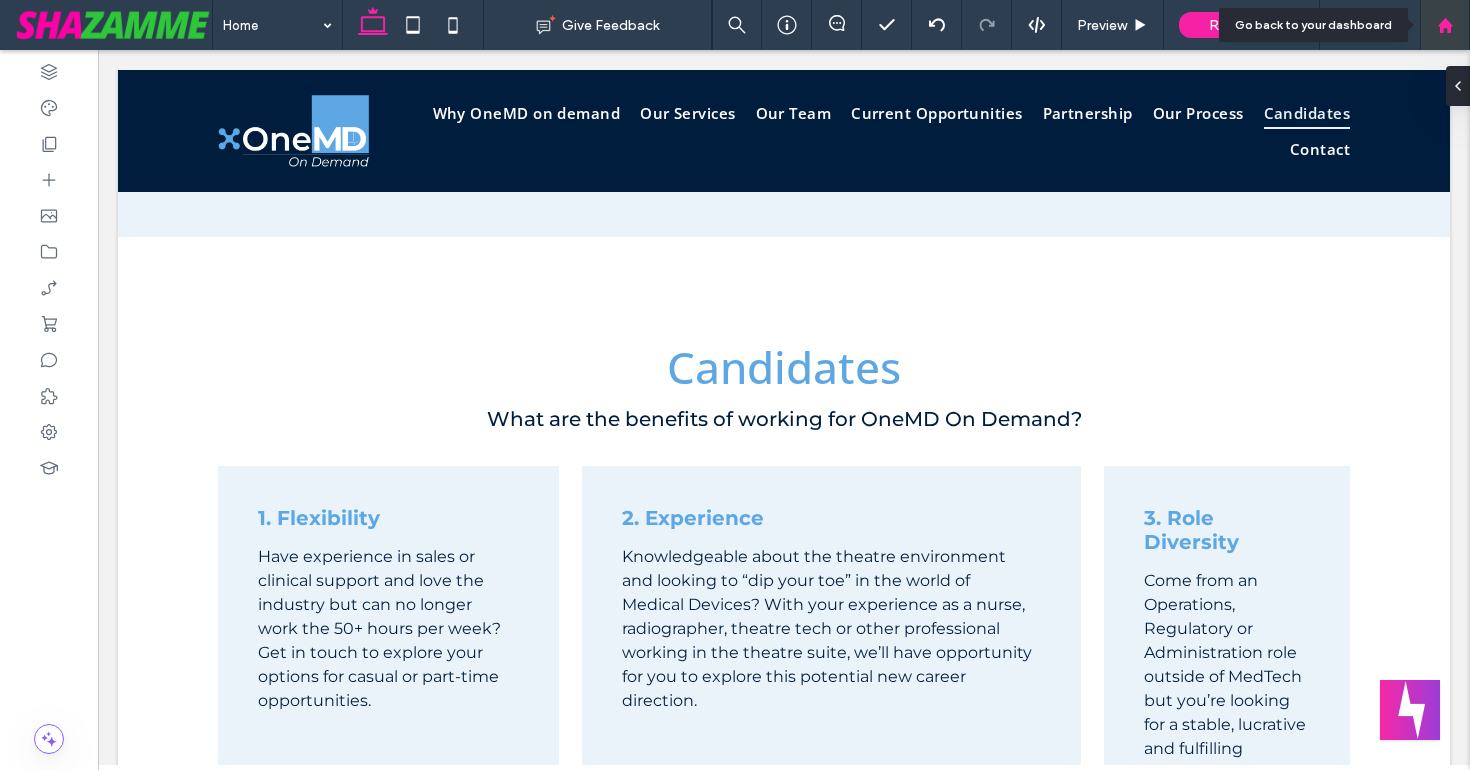 click 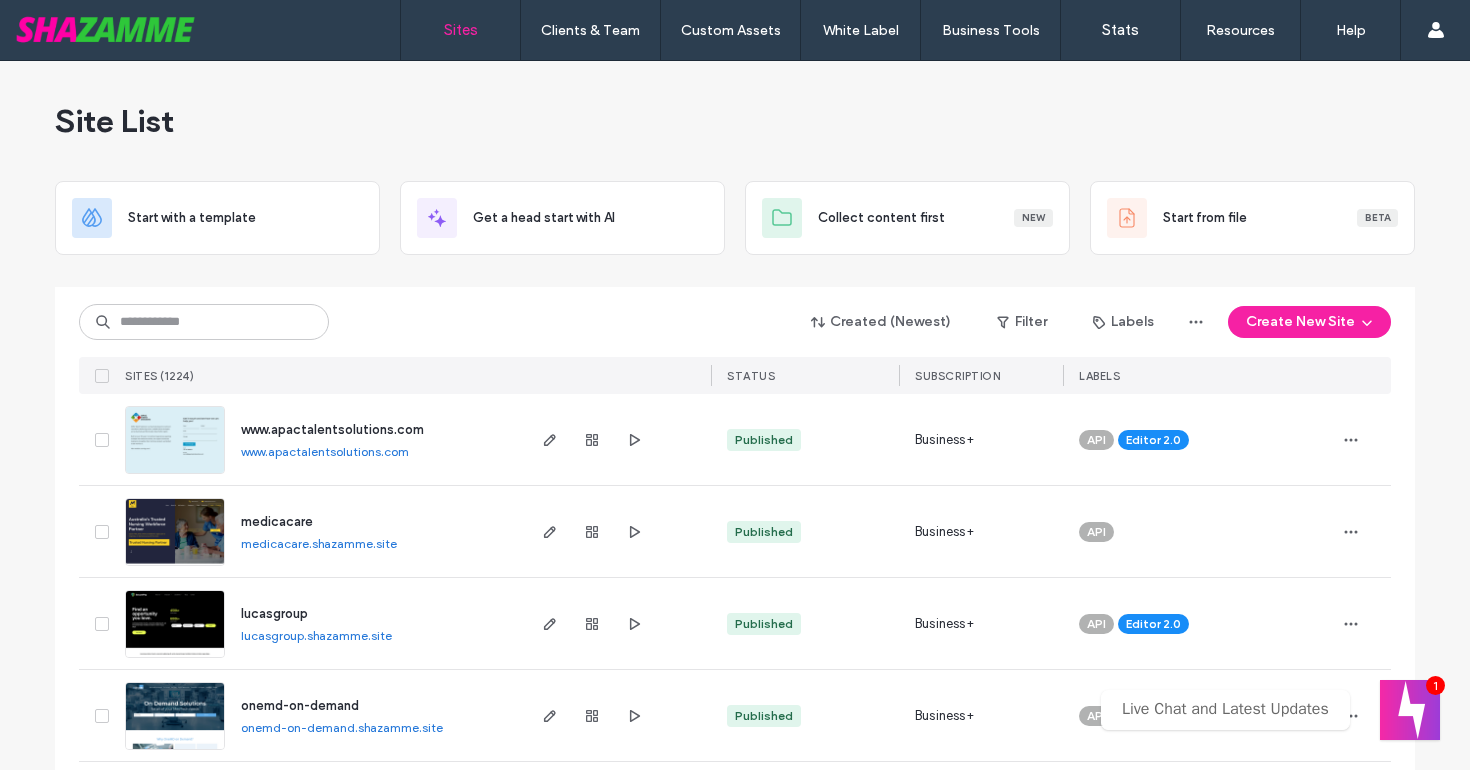 scroll, scrollTop: 0, scrollLeft: 0, axis: both 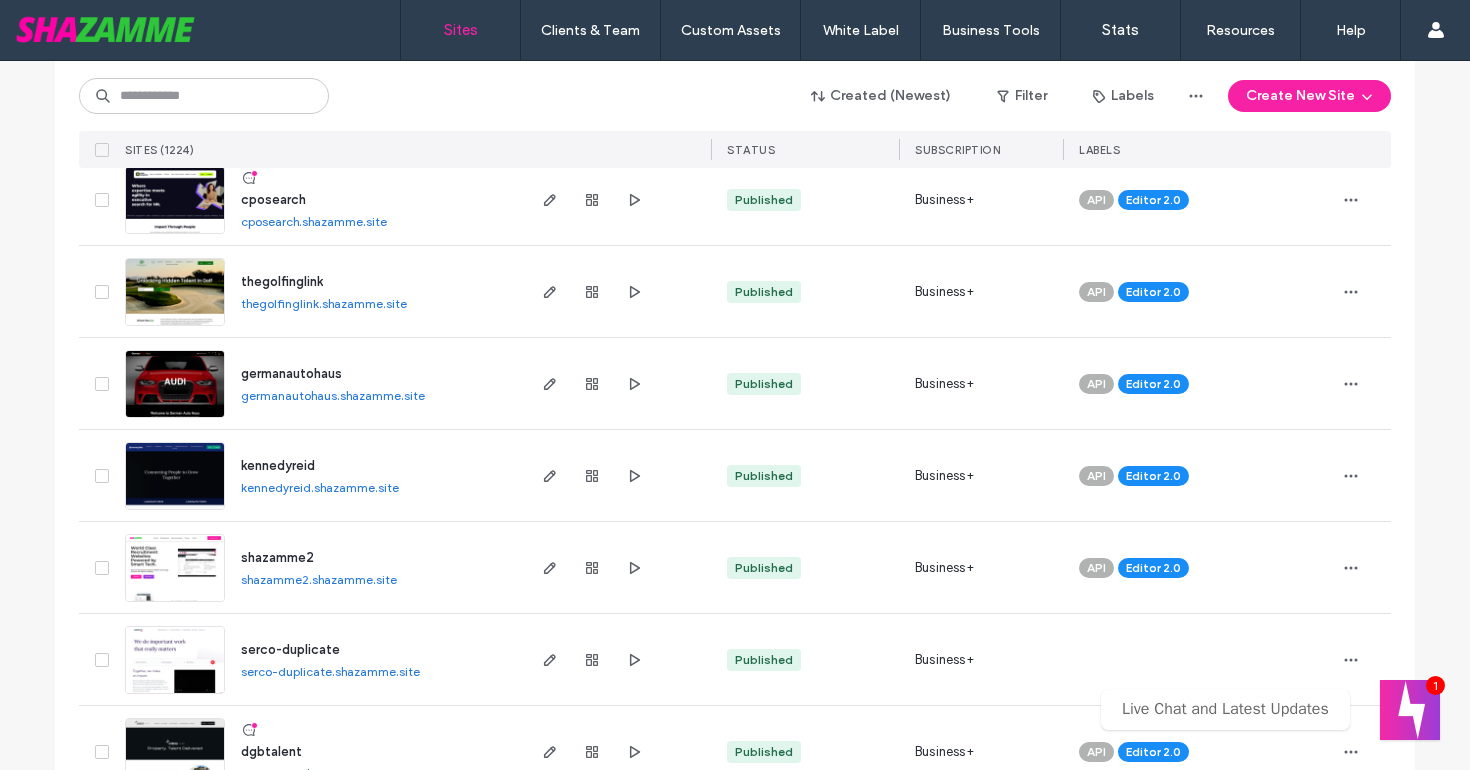 click on "germanautohaus" at bounding box center (291, 373) 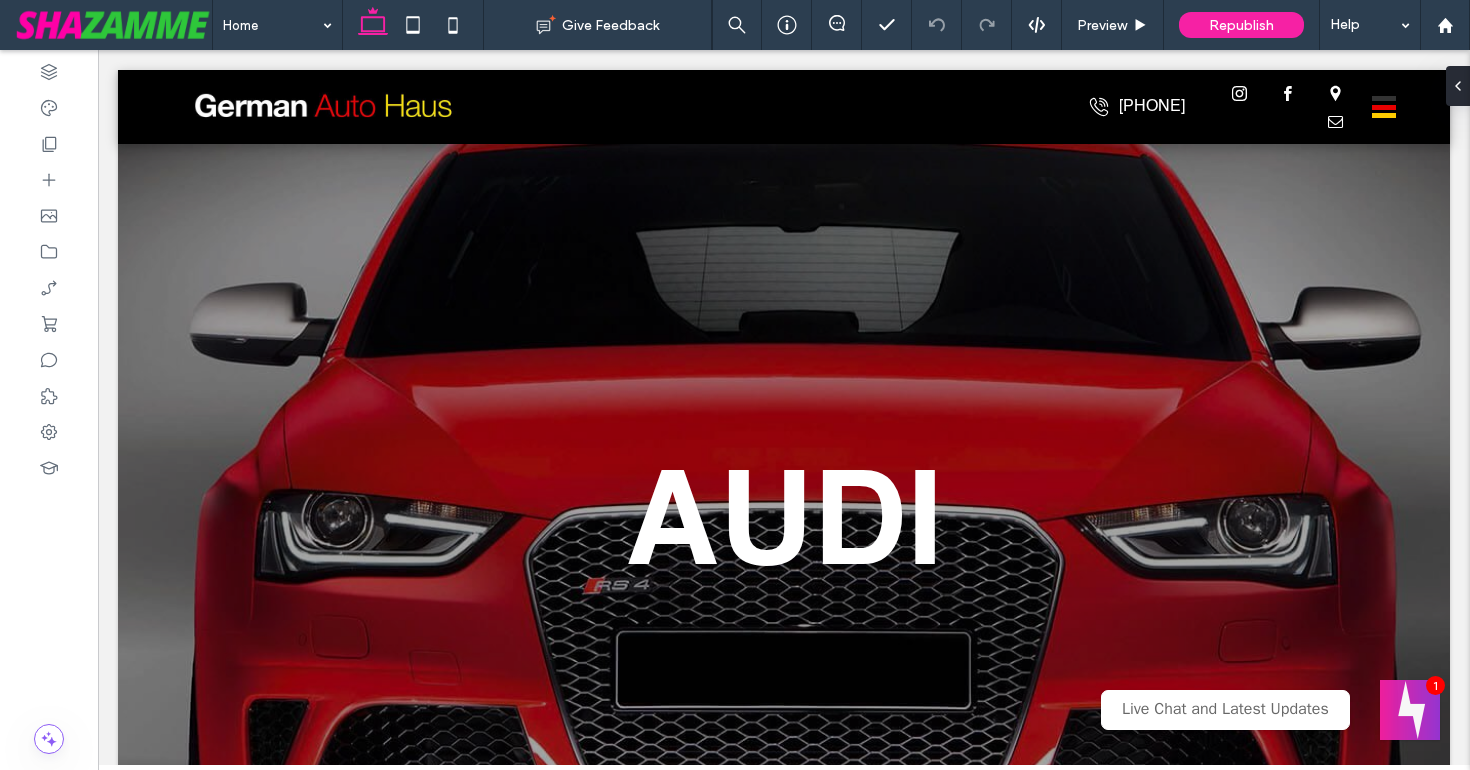 scroll, scrollTop: 0, scrollLeft: 0, axis: both 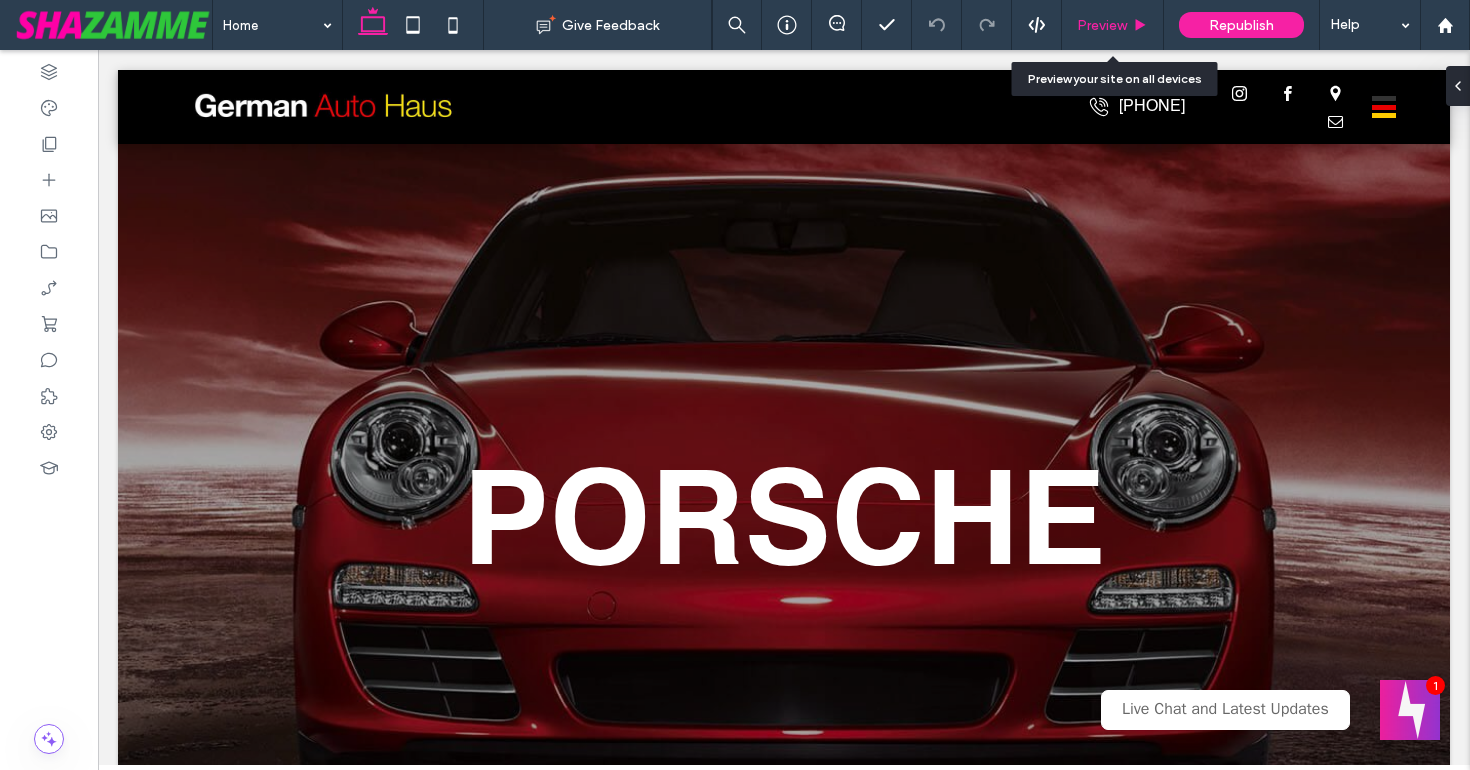 click on "Preview" at bounding box center (1102, 25) 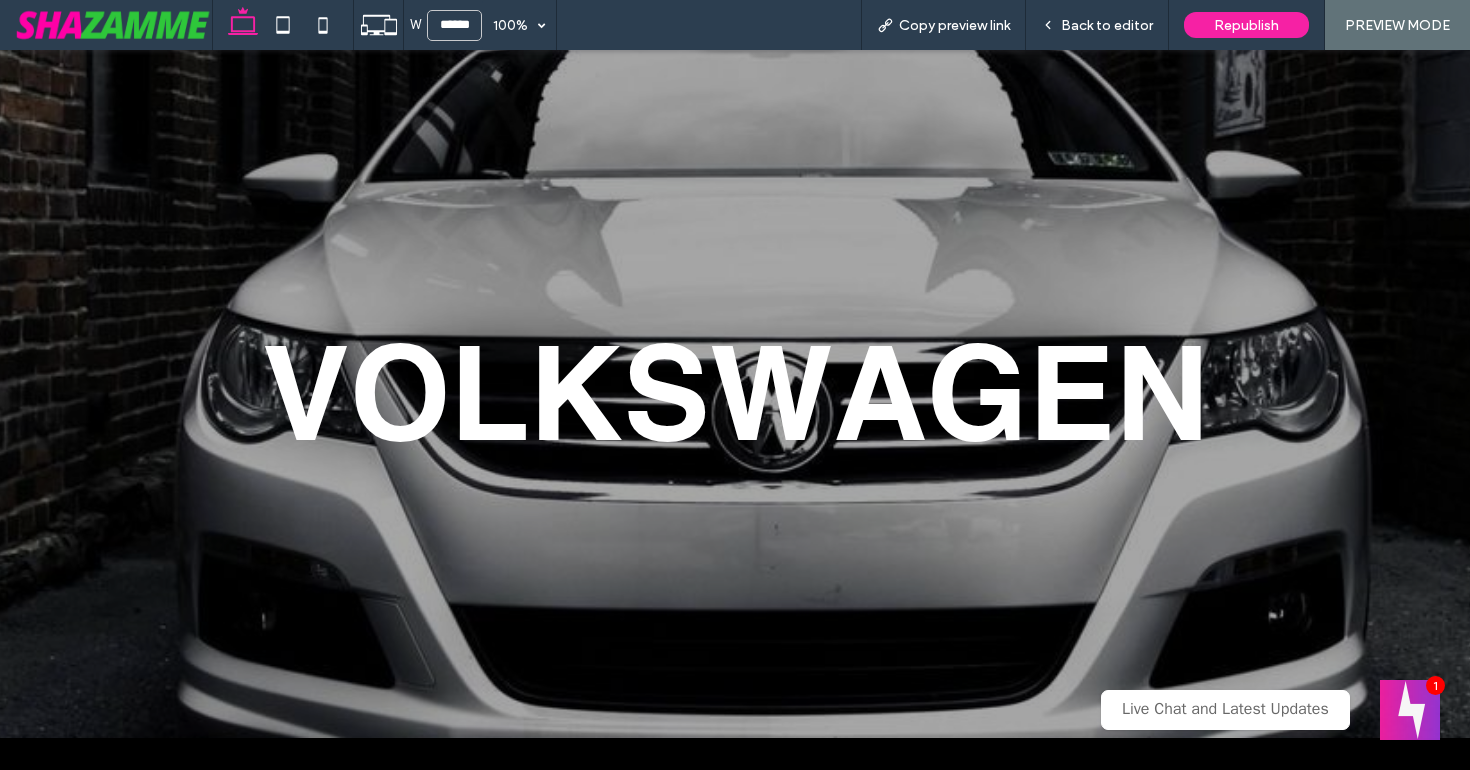 scroll, scrollTop: 98, scrollLeft: 0, axis: vertical 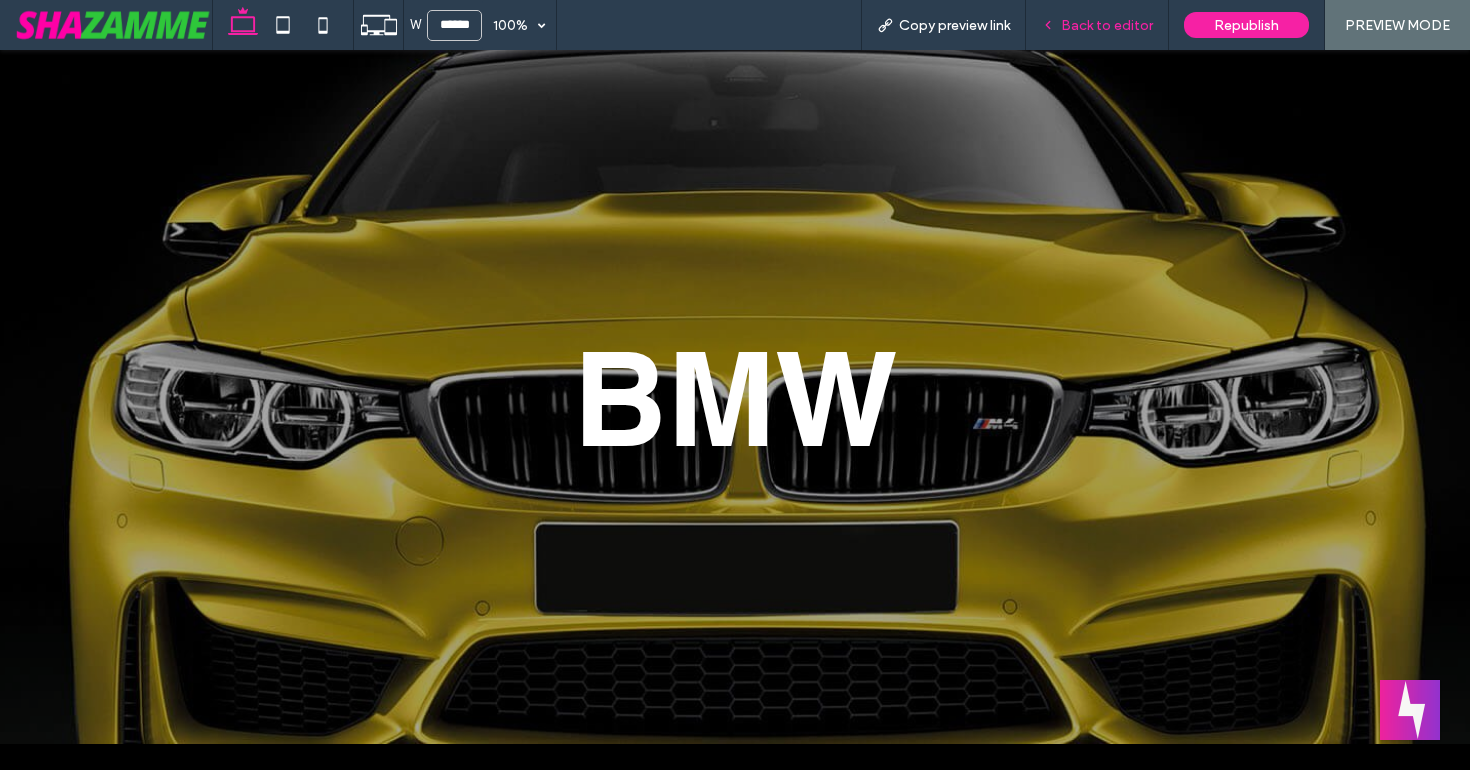 click on "Back to editor" at bounding box center (1107, 25) 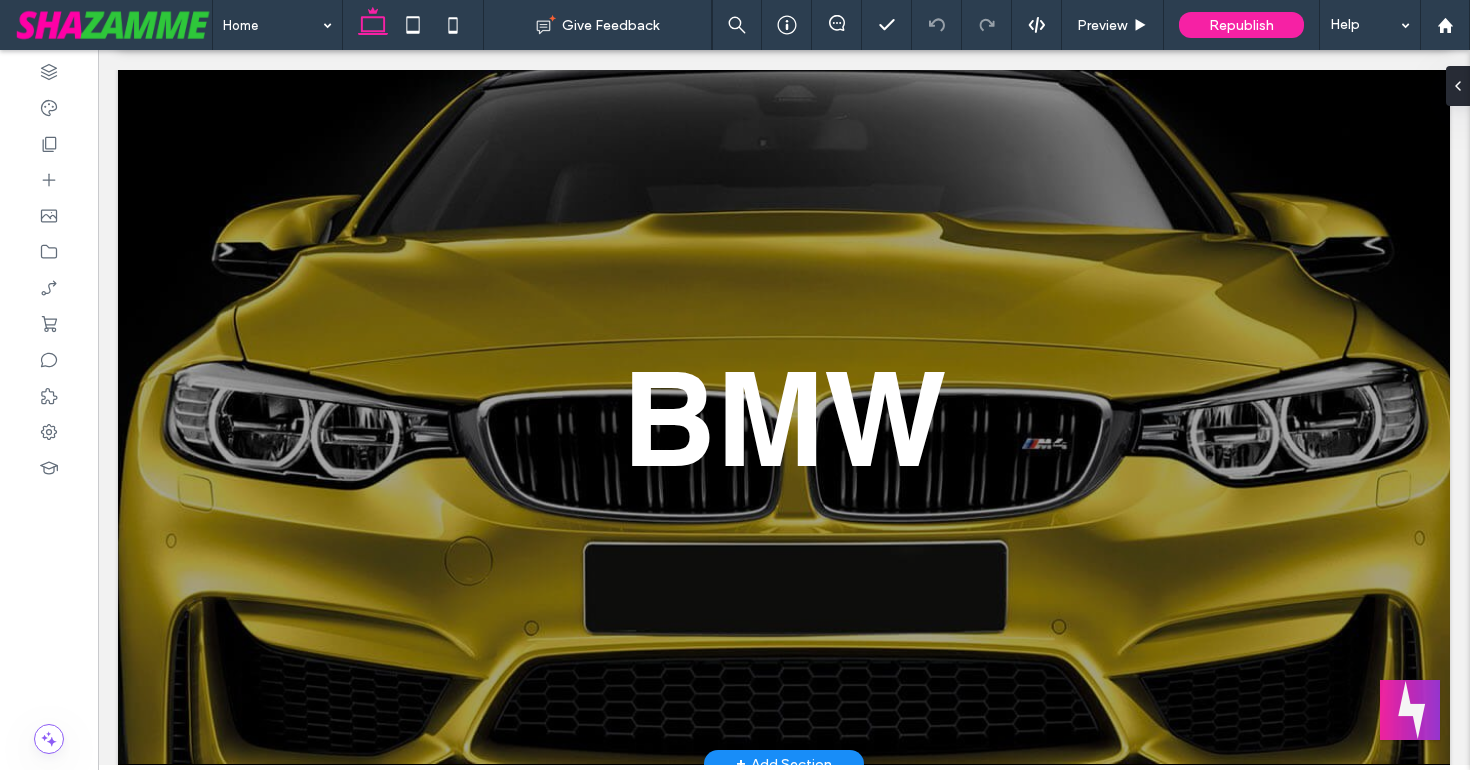 click on "BMW" at bounding box center [784, 417] 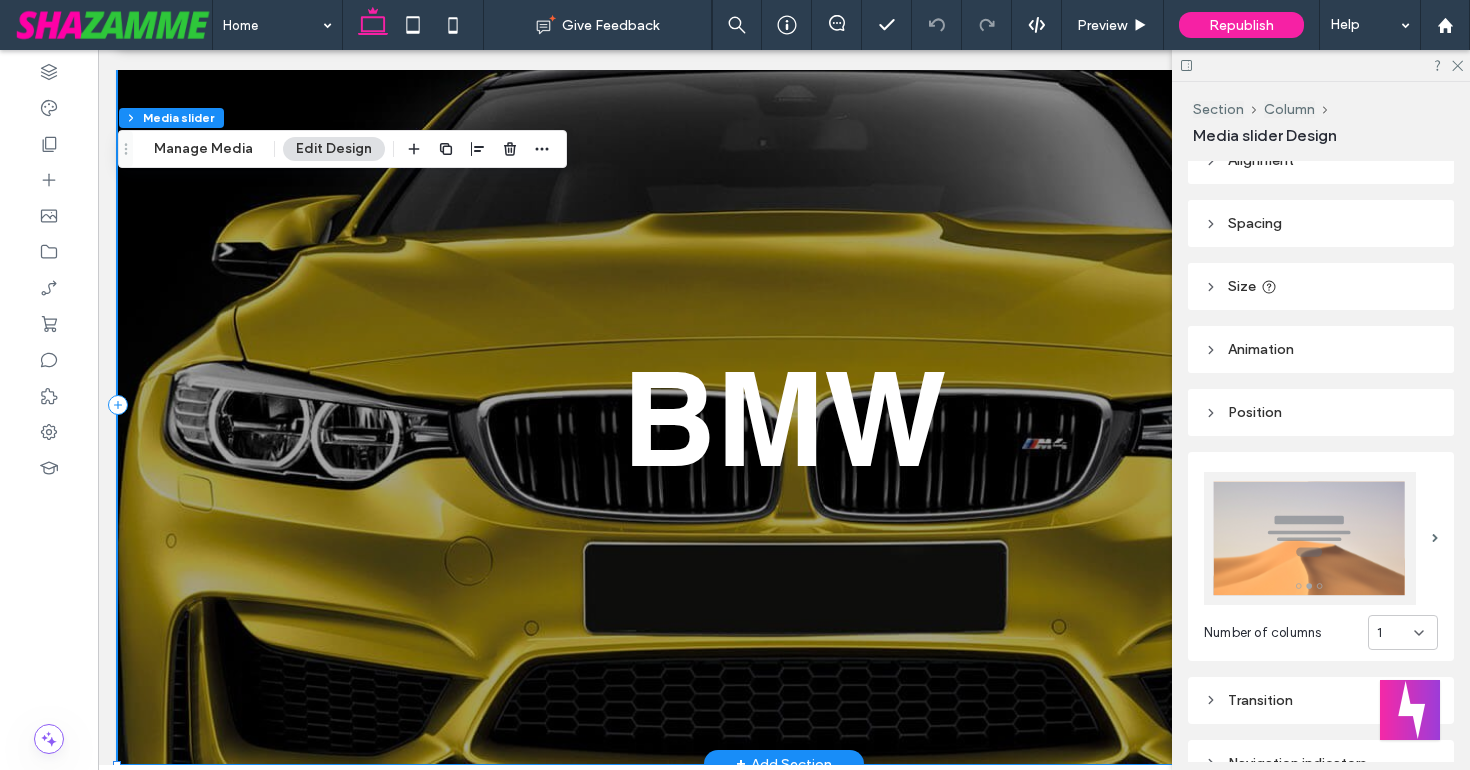 scroll, scrollTop: 0, scrollLeft: 0, axis: both 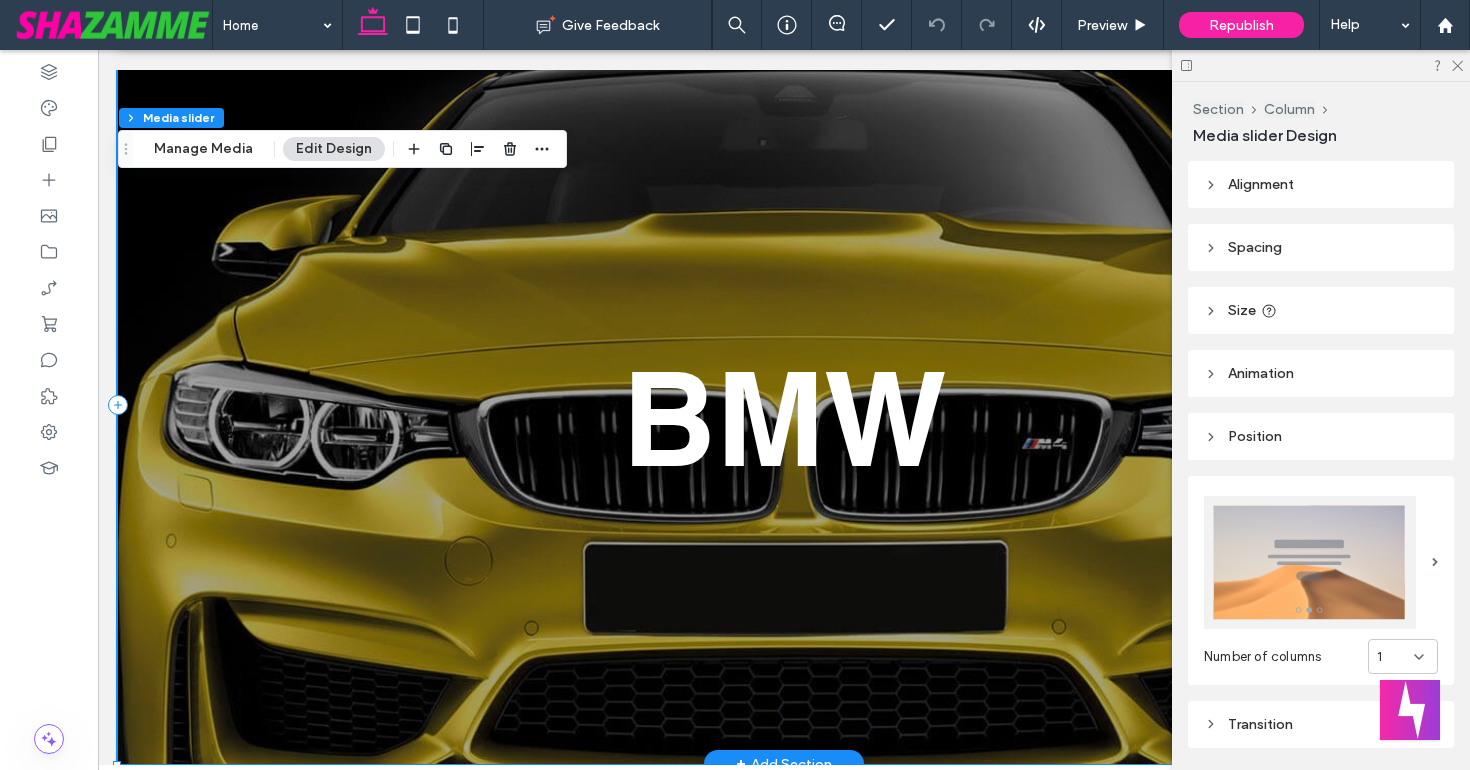 click 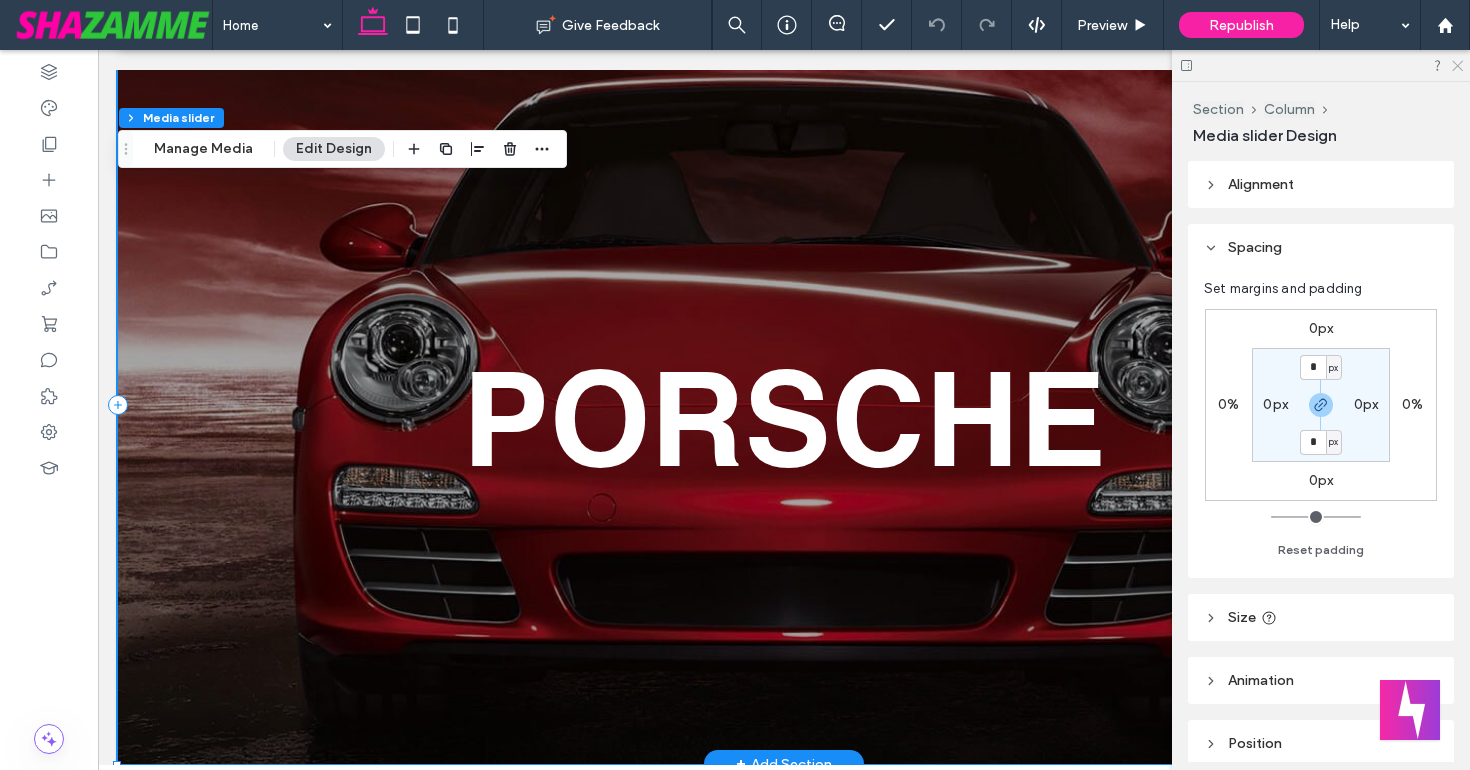 click 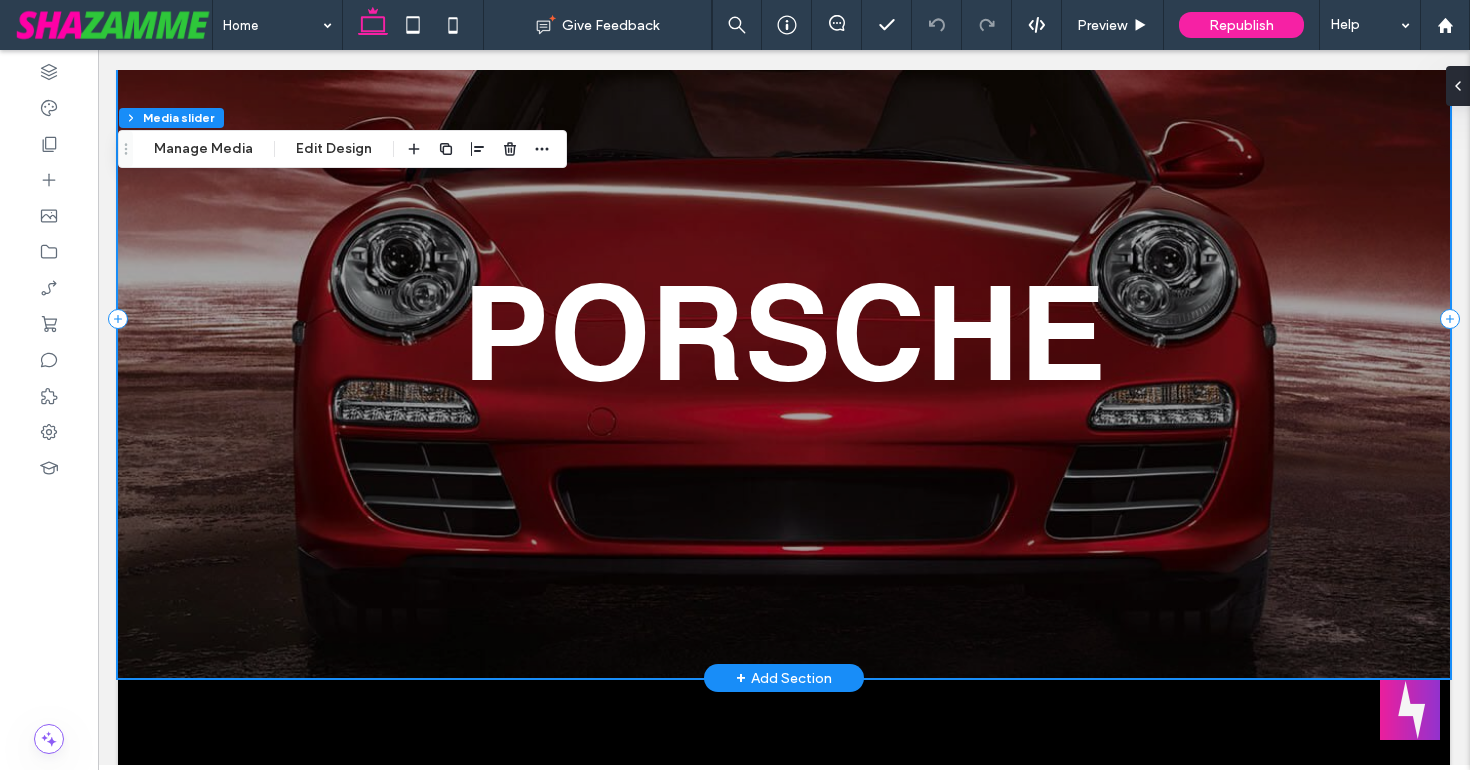 scroll, scrollTop: 193, scrollLeft: 0, axis: vertical 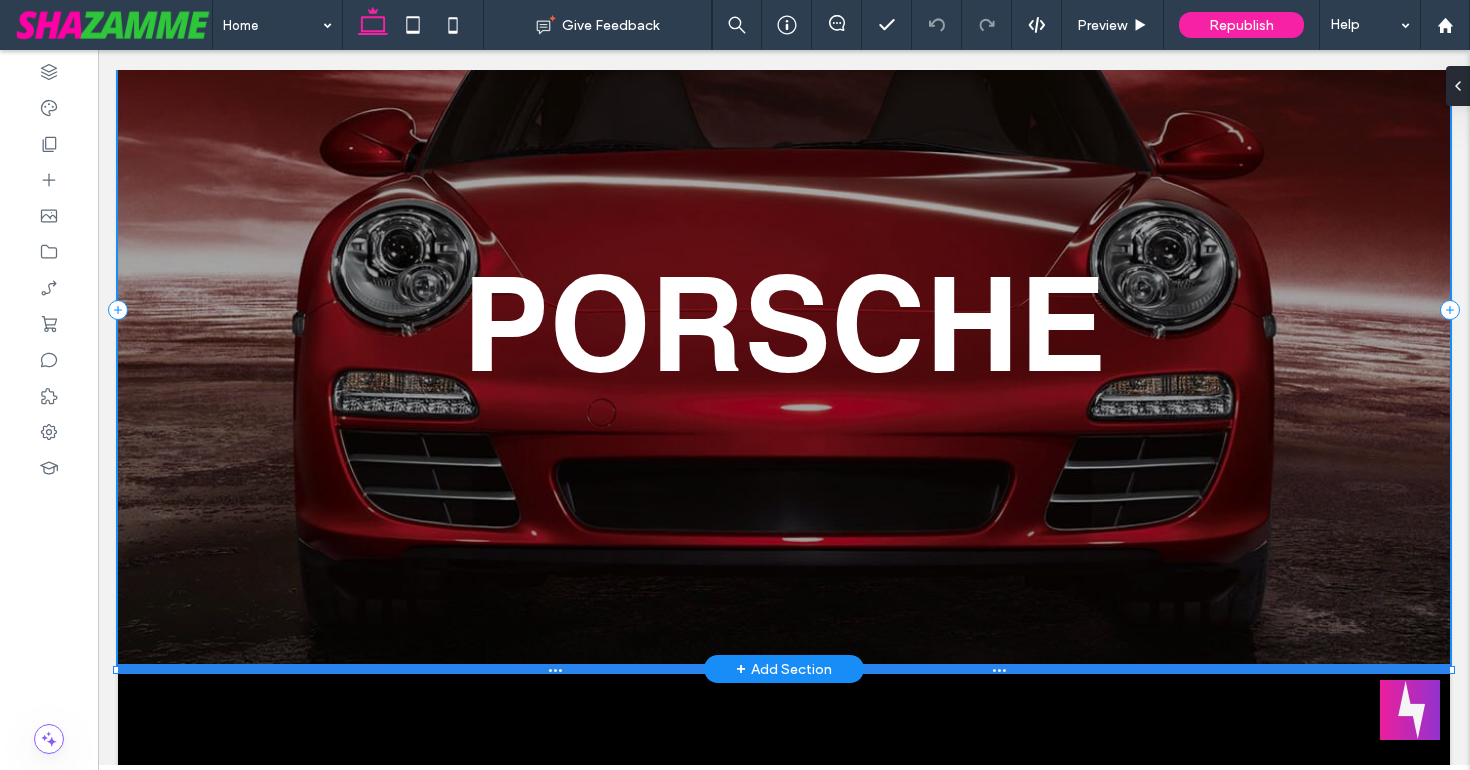 click at bounding box center [784, 669] 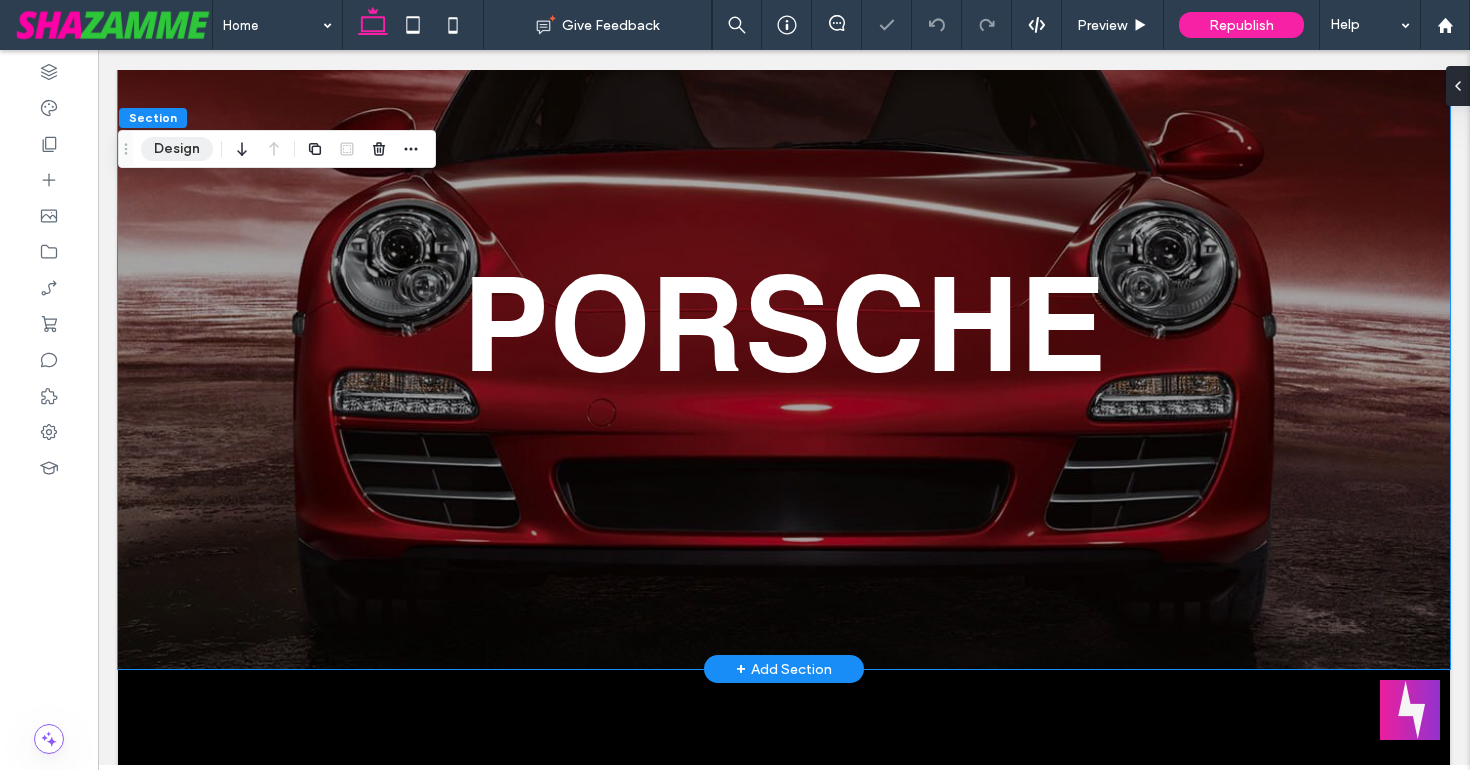 click on "Design" at bounding box center (177, 149) 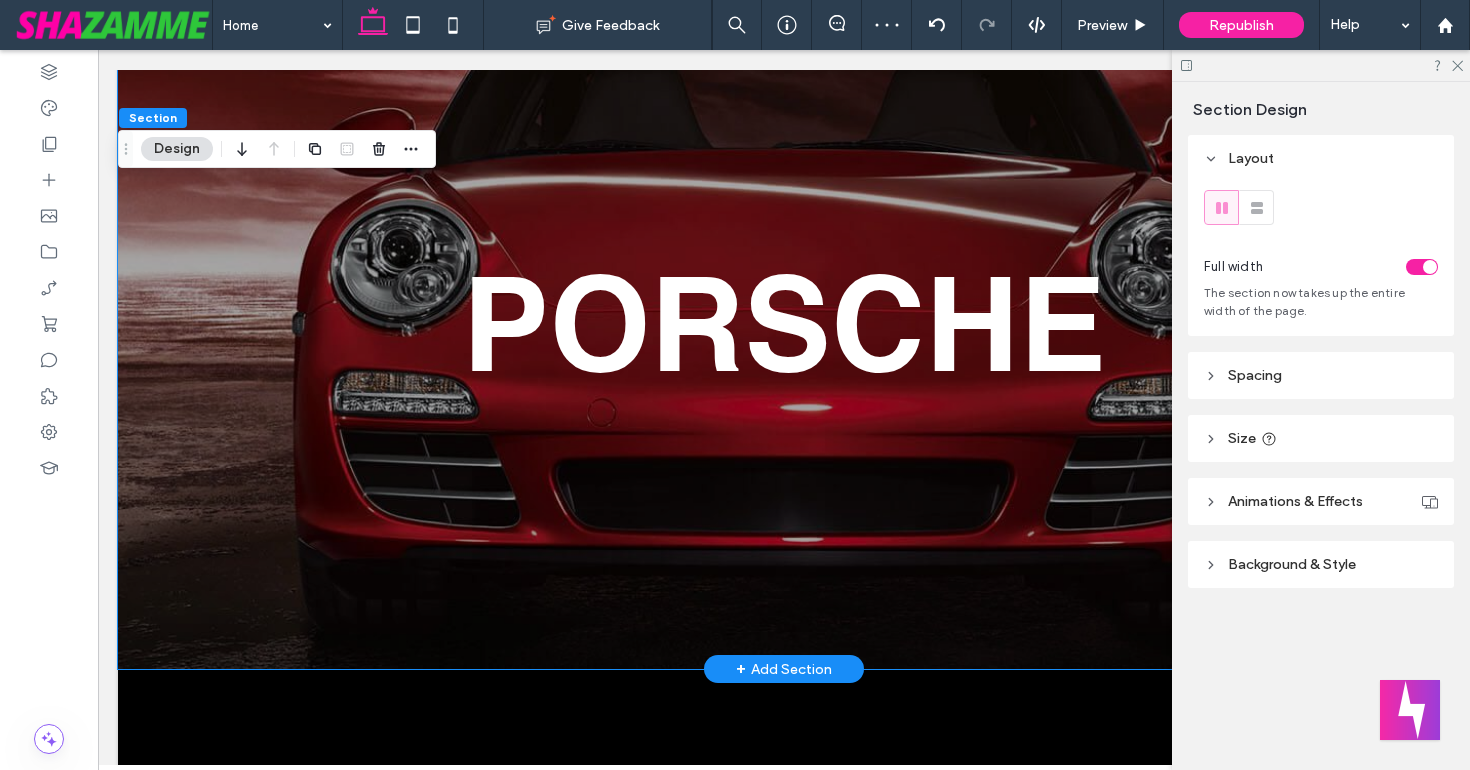 click 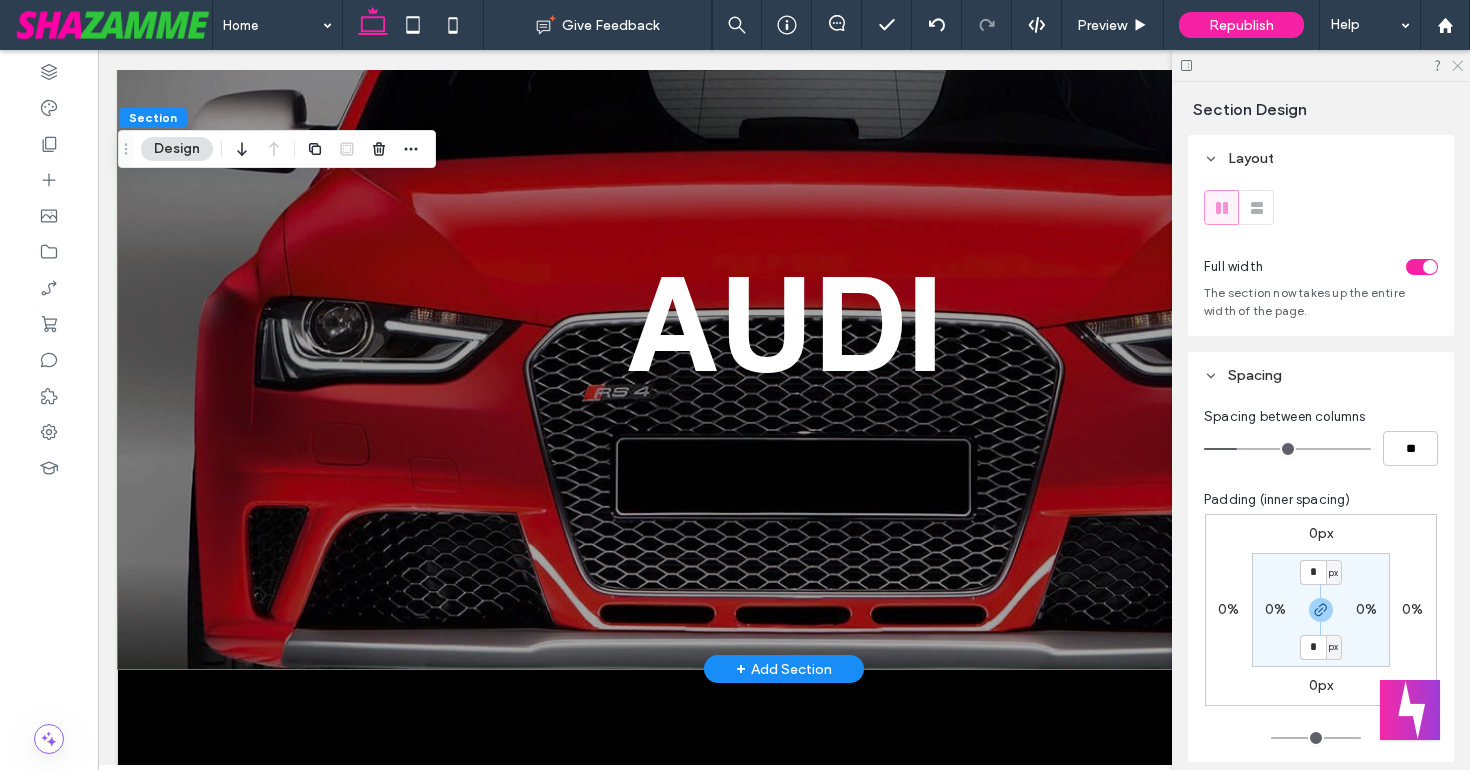 click 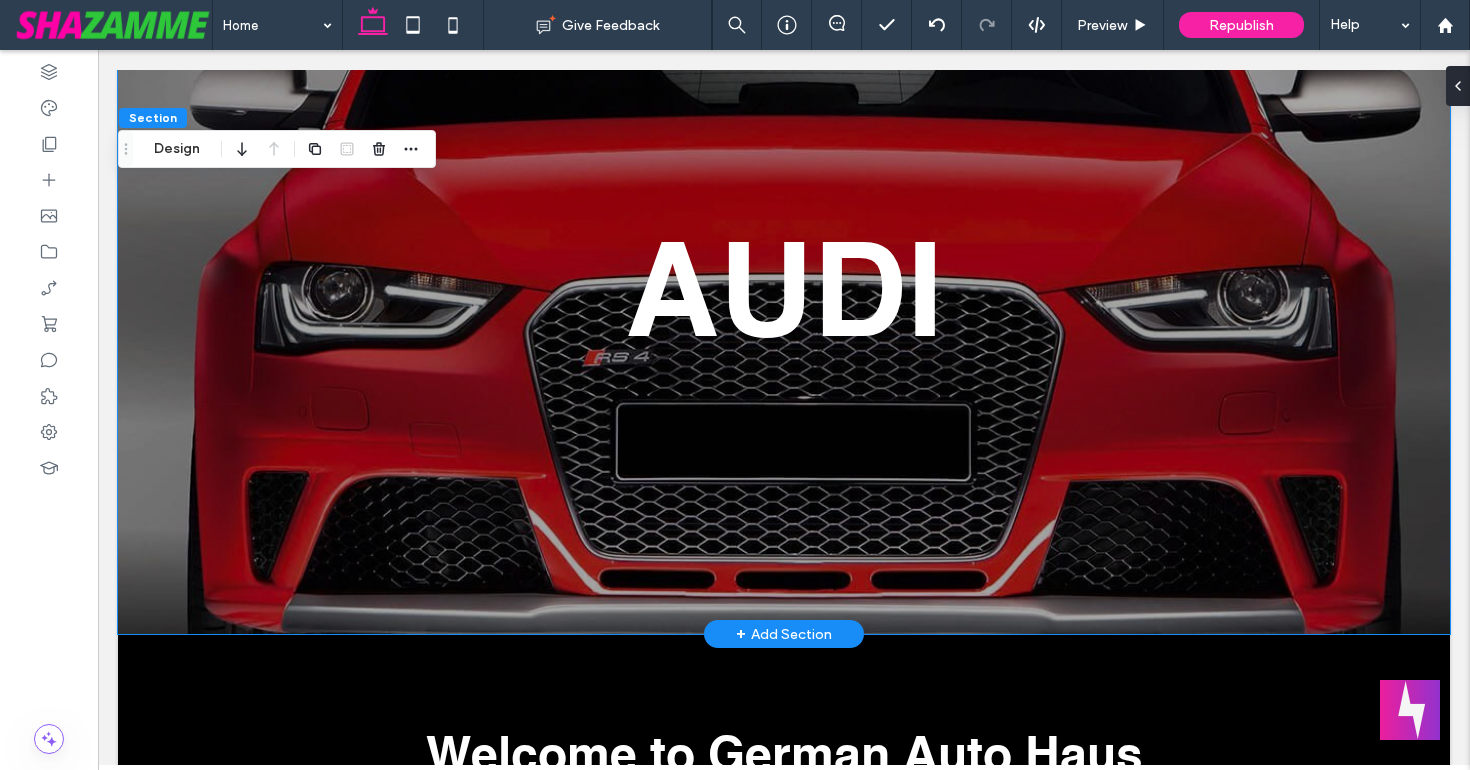 scroll, scrollTop: 240, scrollLeft: 0, axis: vertical 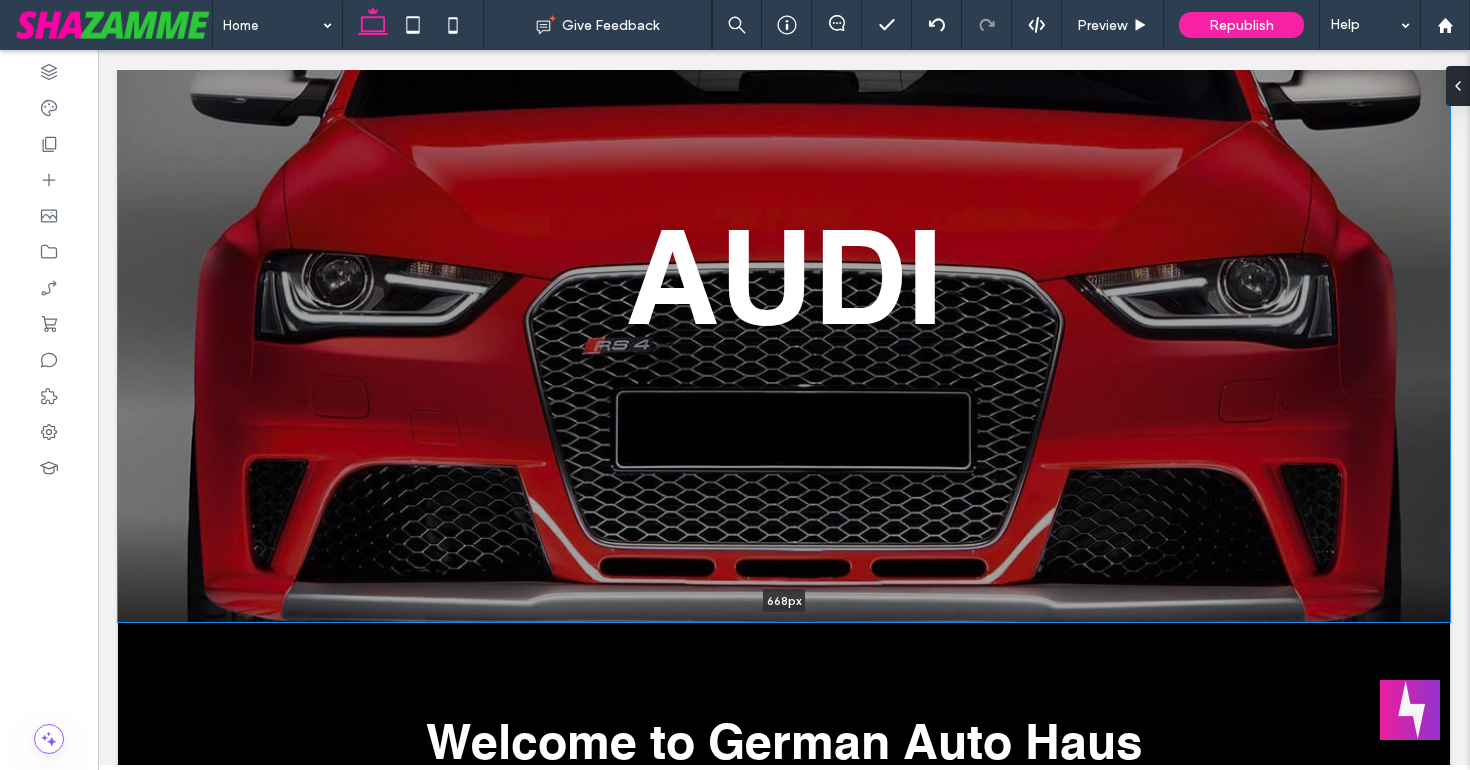 drag, startPoint x: 964, startPoint y: 621, endPoint x: 968, endPoint y: 571, distance: 50.159744 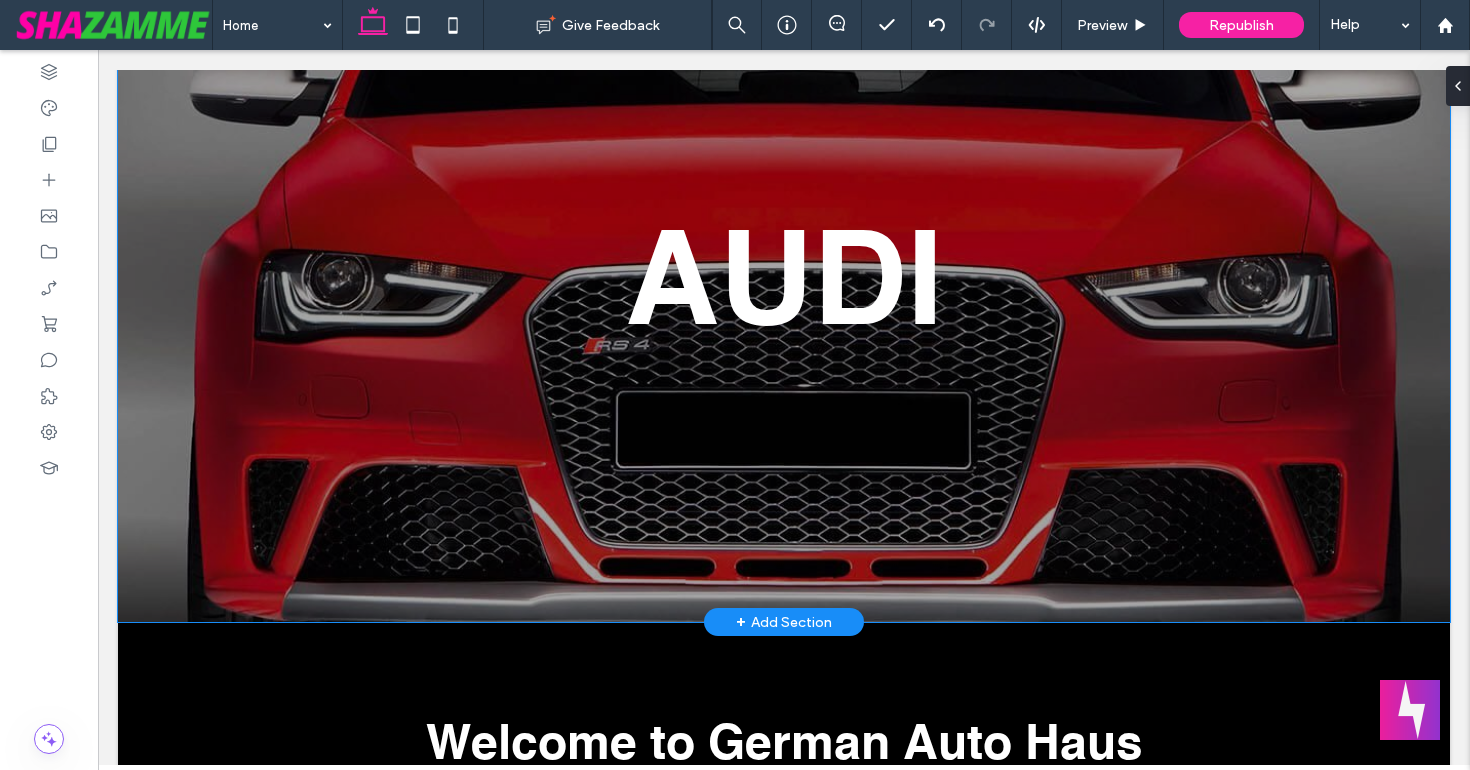 type on "***" 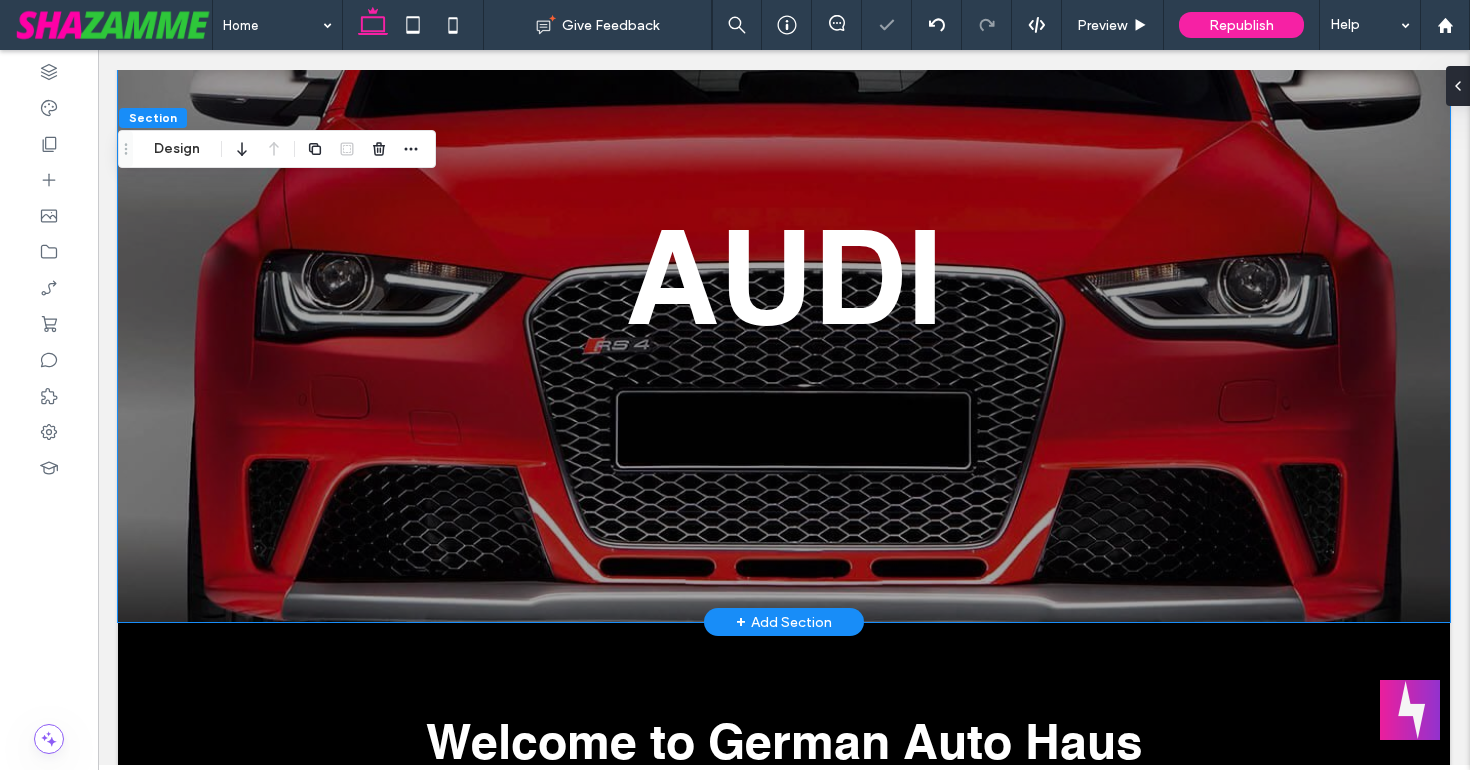click on "AUDI" at bounding box center [784, 275] 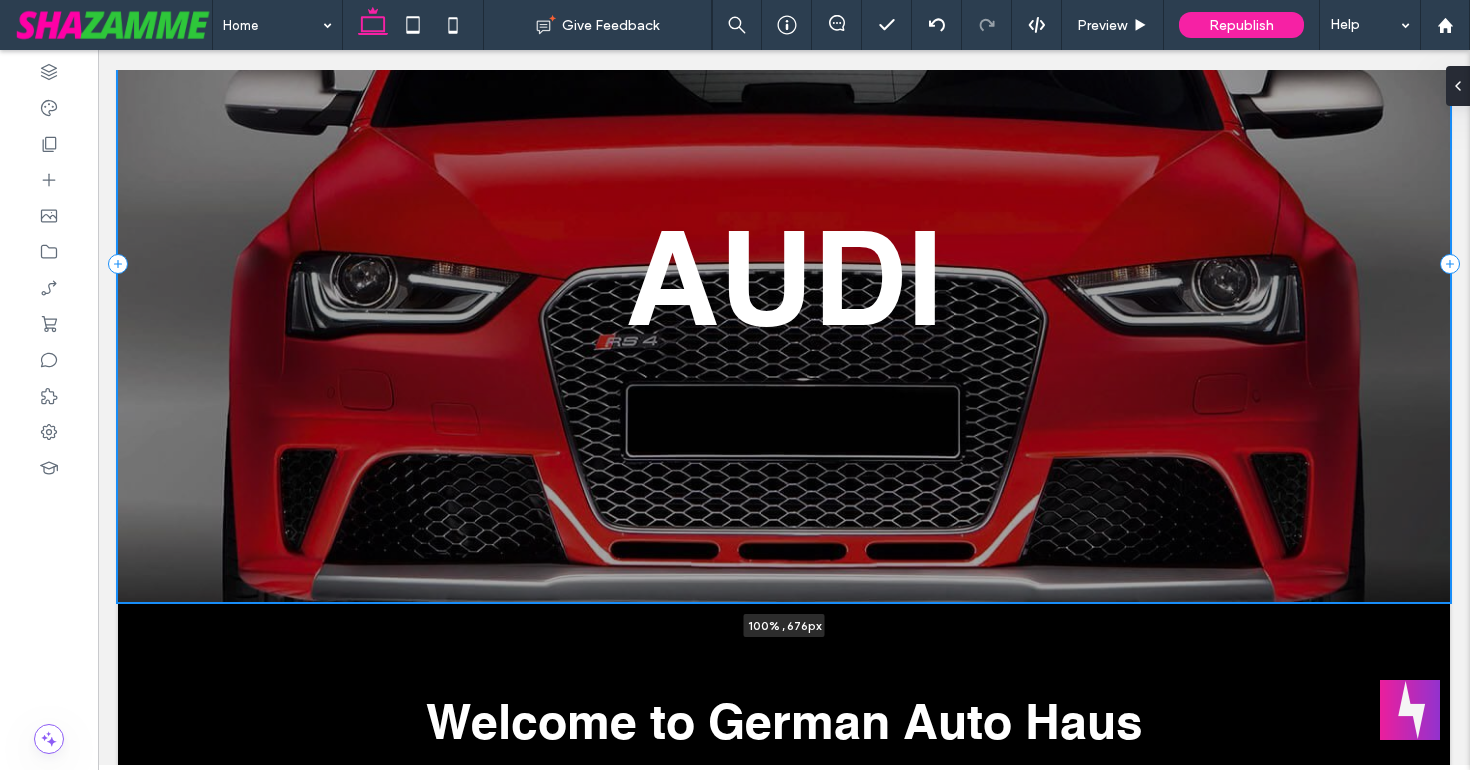scroll, scrollTop: 215, scrollLeft: 0, axis: vertical 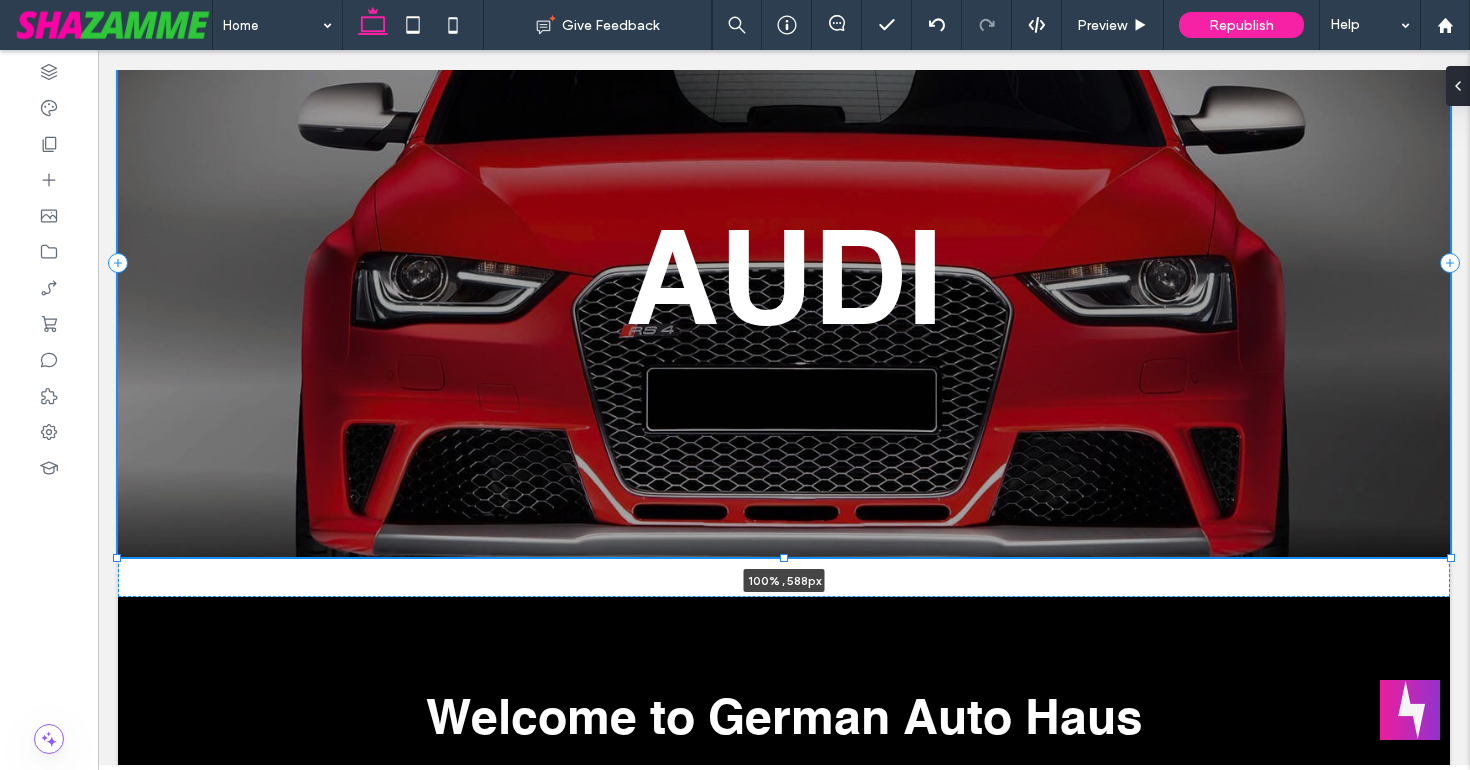 drag, startPoint x: 1451, startPoint y: 621, endPoint x: 1469, endPoint y: 556, distance: 67.44627 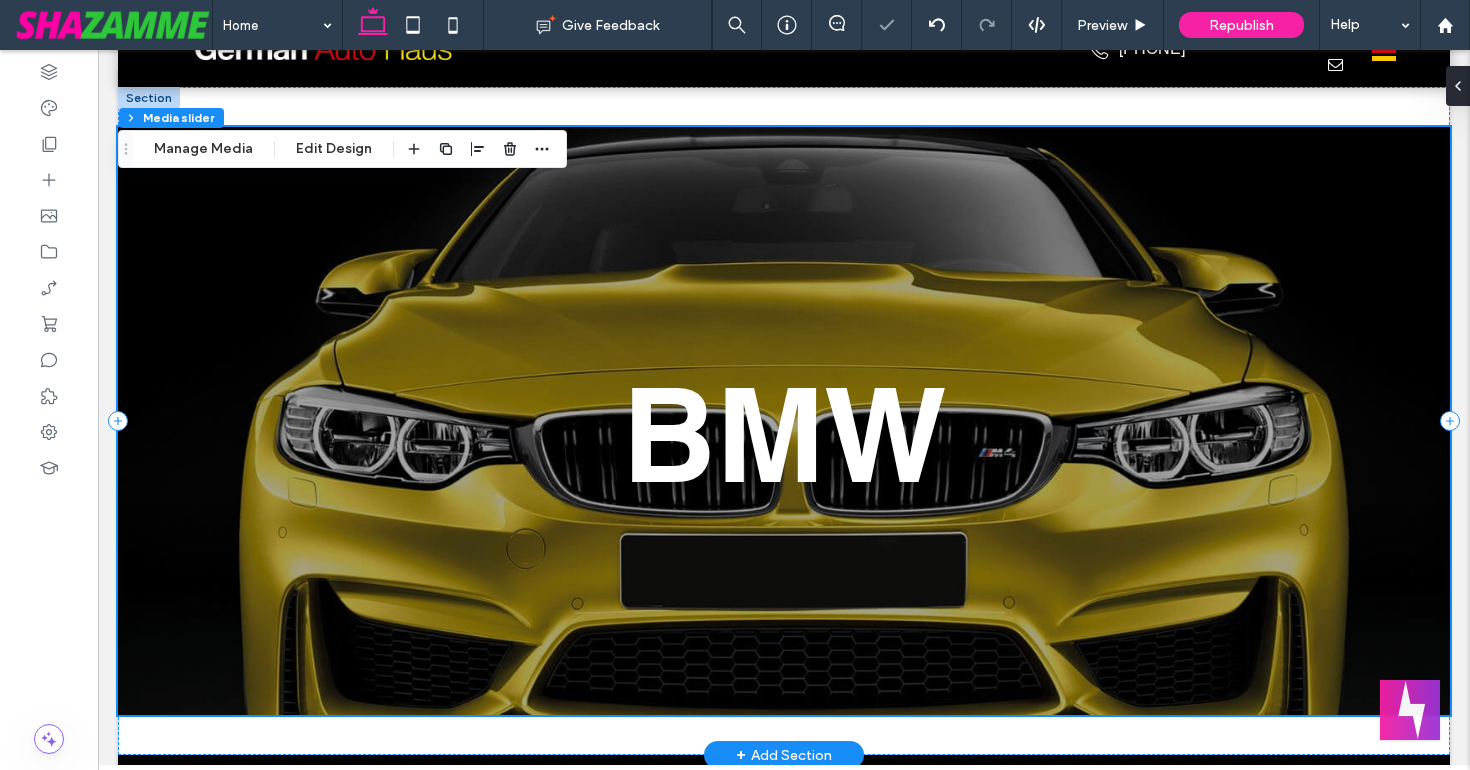 scroll, scrollTop: 0, scrollLeft: 0, axis: both 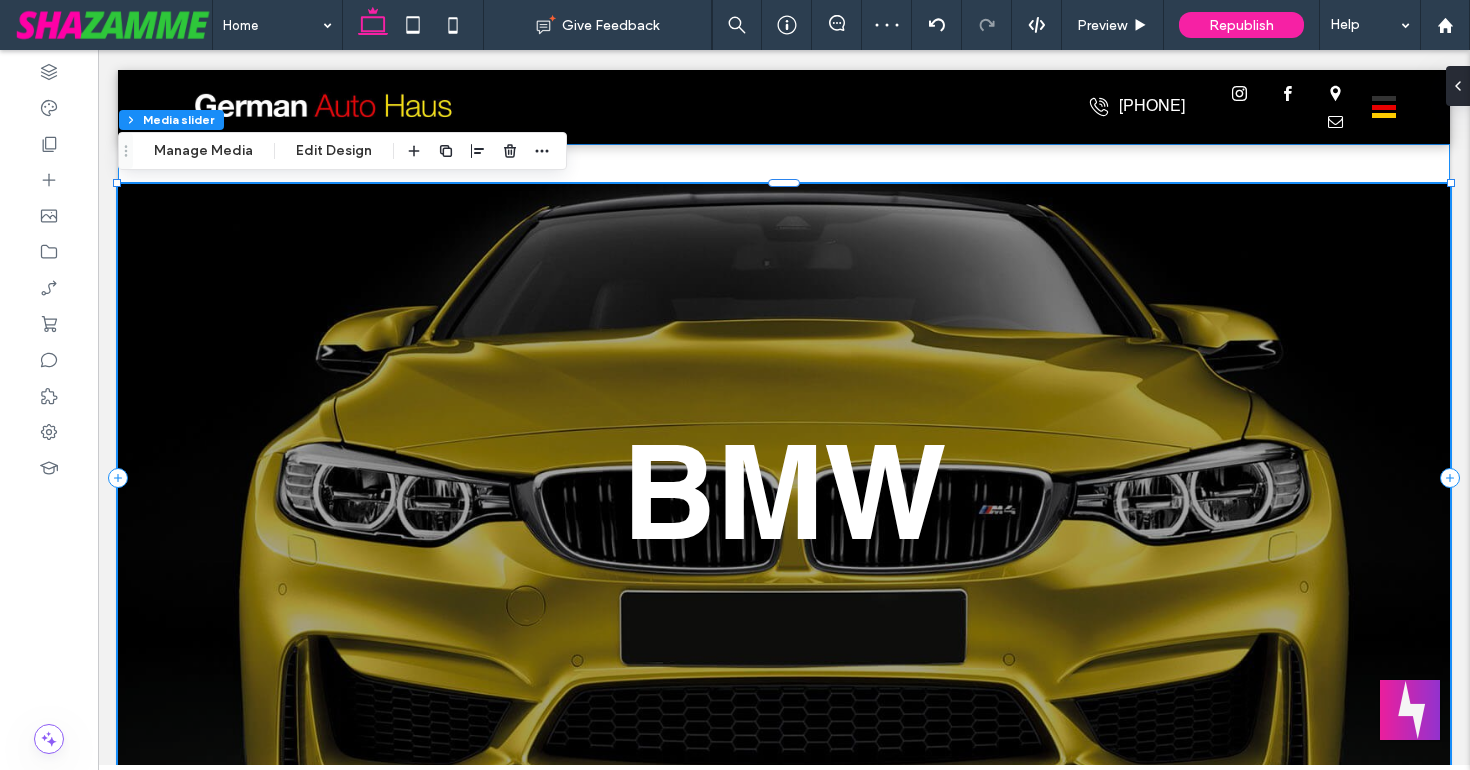 click on "BMW a a a a
100% , 588px" at bounding box center [784, 478] 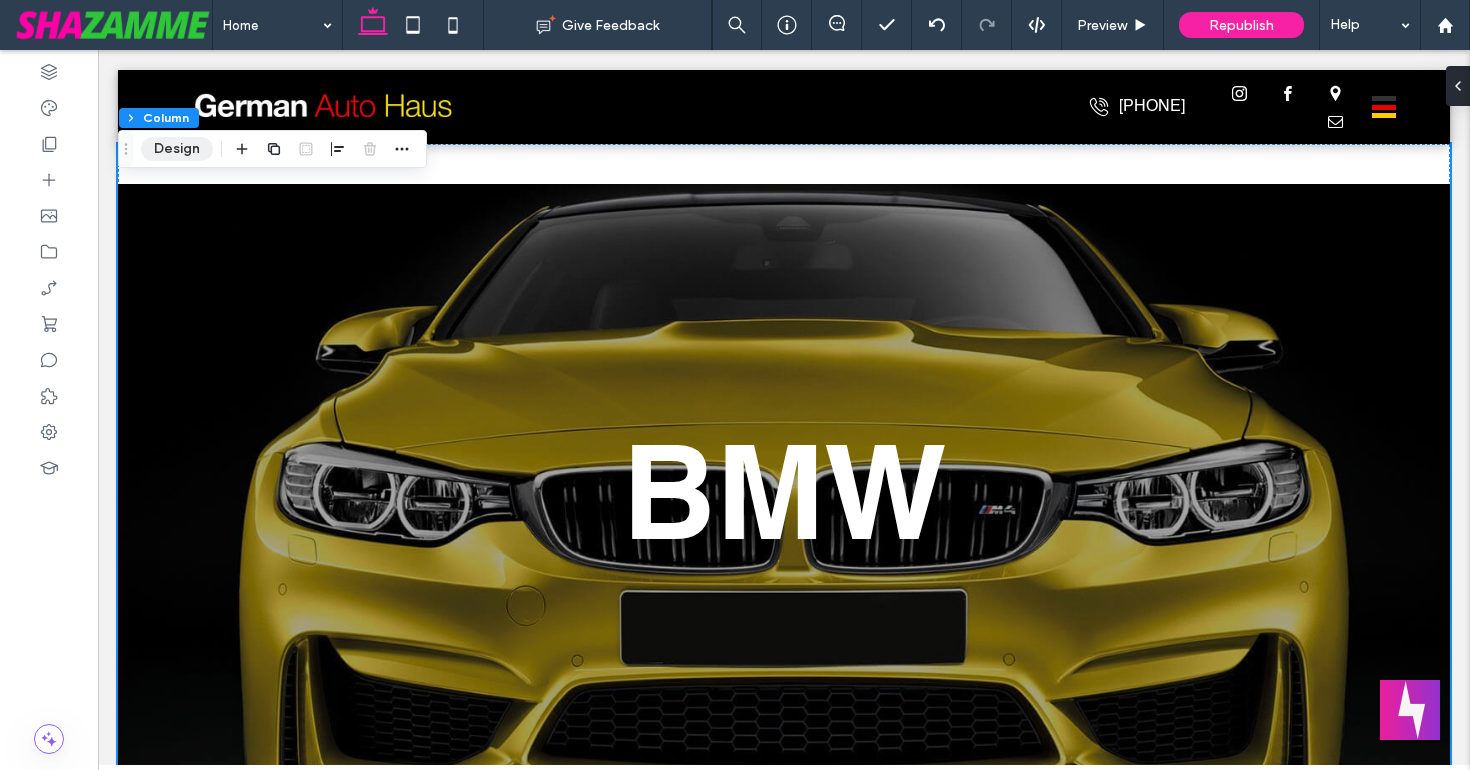click on "Design" at bounding box center (177, 149) 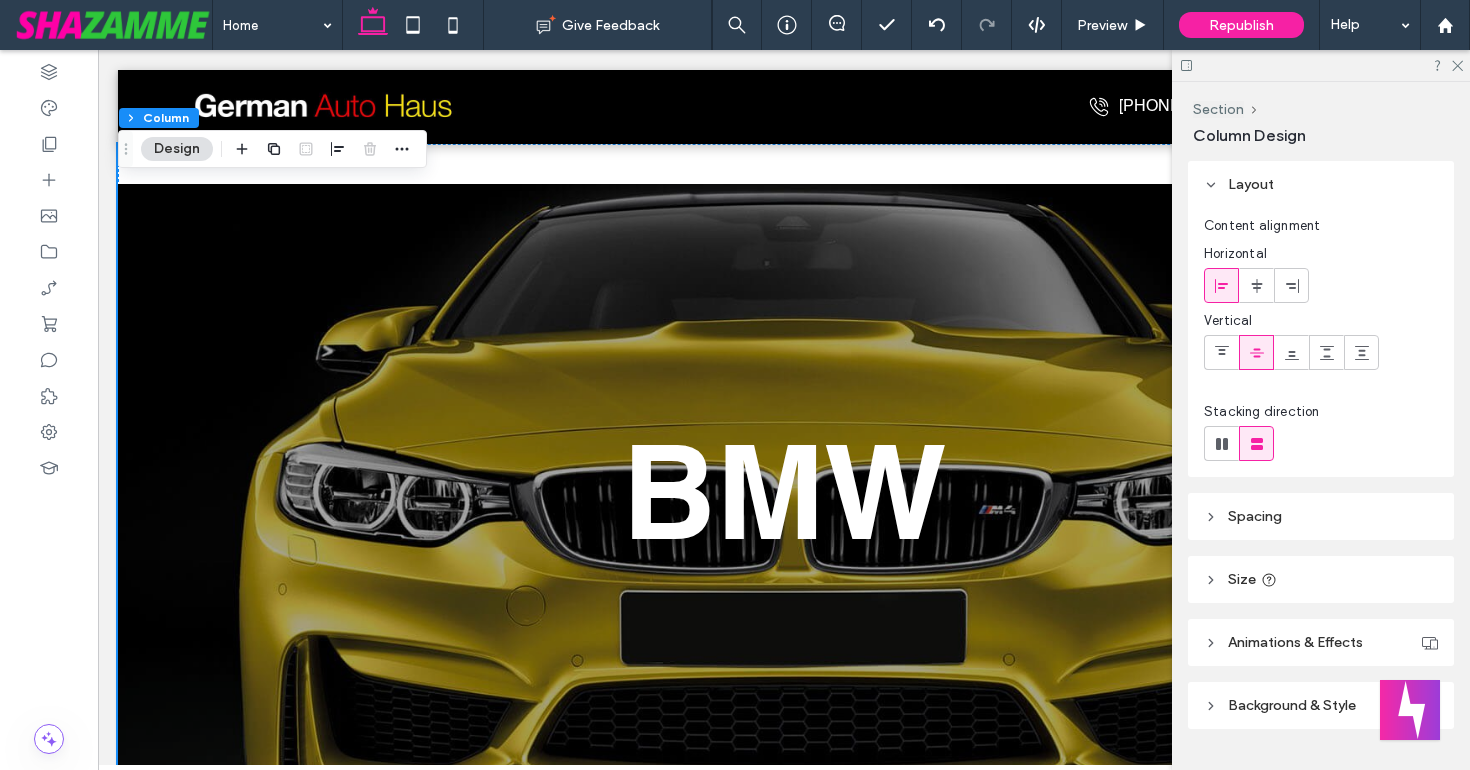 click on "Spacing" at bounding box center [1255, 516] 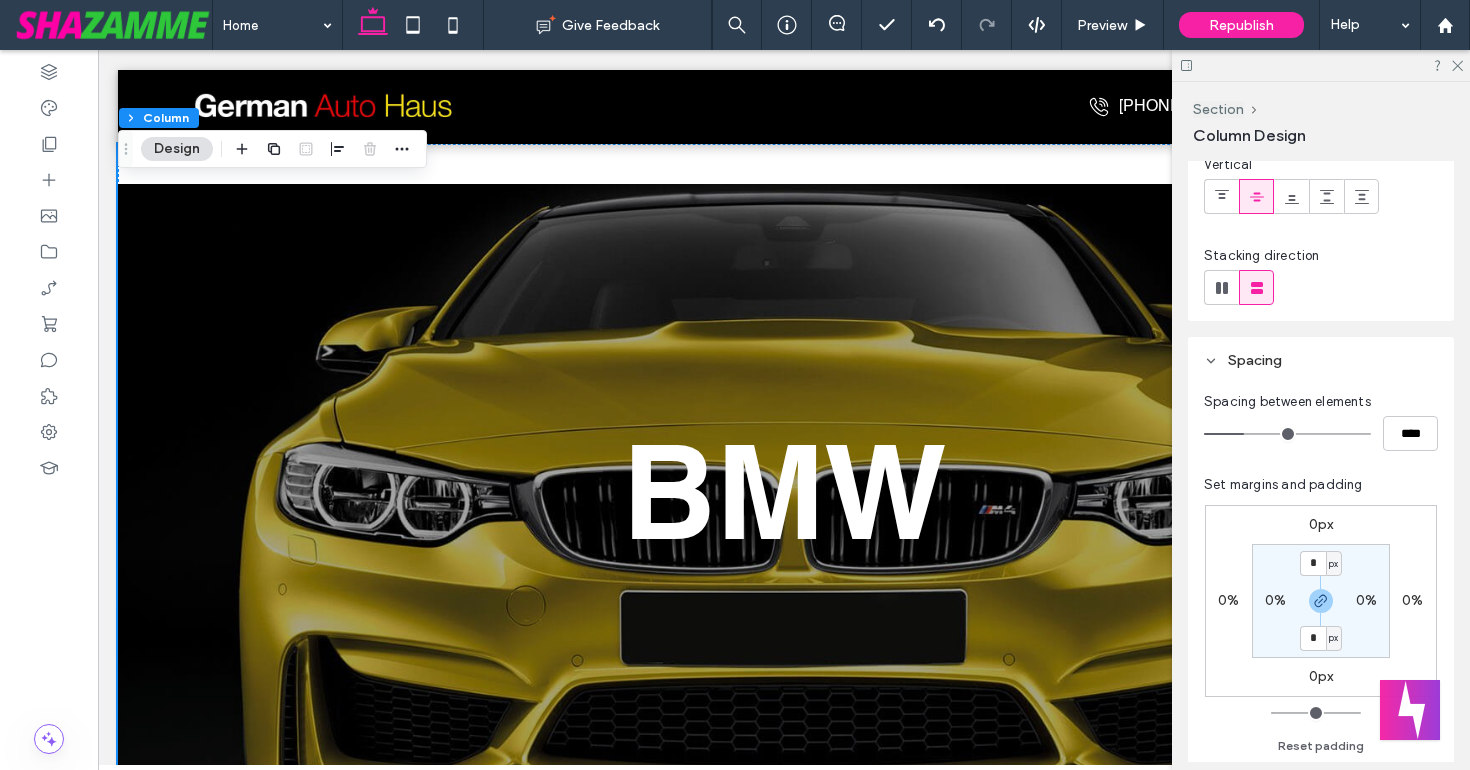 scroll, scrollTop: 209, scrollLeft: 0, axis: vertical 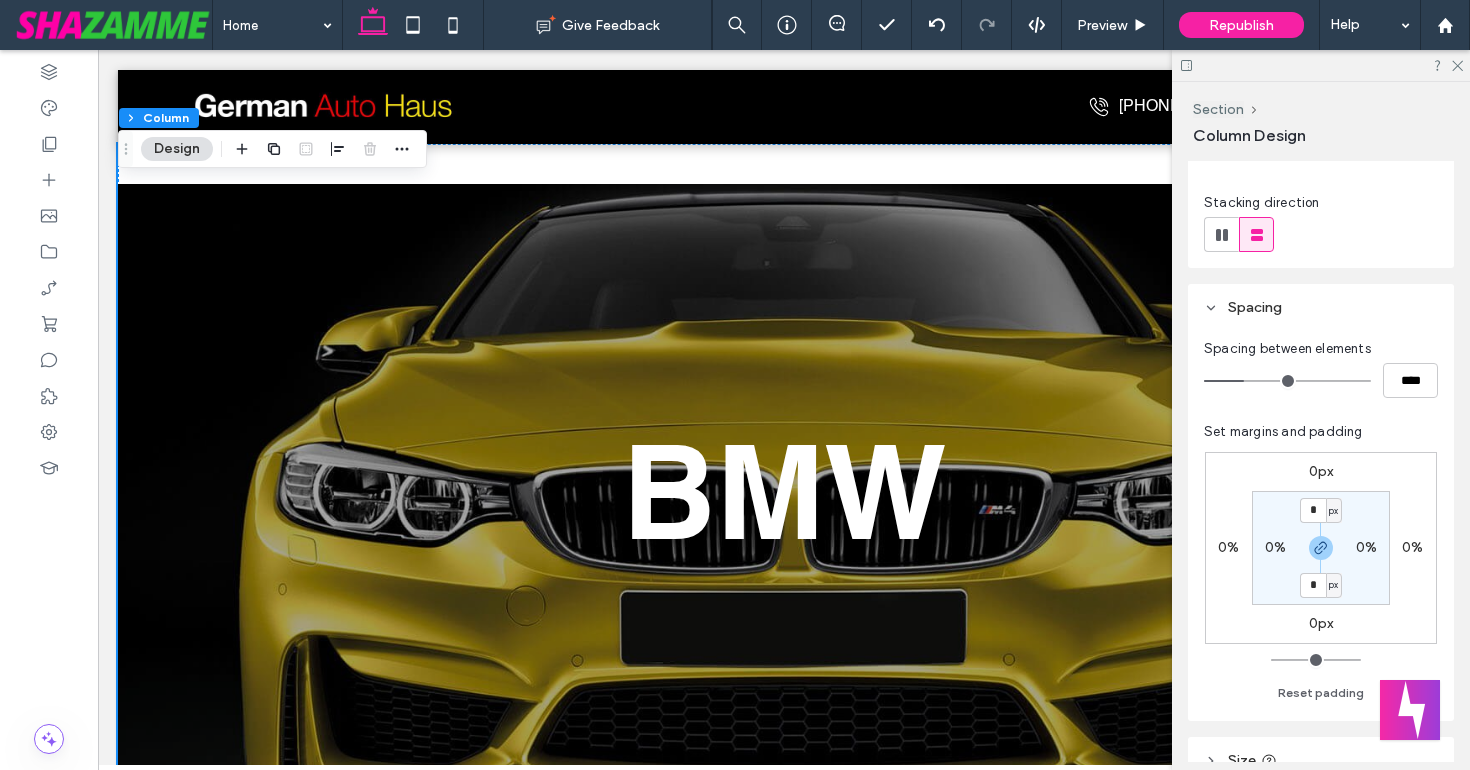 type on "**" 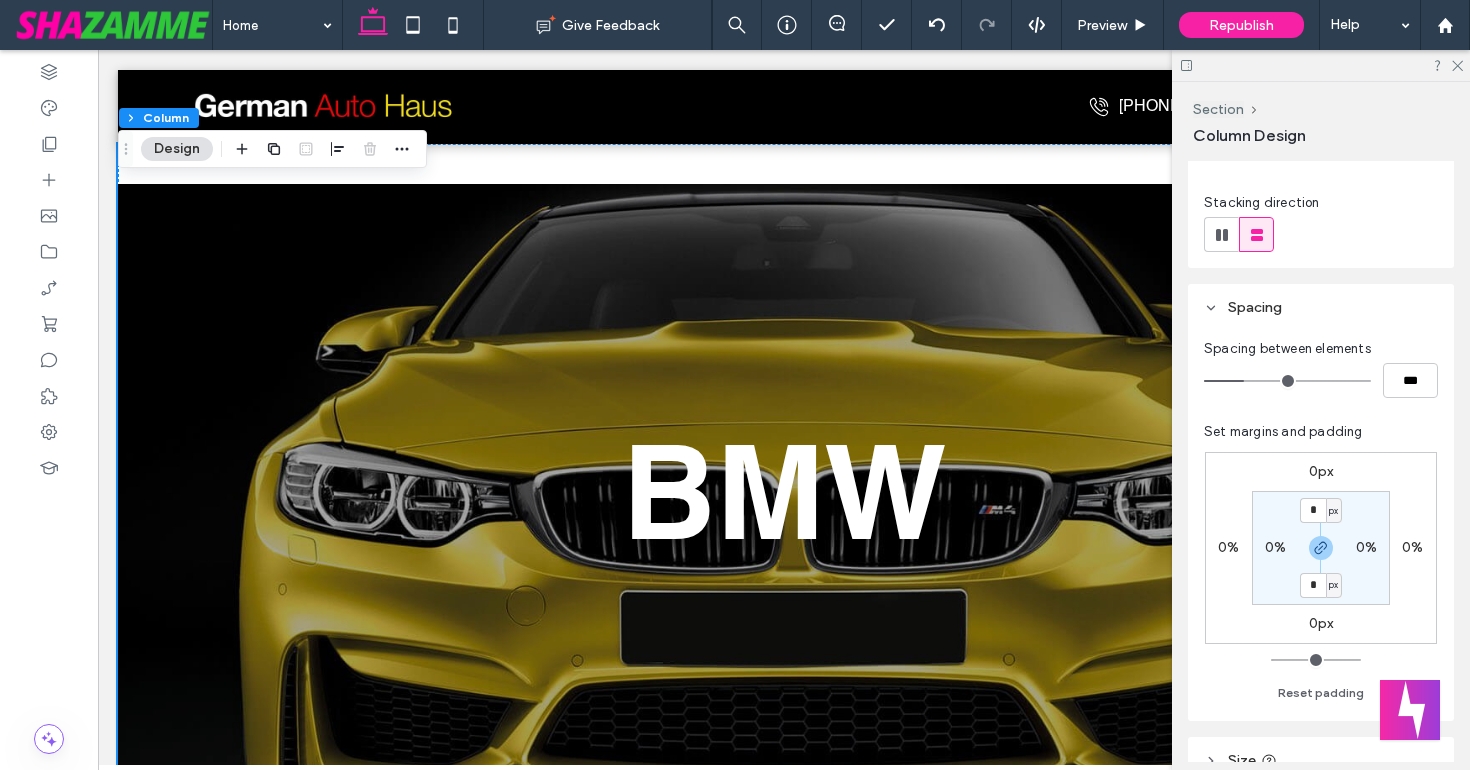 type on "*" 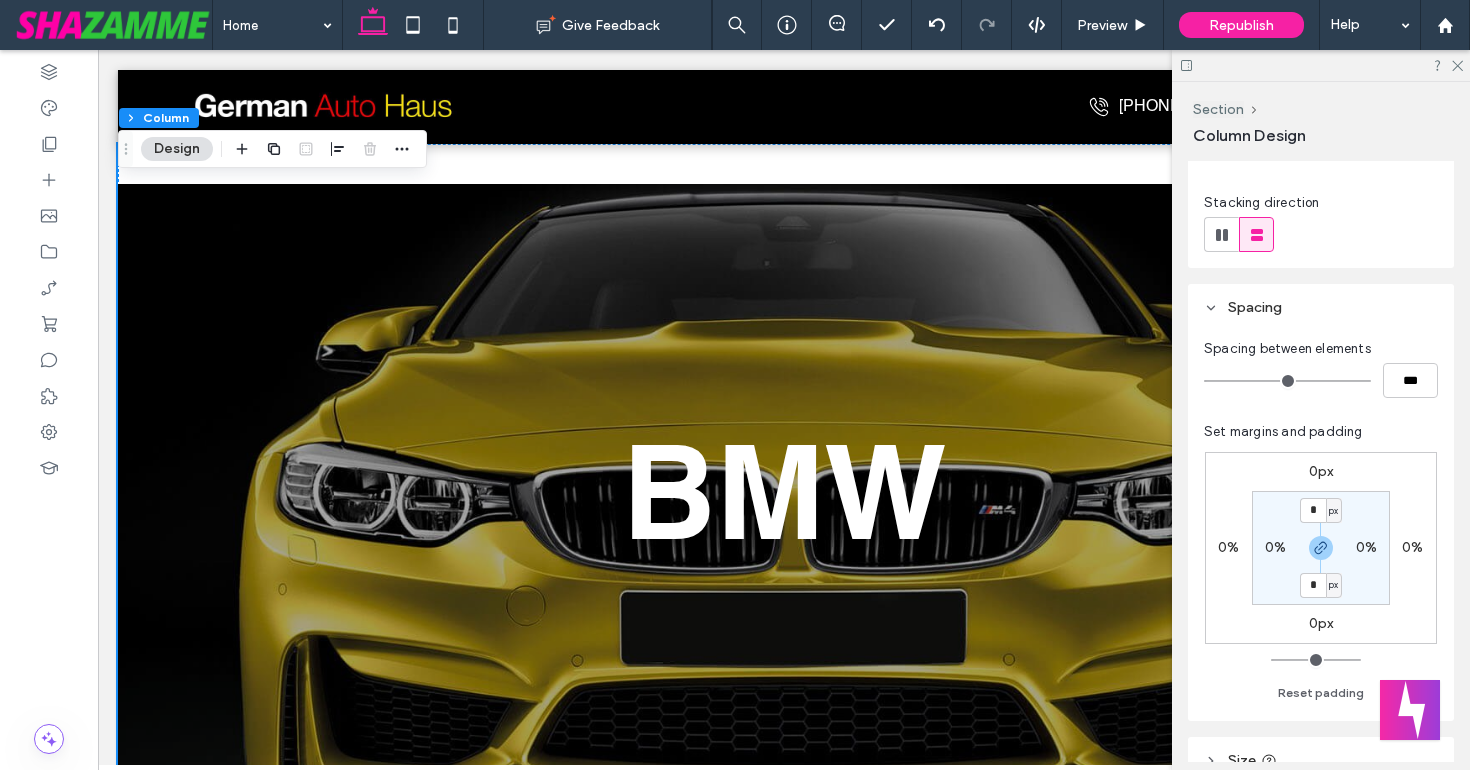 drag, startPoint x: 1245, startPoint y: 377, endPoint x: 1201, endPoint y: 376, distance: 44.011364 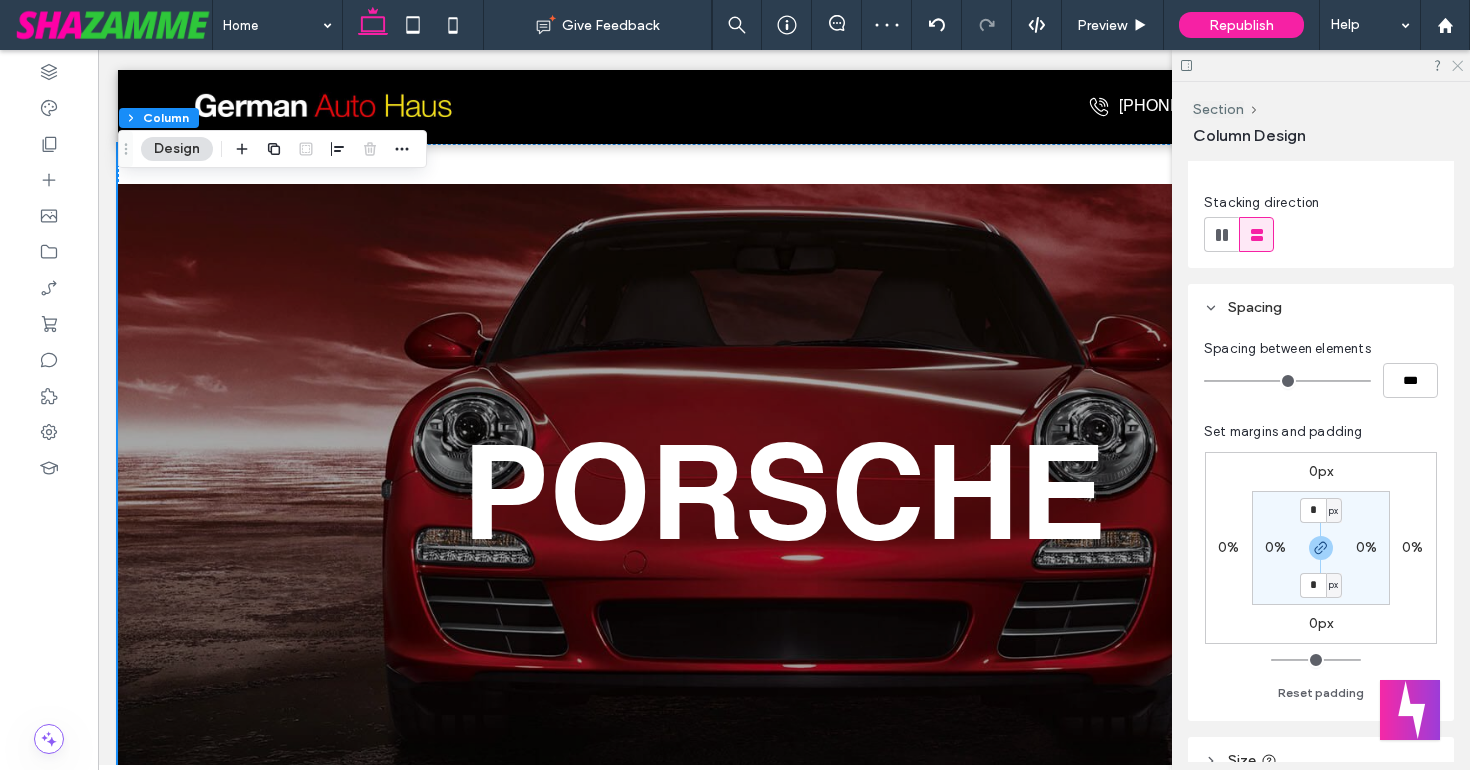 click 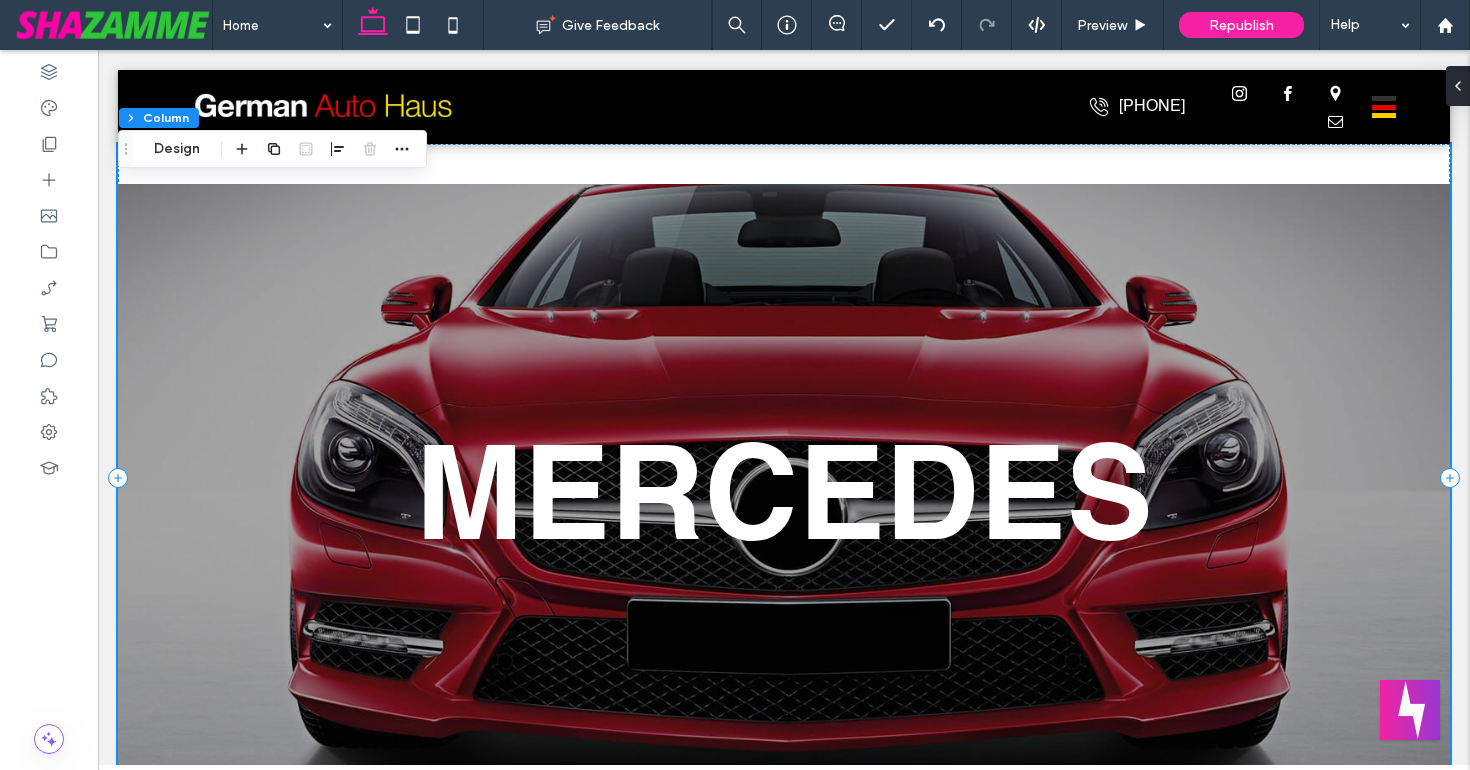 click on "MERCEDES" at bounding box center (784, 490) 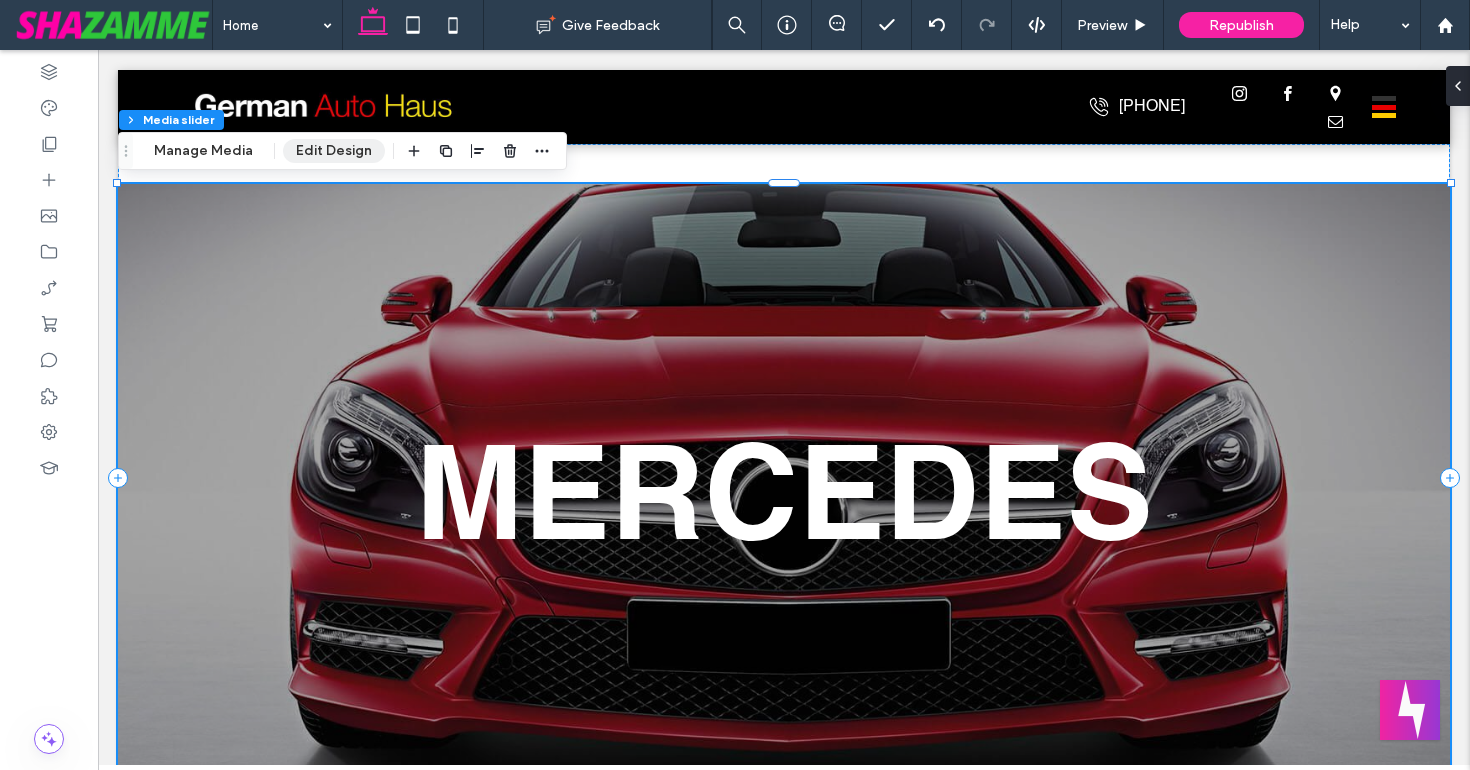 click on "Edit Design" at bounding box center (334, 151) 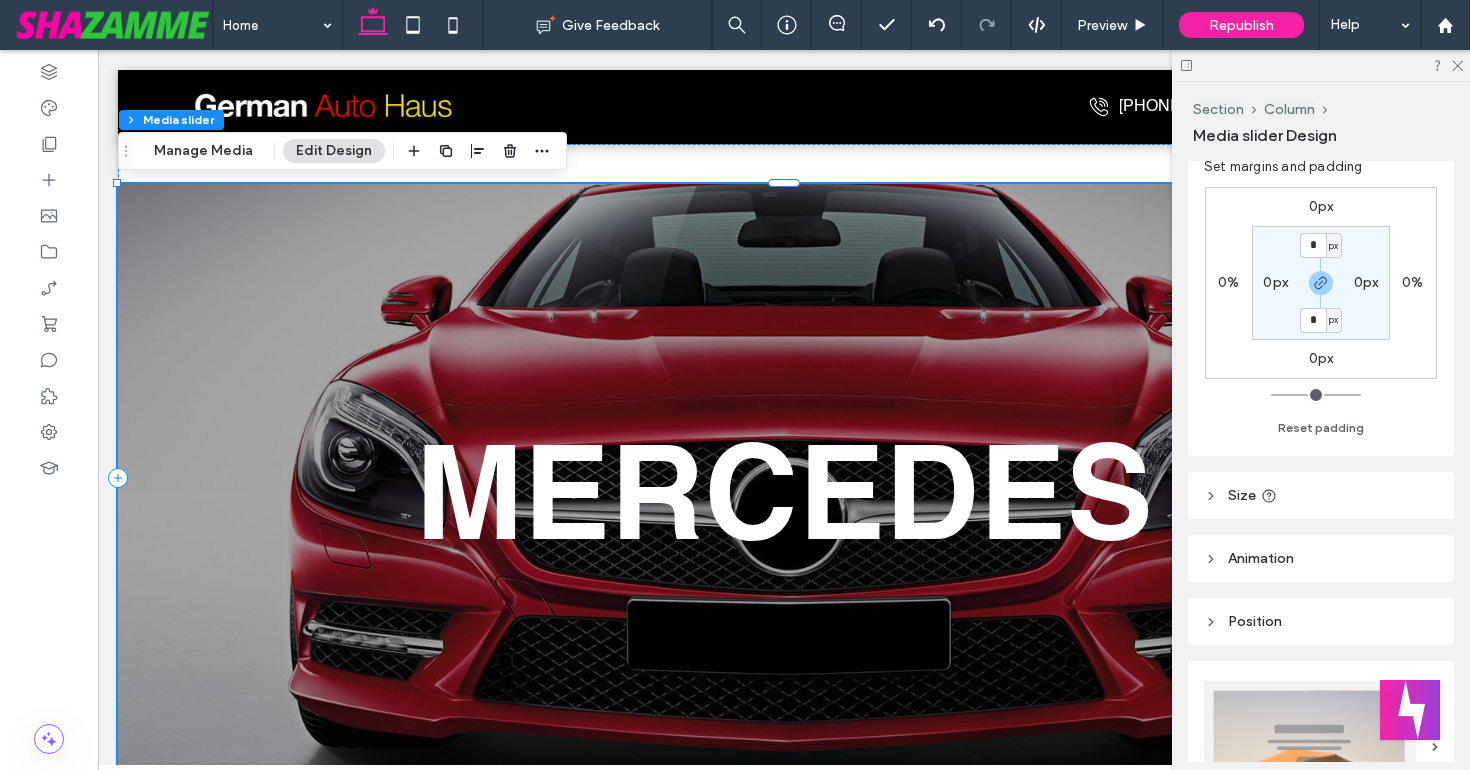 scroll, scrollTop: 144, scrollLeft: 0, axis: vertical 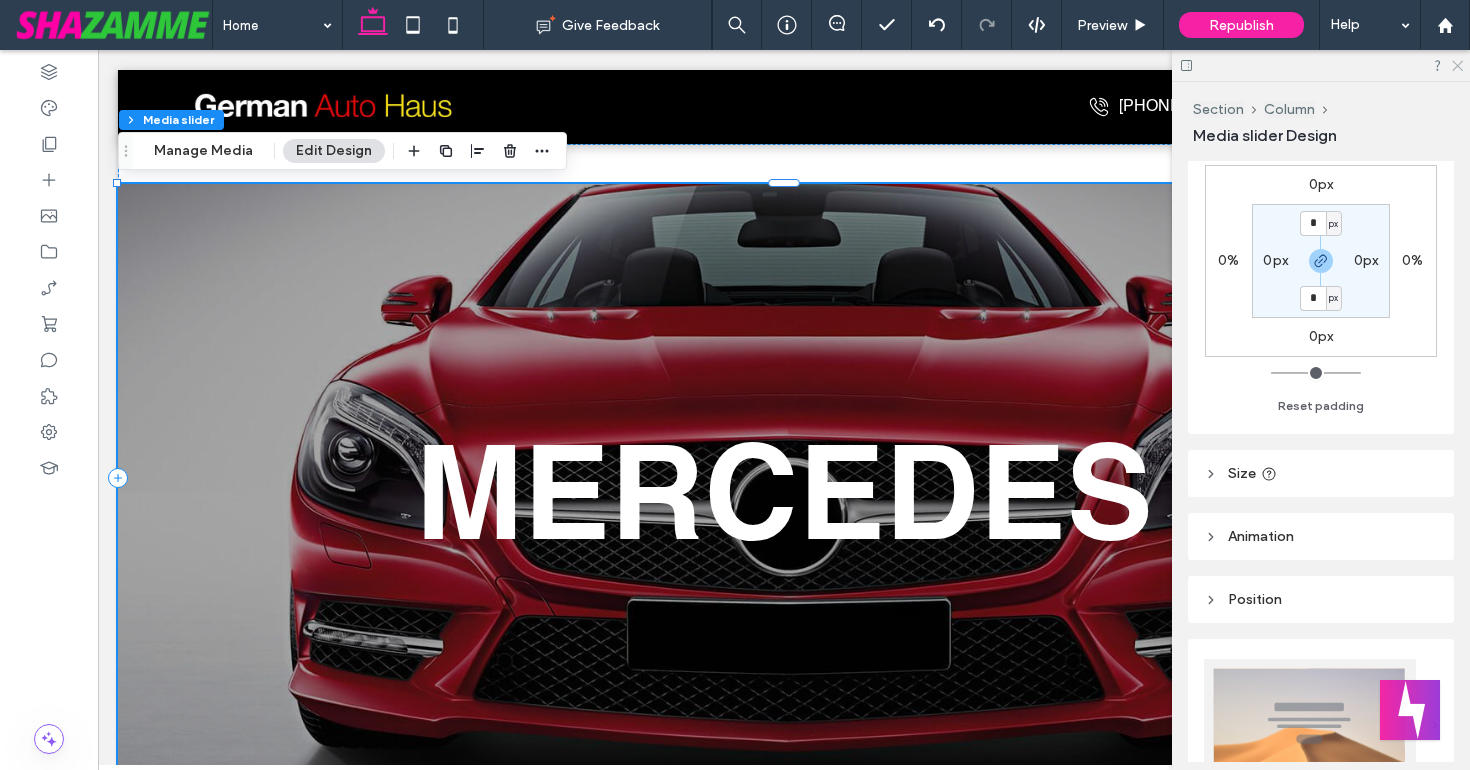 click 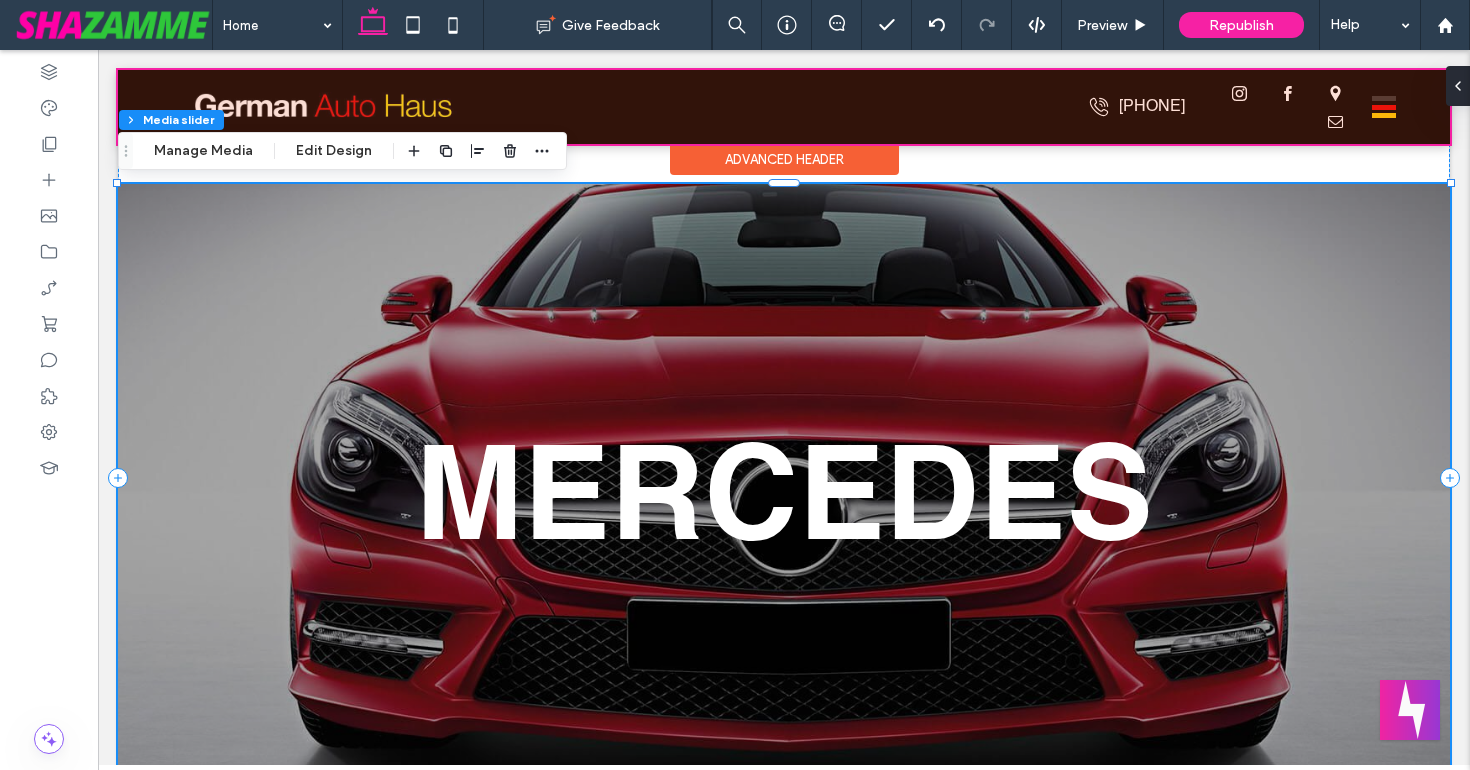 click on "Advanced Header" at bounding box center [784, 159] 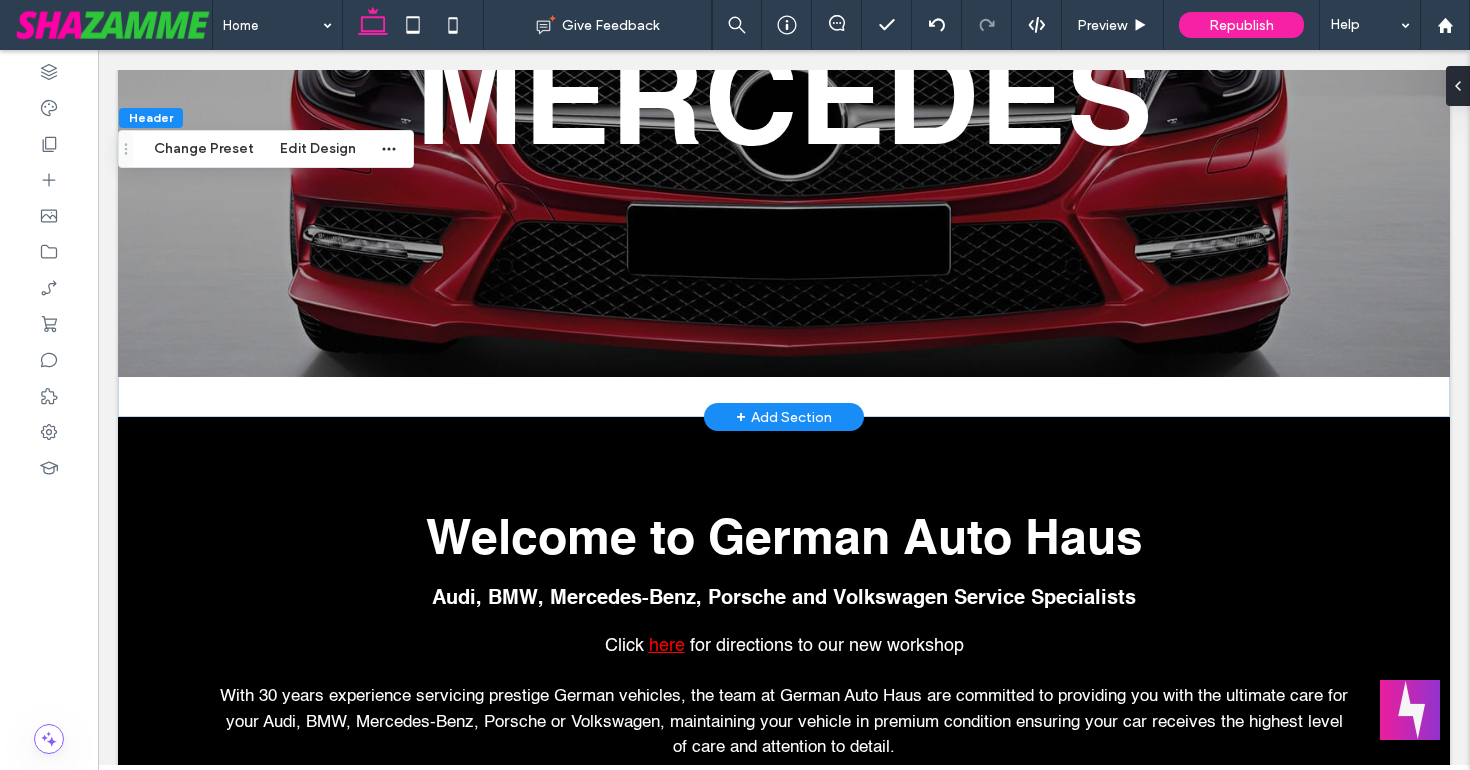 scroll, scrollTop: 396, scrollLeft: 0, axis: vertical 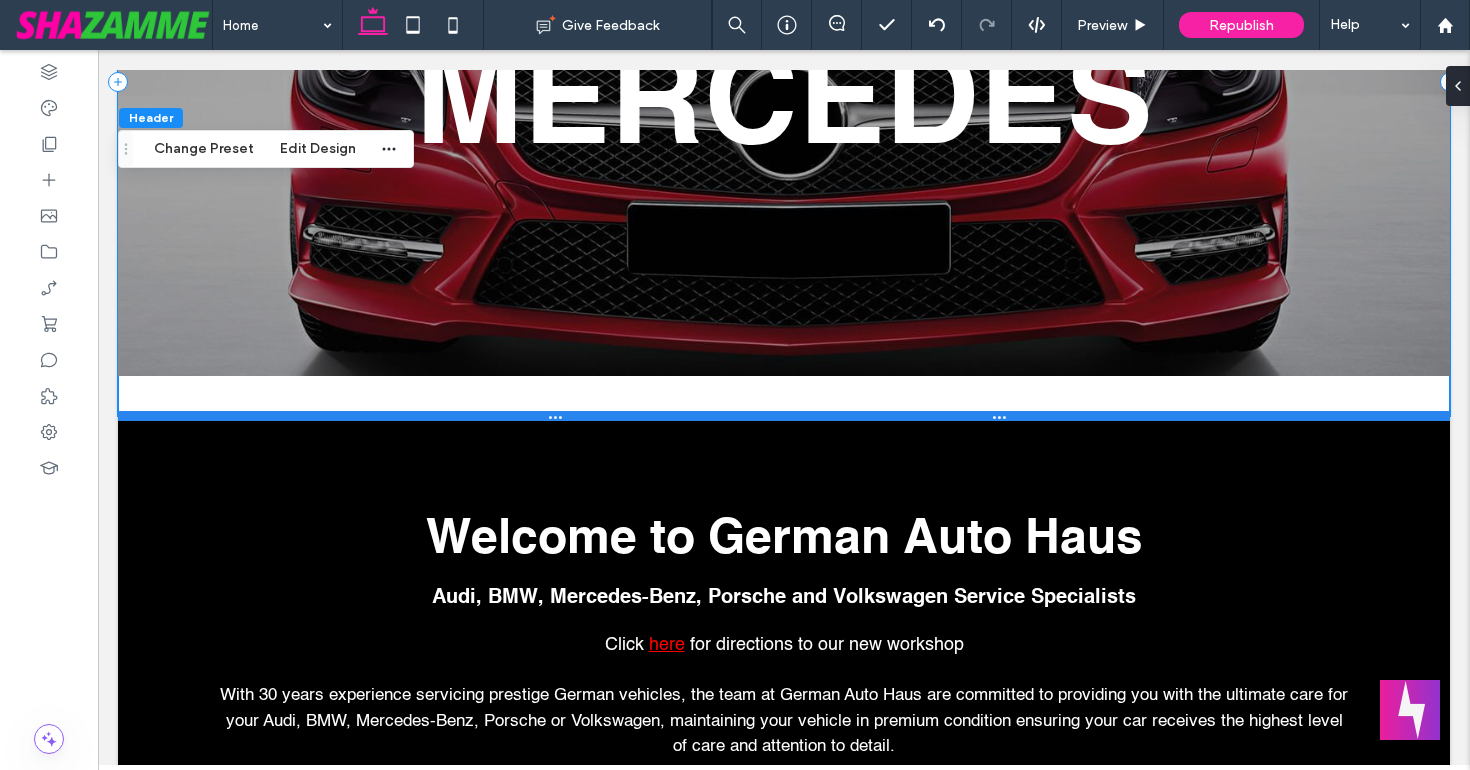 click at bounding box center (784, 416) 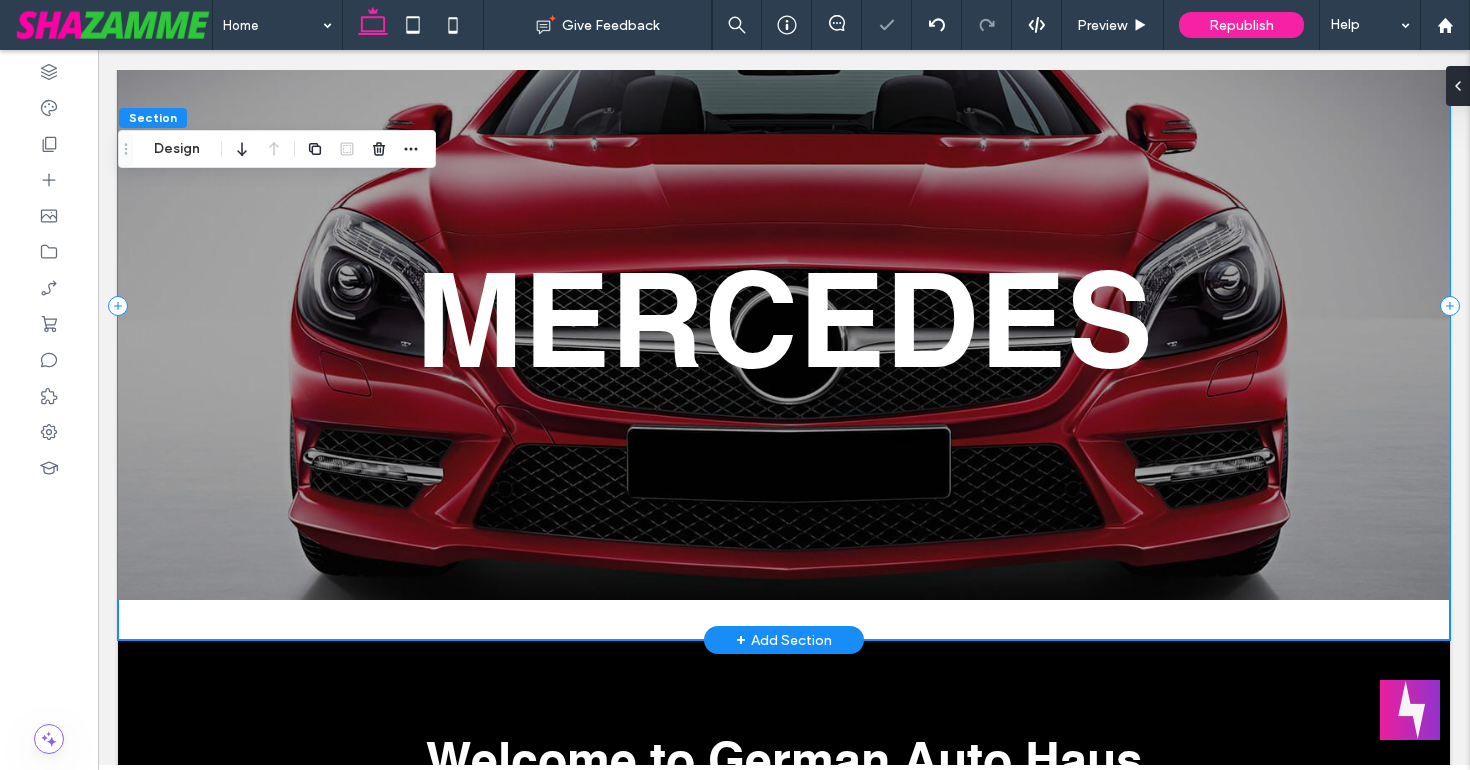 scroll, scrollTop: 169, scrollLeft: 0, axis: vertical 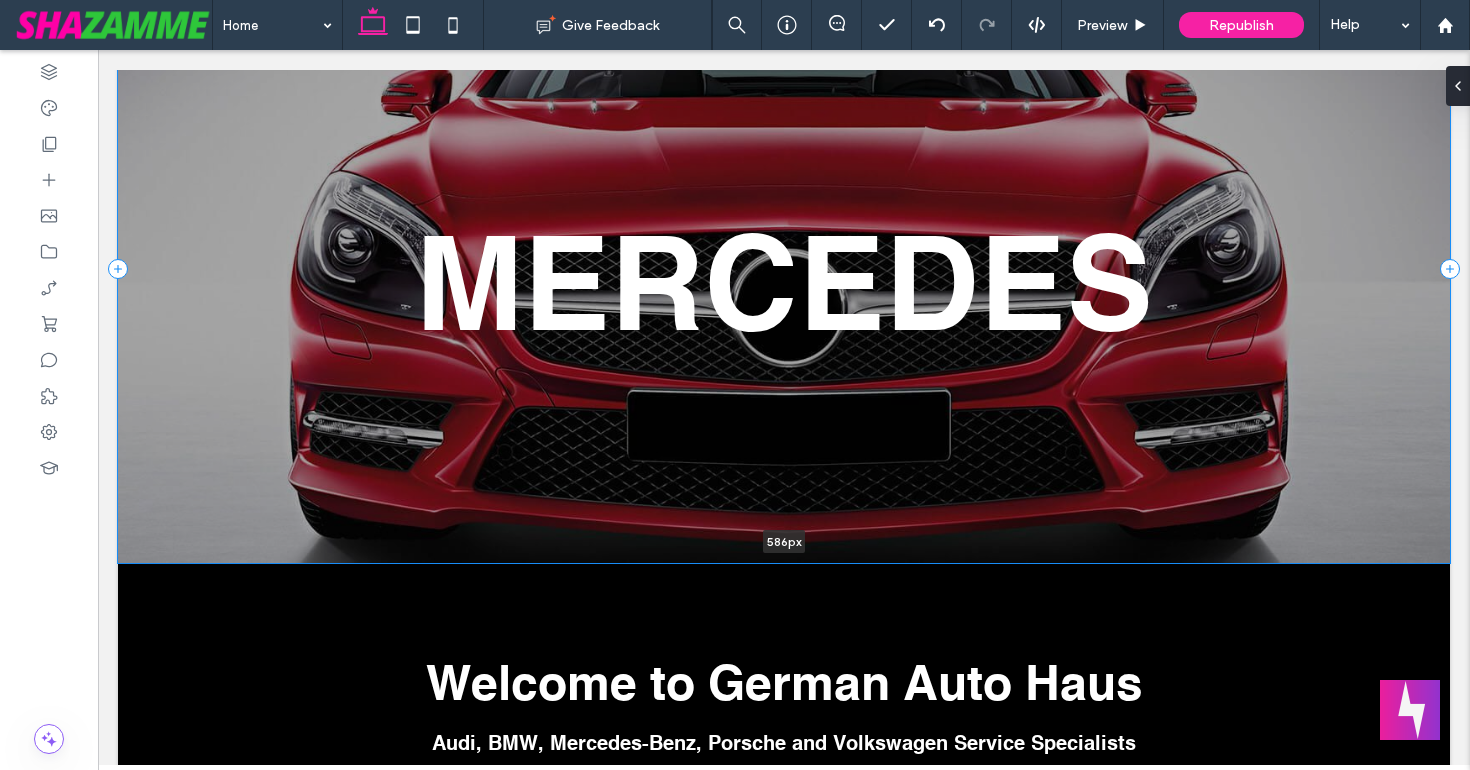 drag, startPoint x: 447, startPoint y: 639, endPoint x: 464, endPoint y: 556, distance: 84.723076 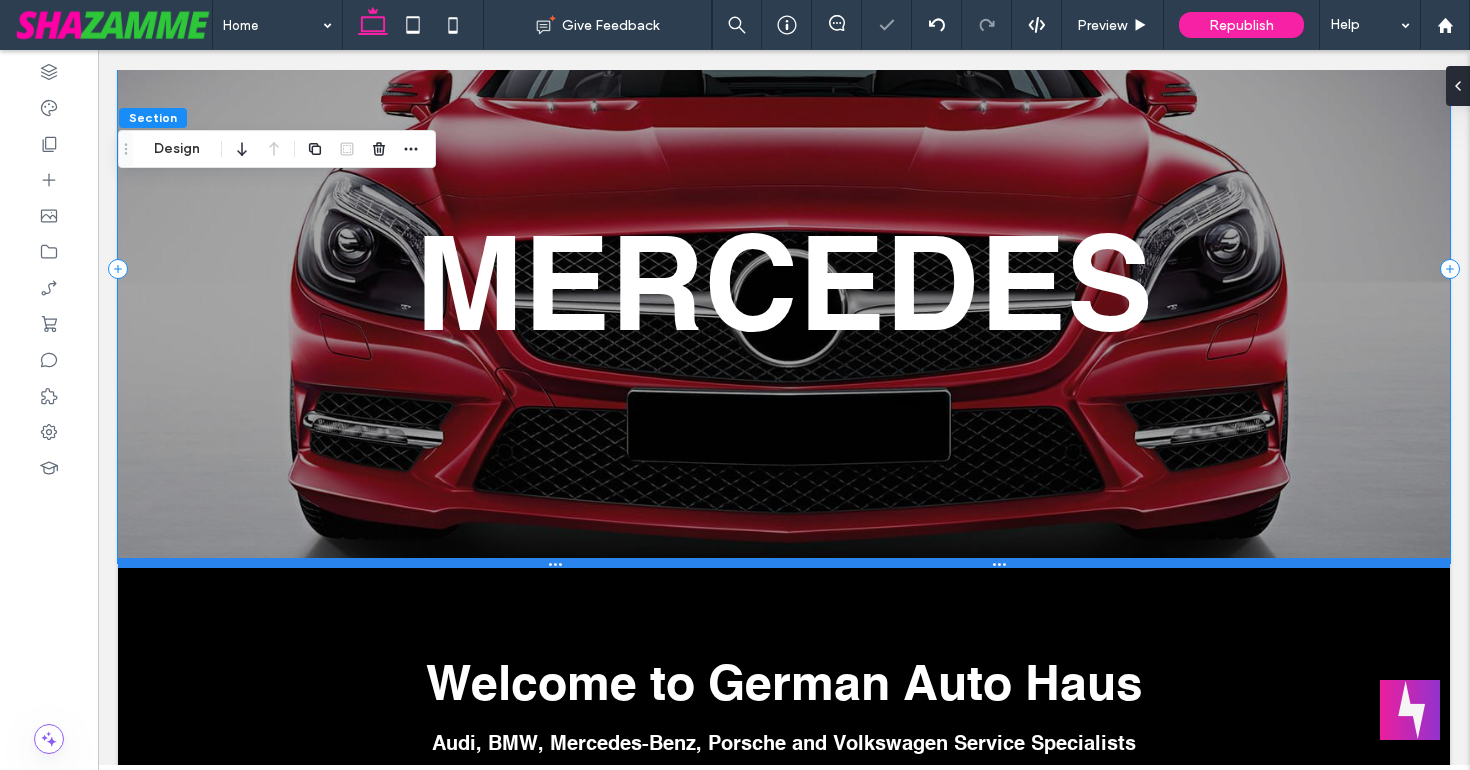 click at bounding box center (784, 563) 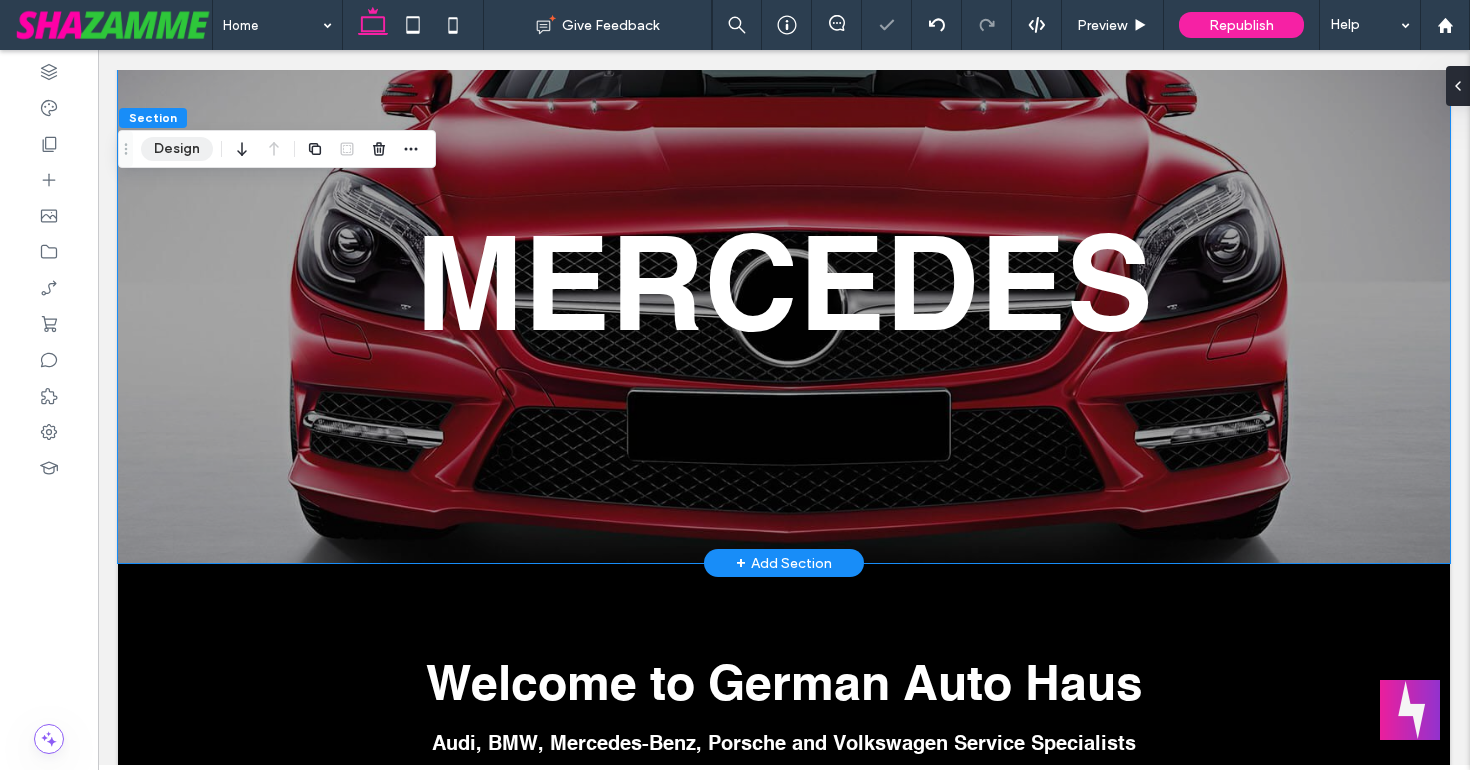 click on "Design" at bounding box center (177, 149) 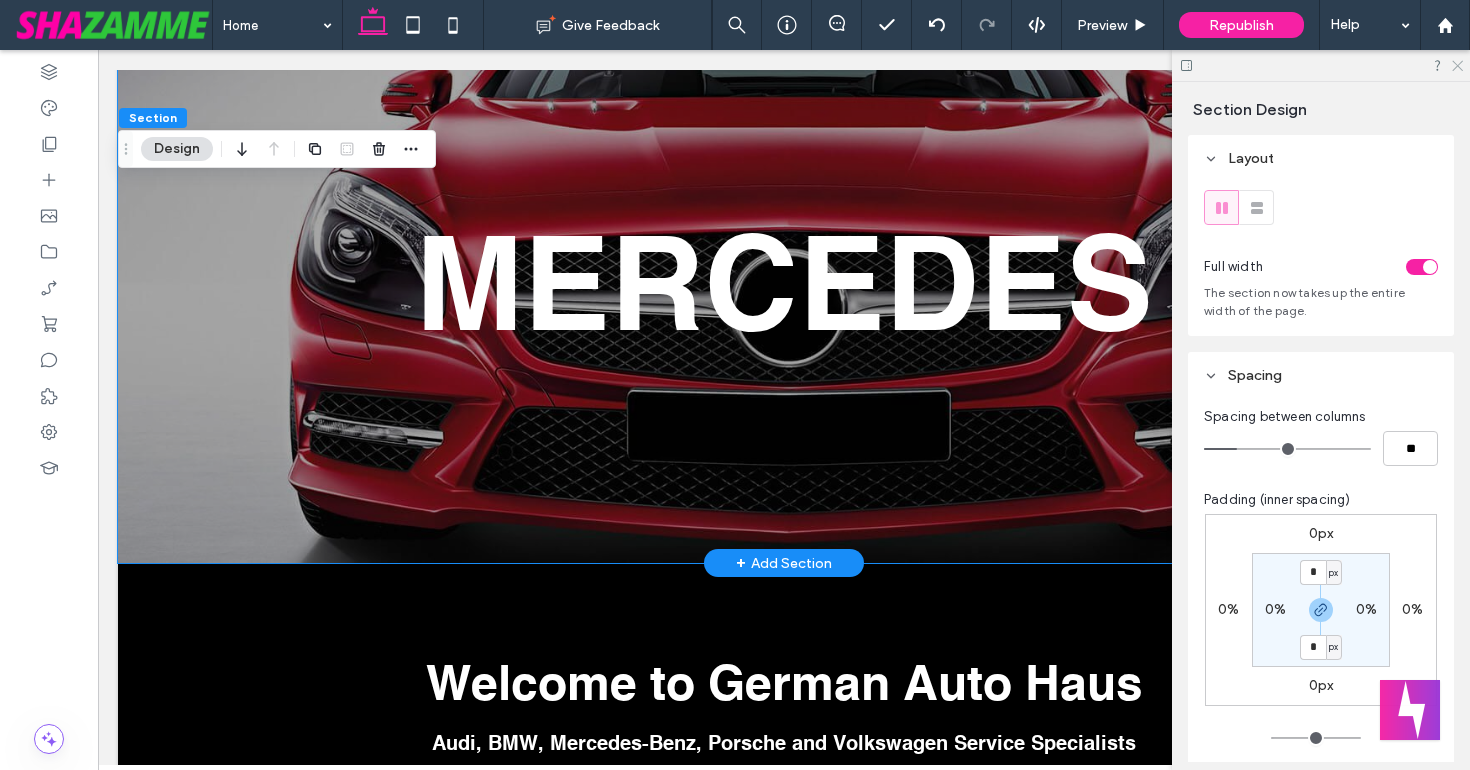 click 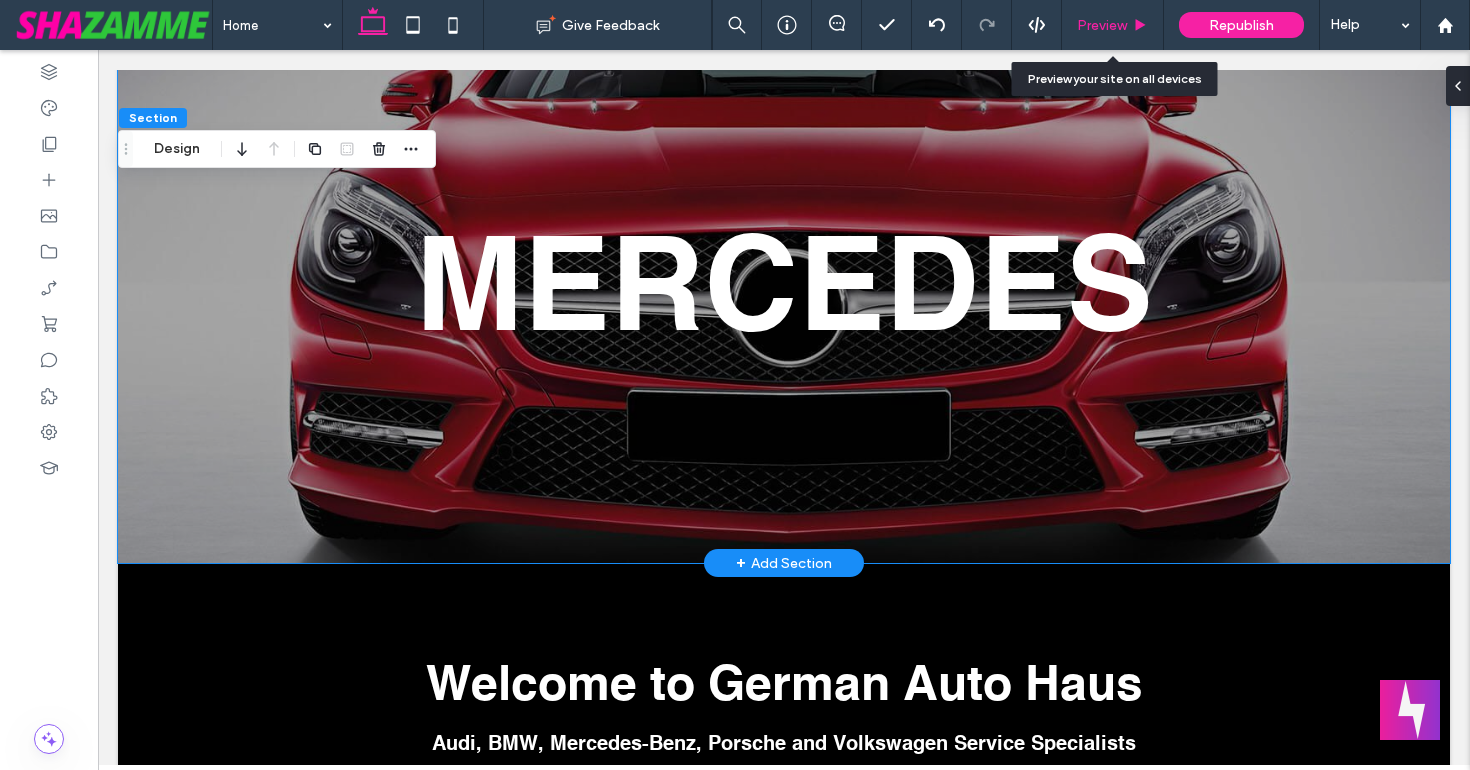 click on "Preview" at bounding box center [1112, 25] 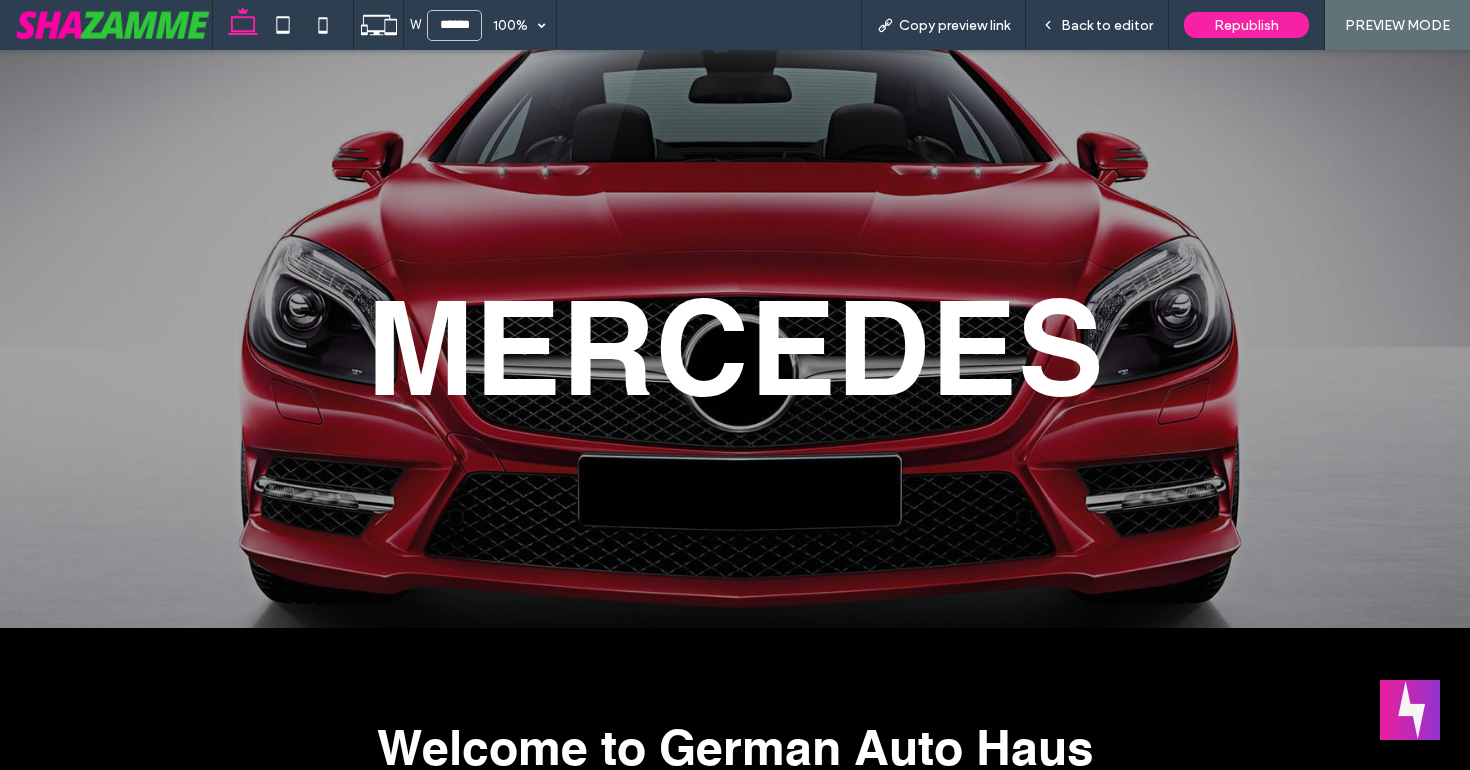 scroll, scrollTop: 0, scrollLeft: 0, axis: both 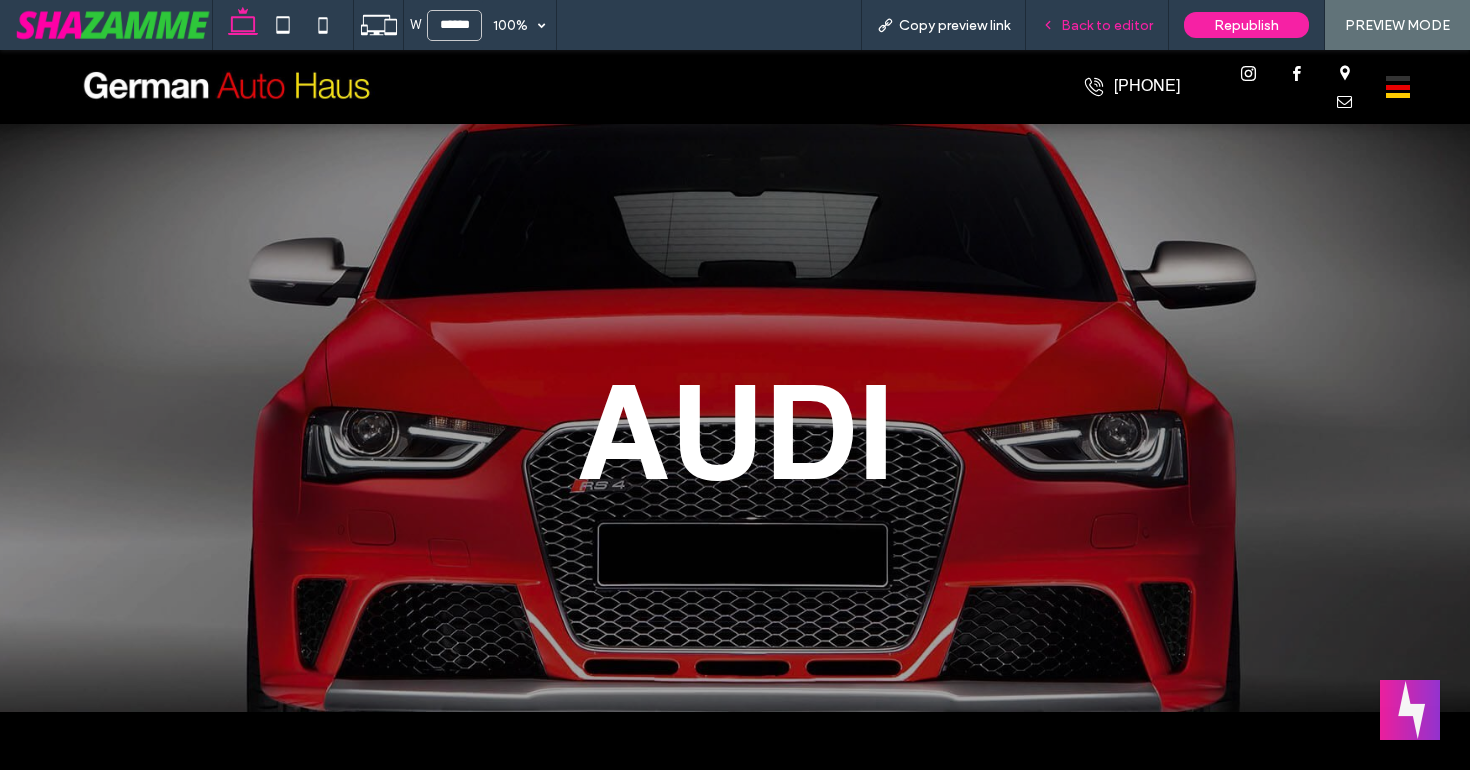 click on "Back to editor" at bounding box center (1107, 25) 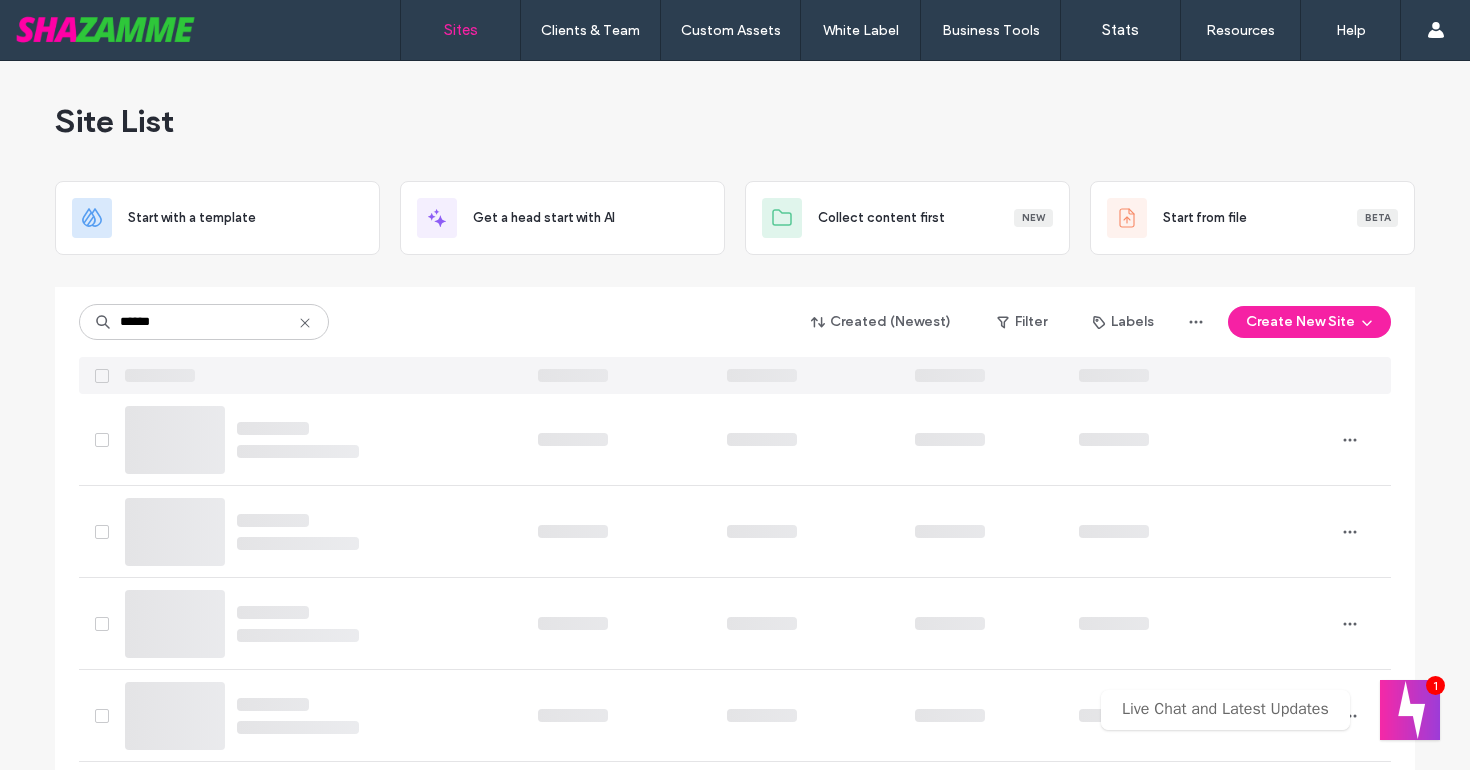 scroll, scrollTop: 0, scrollLeft: 0, axis: both 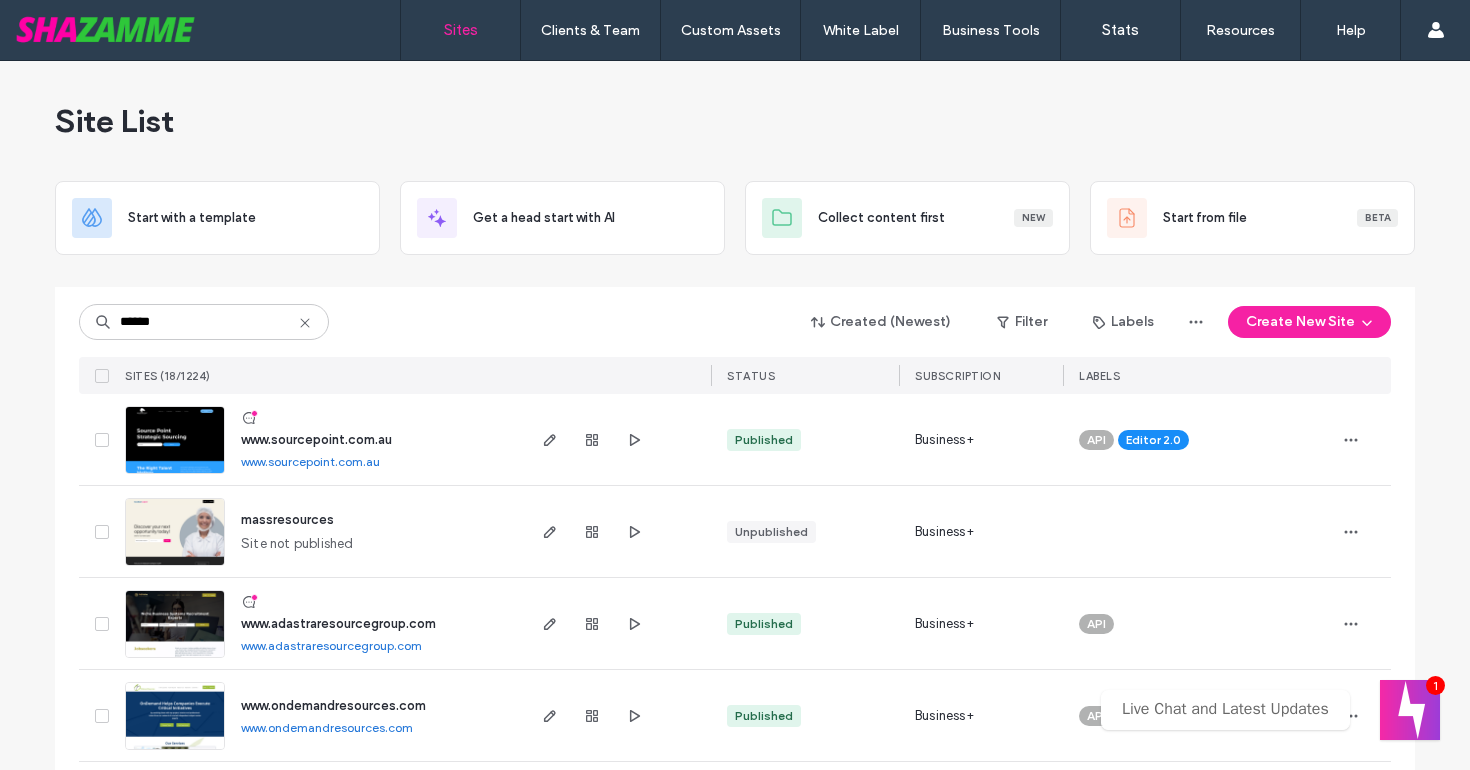 click on "www.sourcepoint.com.au" at bounding box center (316, 439) 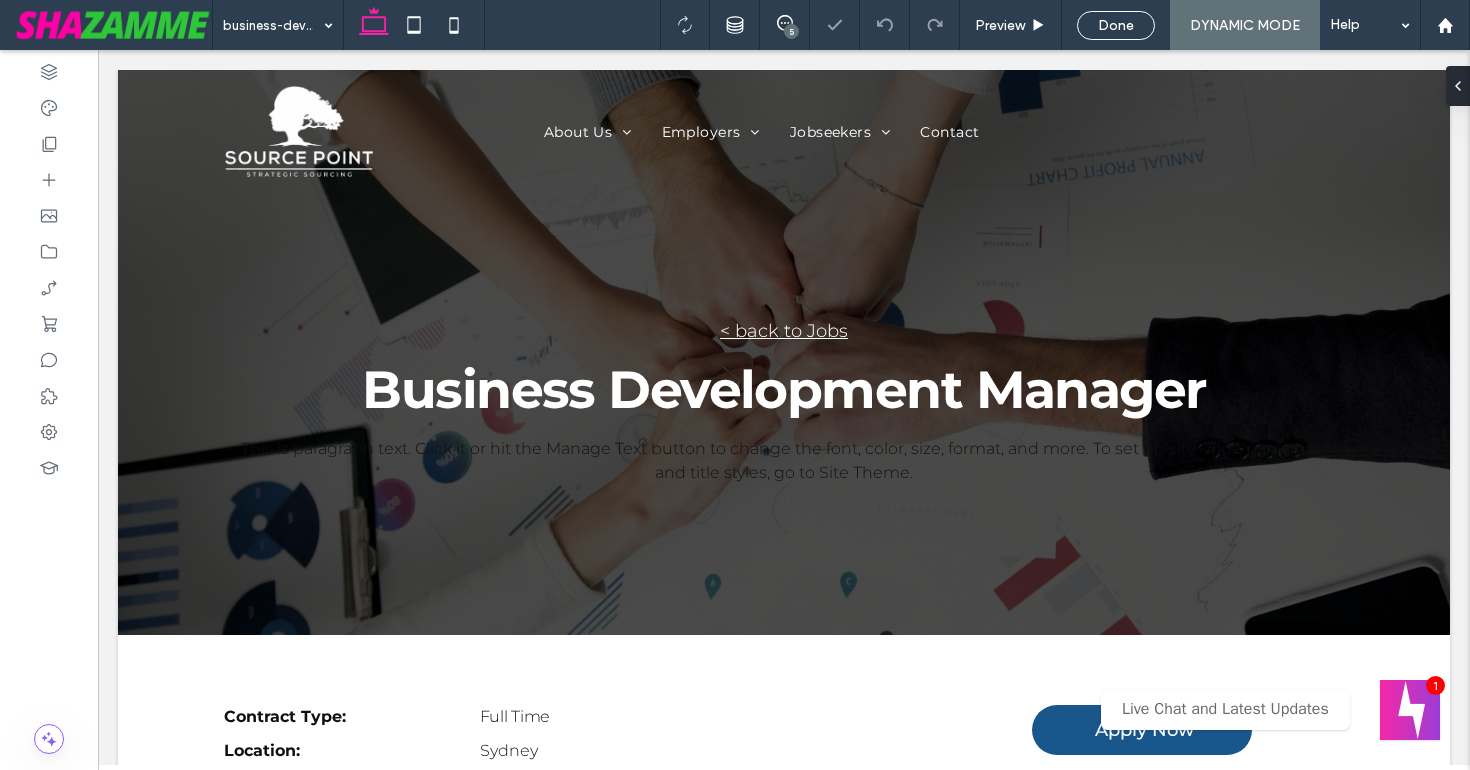 scroll, scrollTop: 0, scrollLeft: 0, axis: both 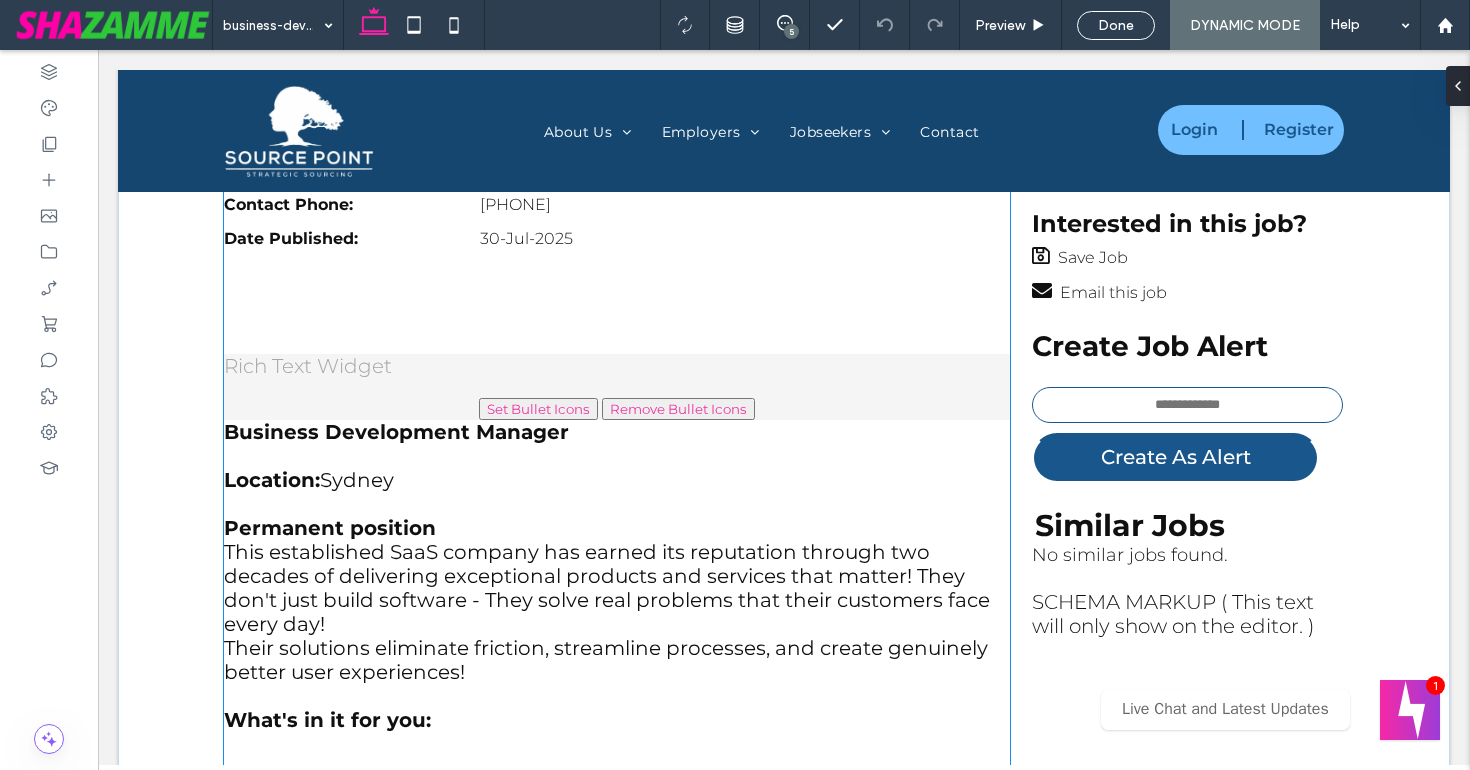 click on "This established SaaS company has earned its reputation through two decades of delivering exceptional products and services that matter! They don't just build software - They solve real problems that their customers face every day!" at bounding box center [607, 588] 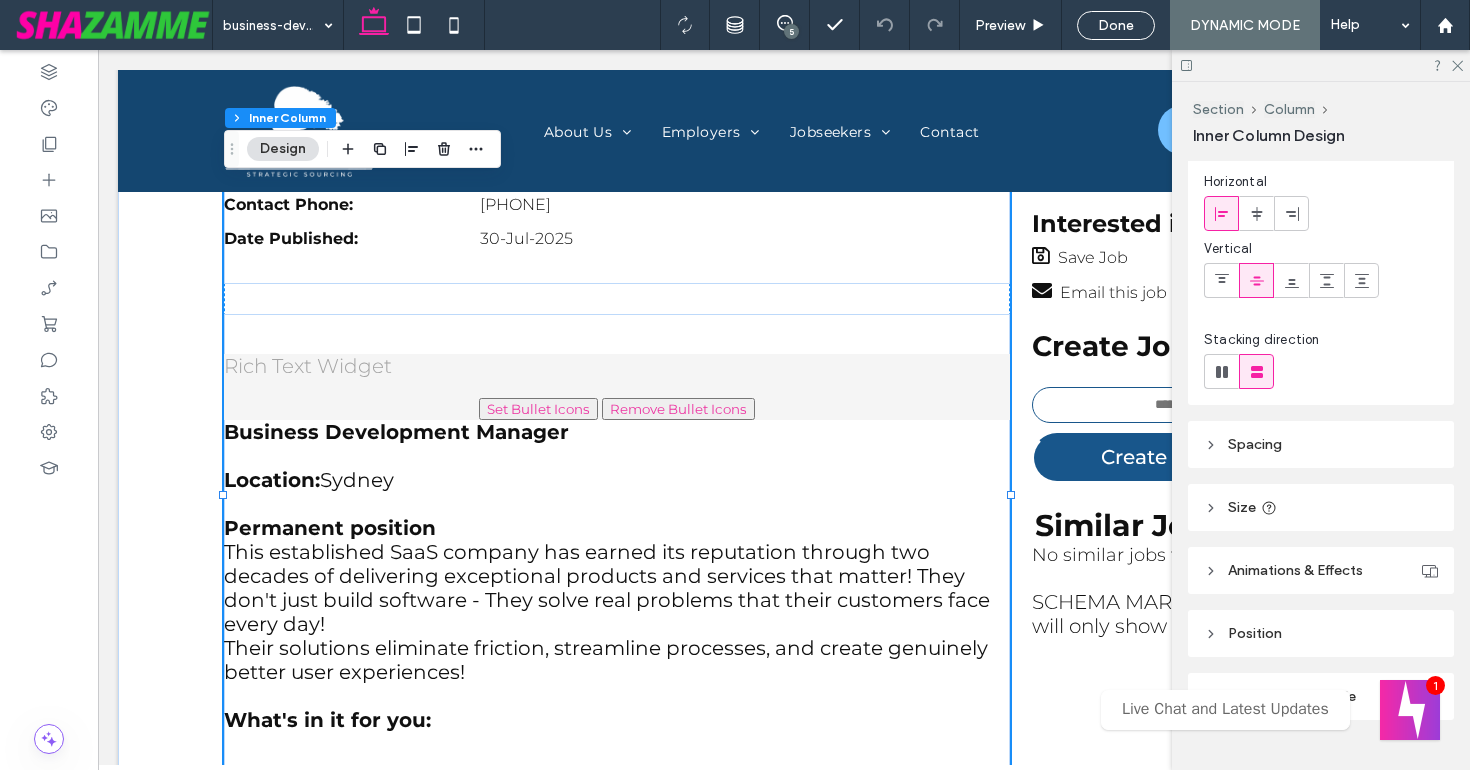scroll, scrollTop: 173, scrollLeft: 0, axis: vertical 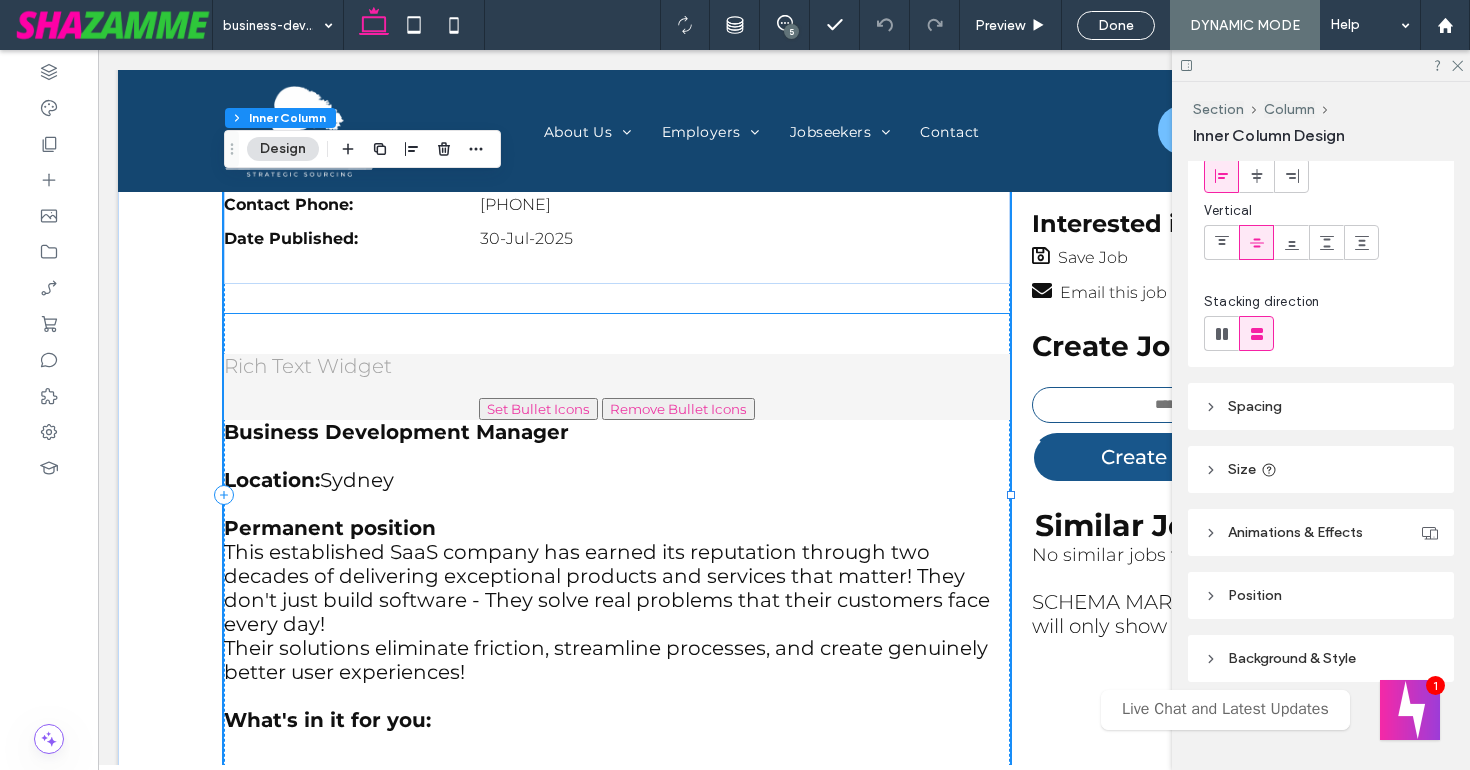 click on "Business Development Manager       Location:  Sydney       Permanent position   This established SaaS company has earned its reputation through two decades of delivering exceptional products and services that matter! They don't just build software - They solve real problems that their customers face every day!    Their solutions eliminate friction, streamline processes, and create genuinely better user experiences!       What's in it for you:      Work with technology that makes a measurable difference   Join a stable, profitable company with a track record of growth   Be part of a team that prioritises quality and customer success   Contribute to solutions that thousands of users depend on daily   Monthly commission      What you will be doing:      Developing new business opportunities in the hospitality and industry groups   Be in market having commercial conversations    Promoting the products value proposition and differentiation around both quality and aftersales service" at bounding box center [617, 902] 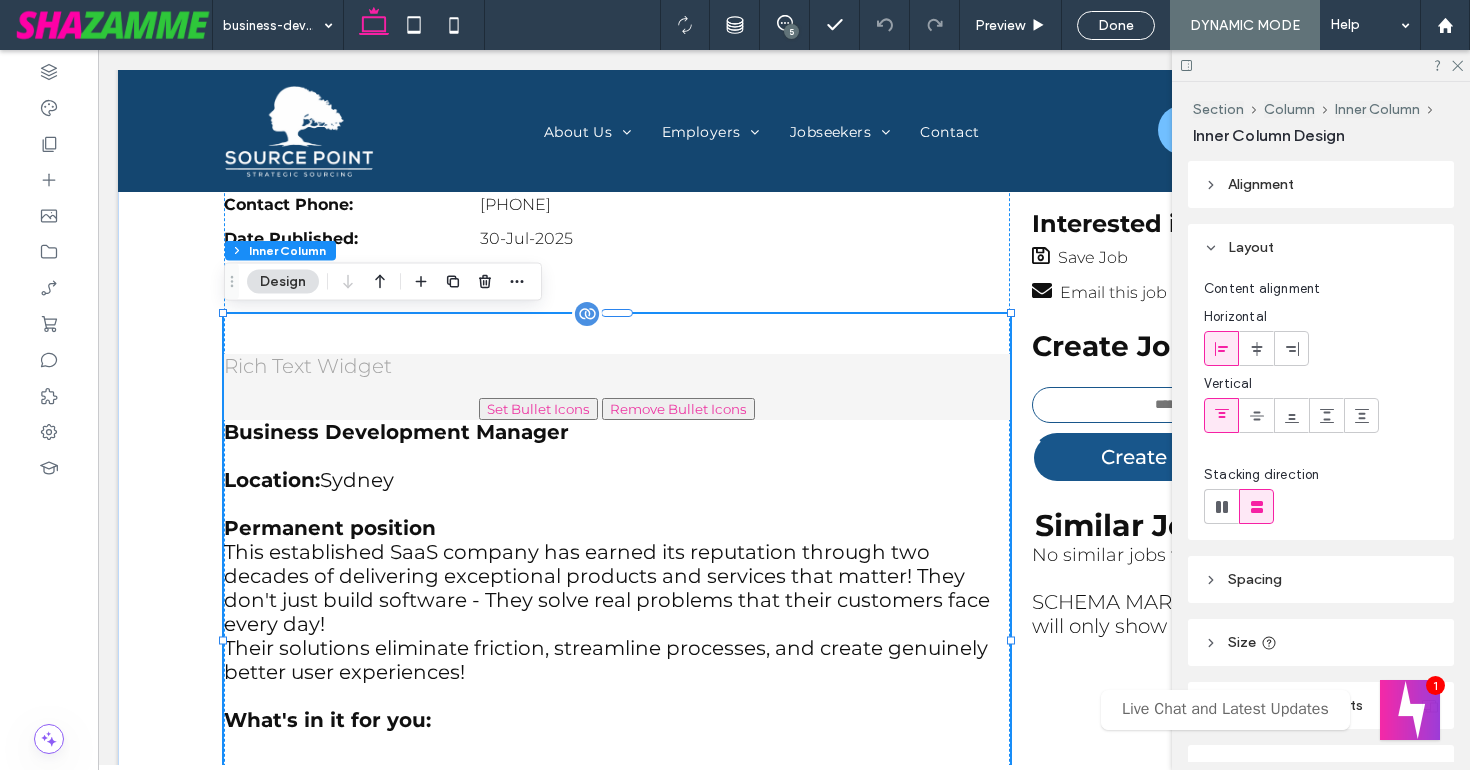 click on "This established SaaS company has earned its reputation through two decades of delivering exceptional products and services that matter! They don't just build software - They solve real problems that their customers face every day!" at bounding box center [607, 588] 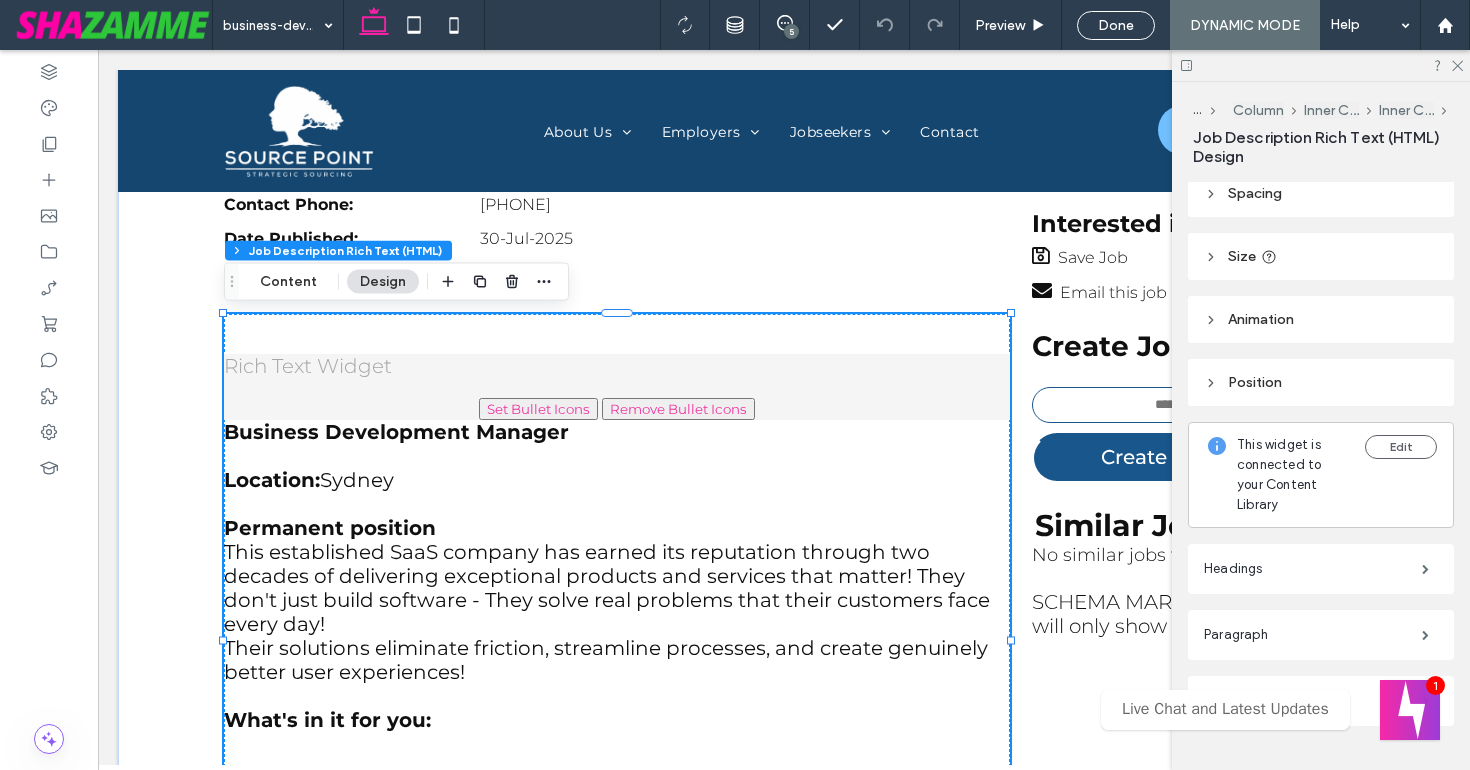 scroll, scrollTop: 110, scrollLeft: 0, axis: vertical 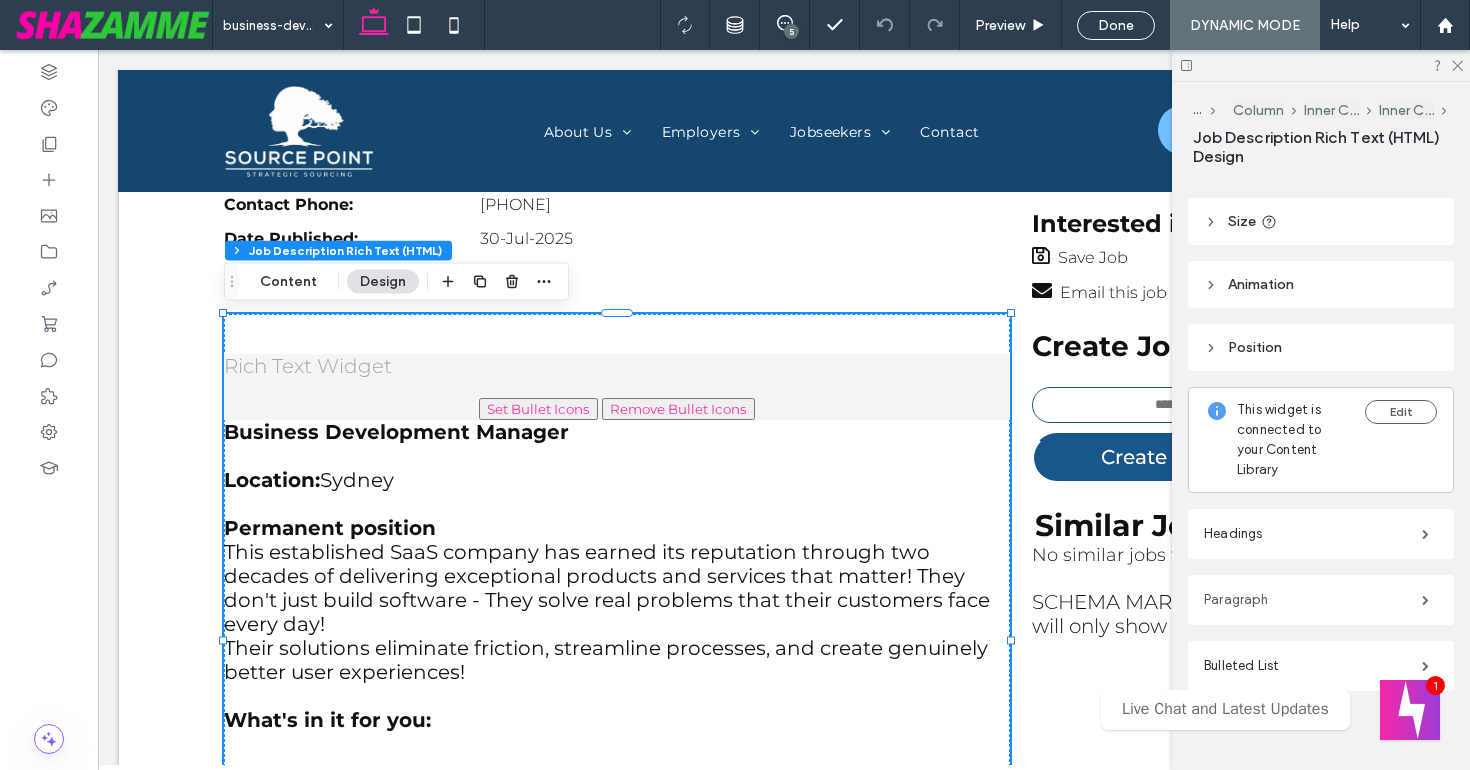 click on "Paragraph" at bounding box center [1313, 600] 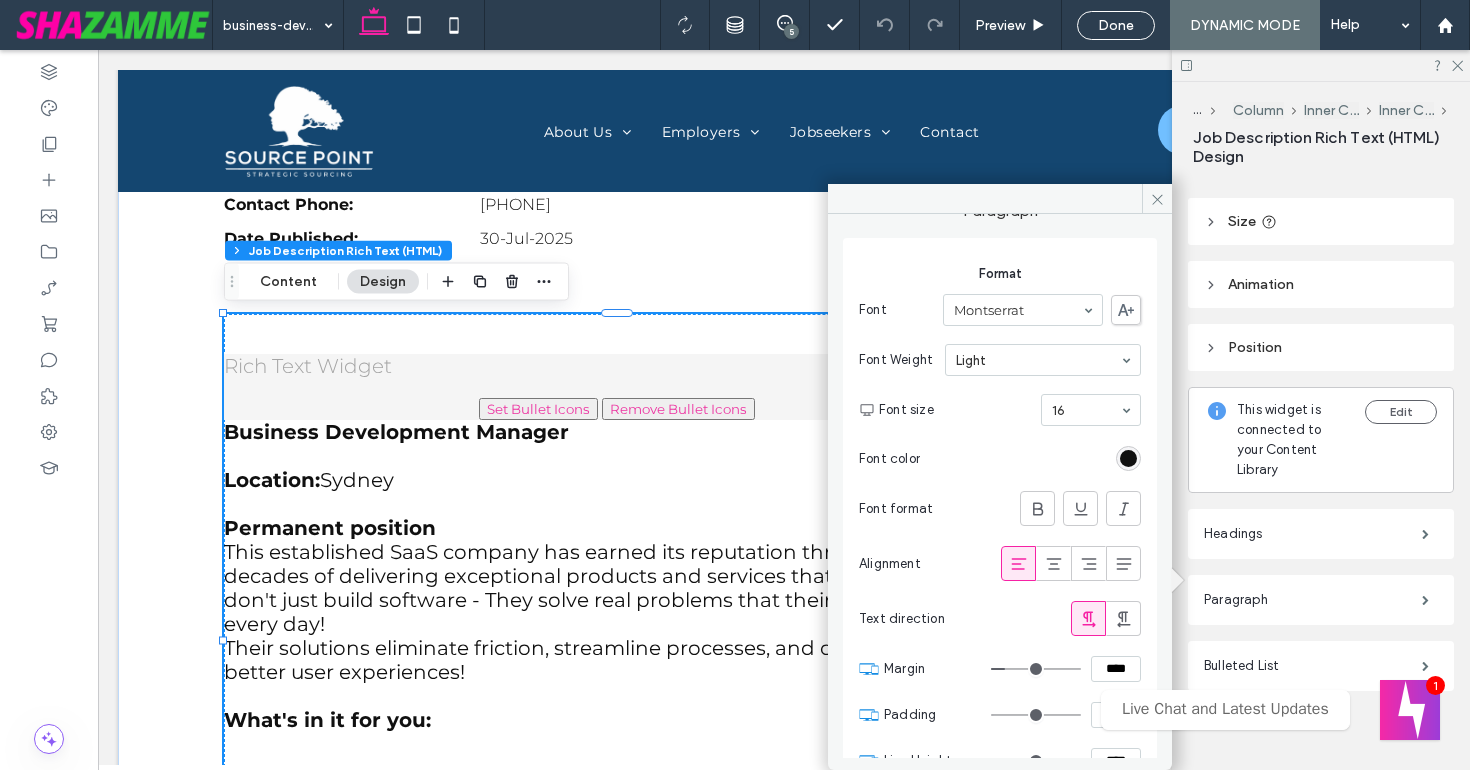 scroll, scrollTop: 60, scrollLeft: 0, axis: vertical 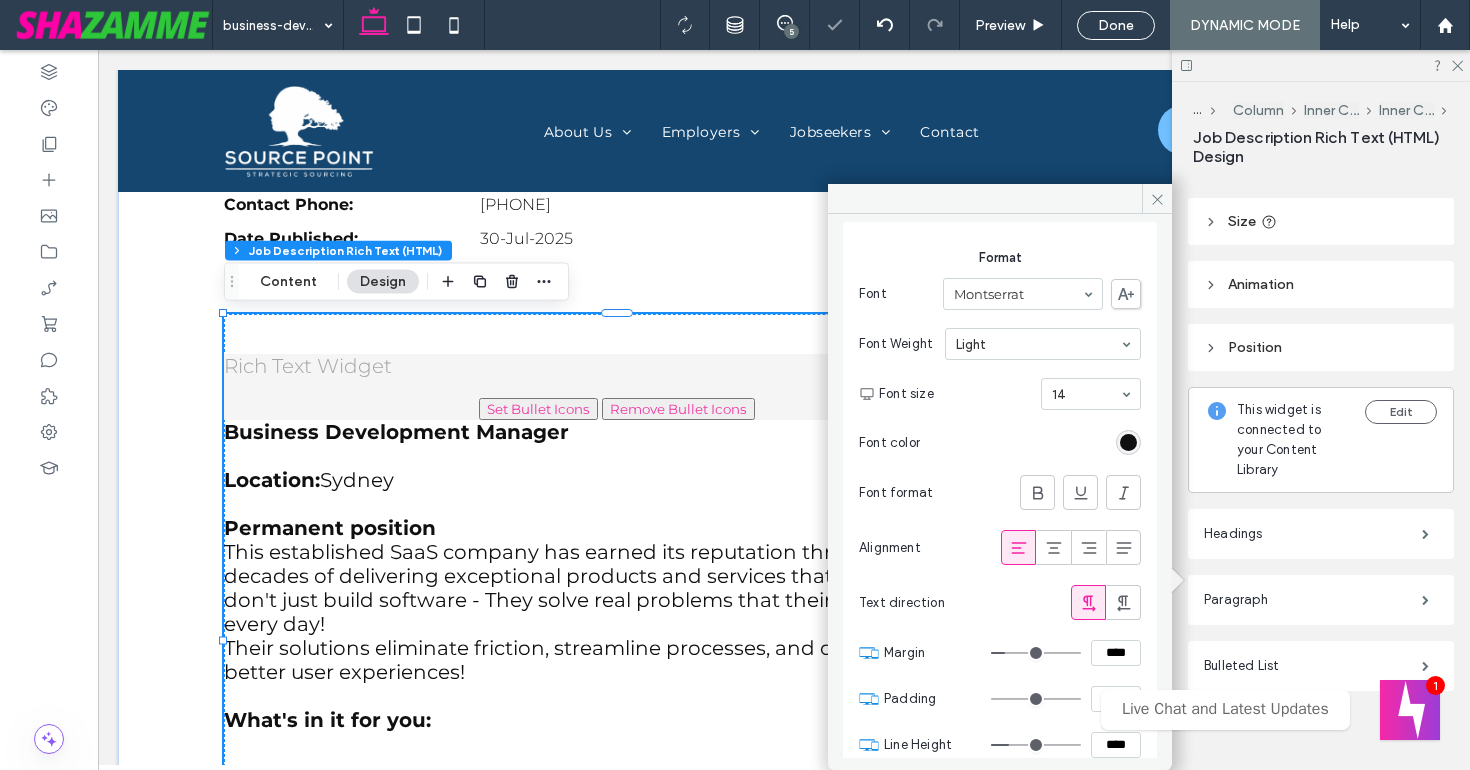 click on "Font color" at bounding box center (1000, 442) 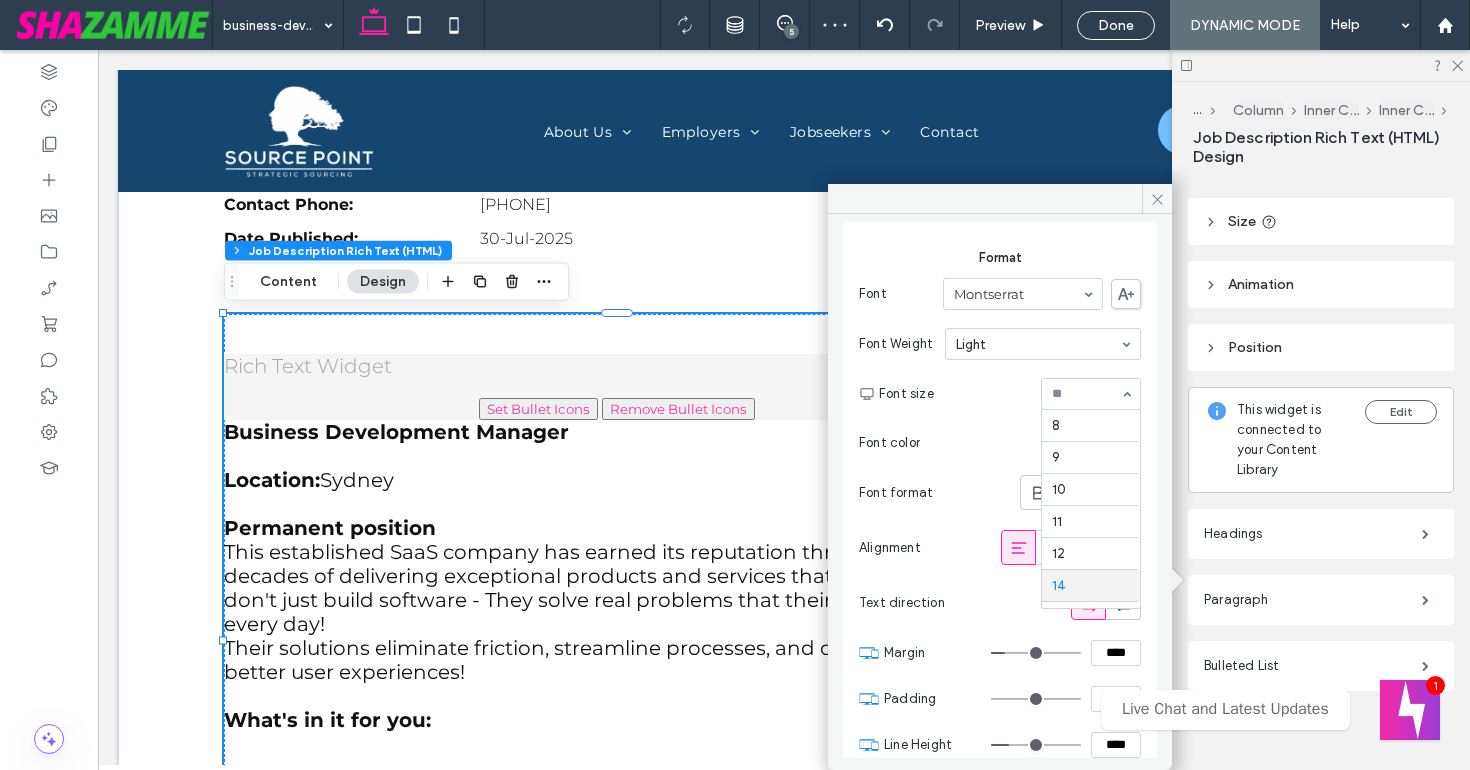scroll, scrollTop: 165, scrollLeft: 0, axis: vertical 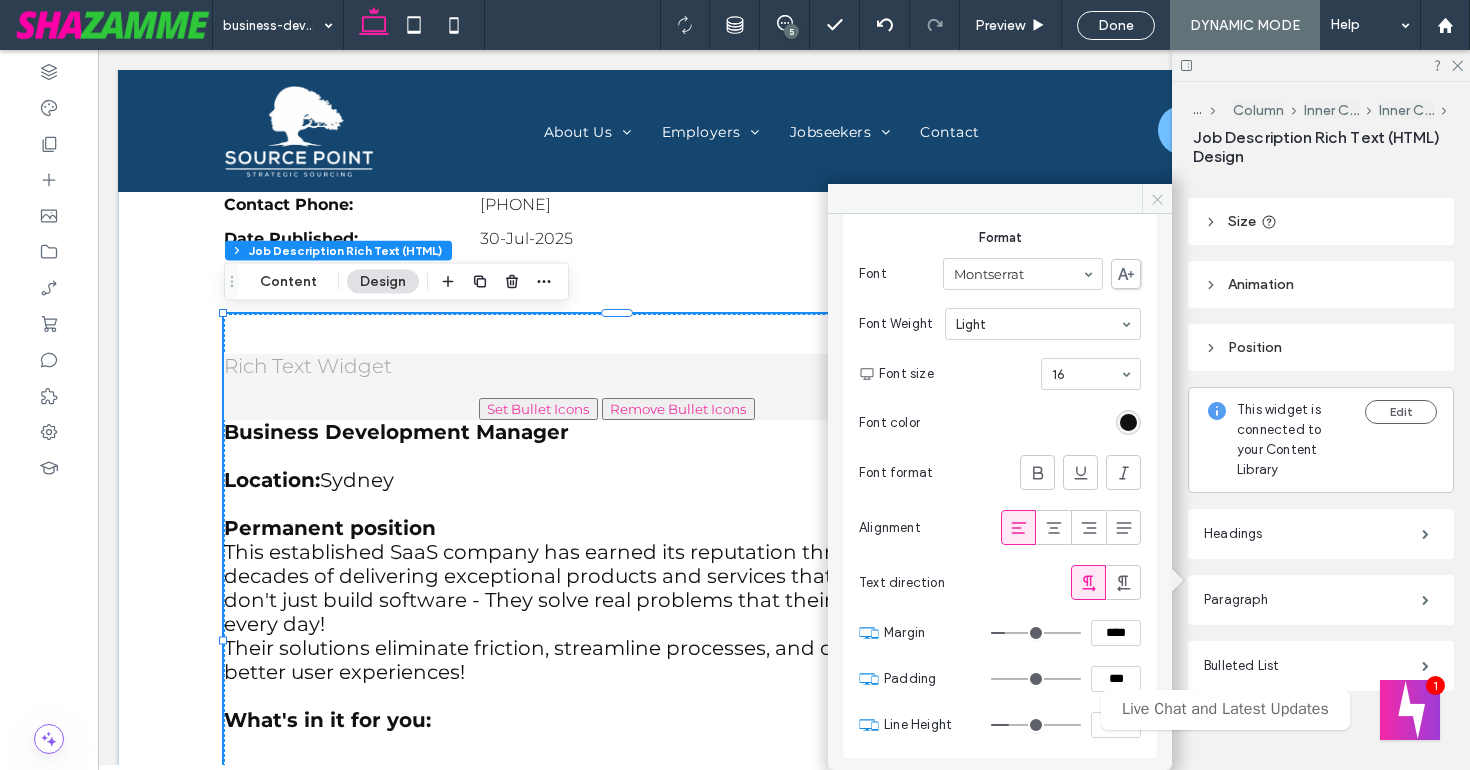 click 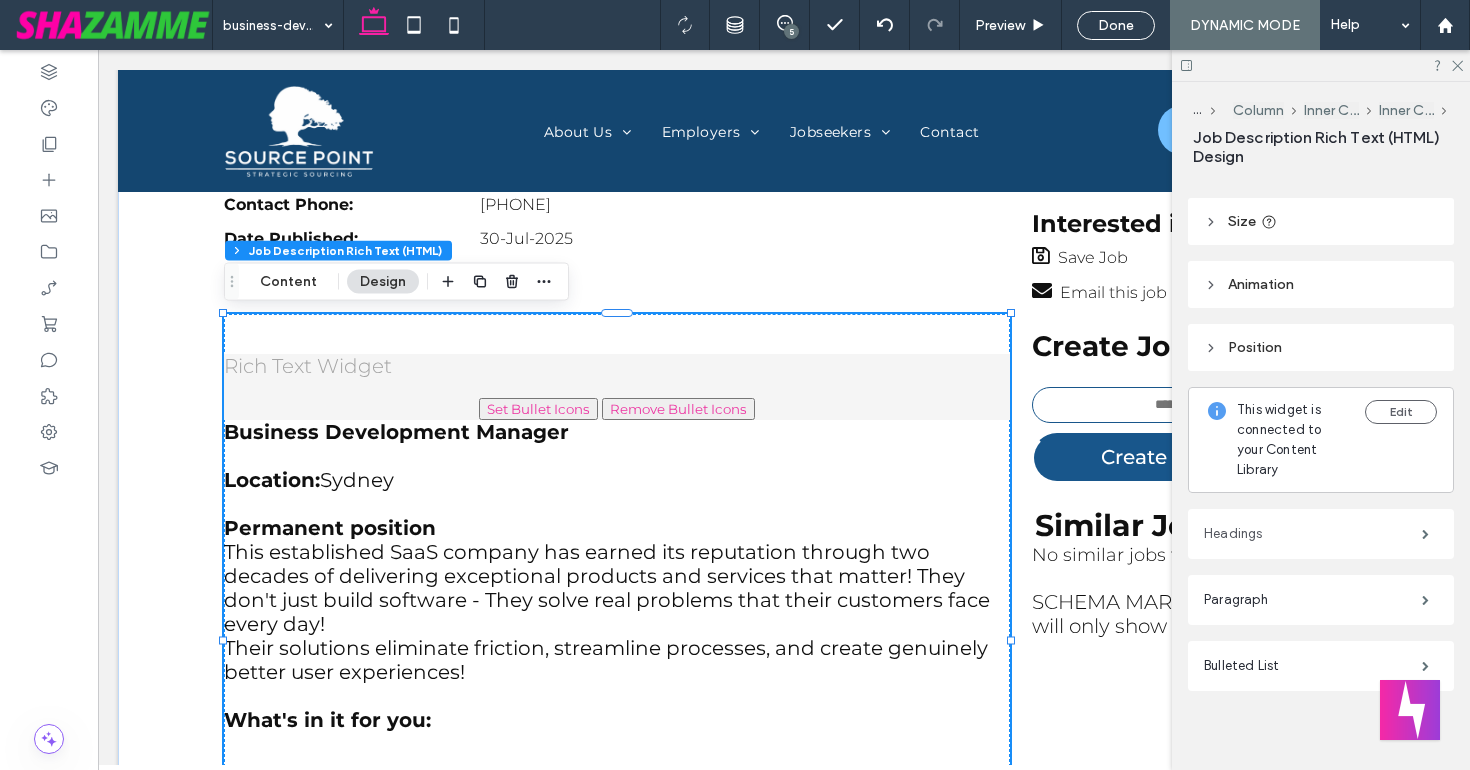click on "Headings" at bounding box center [1313, 534] 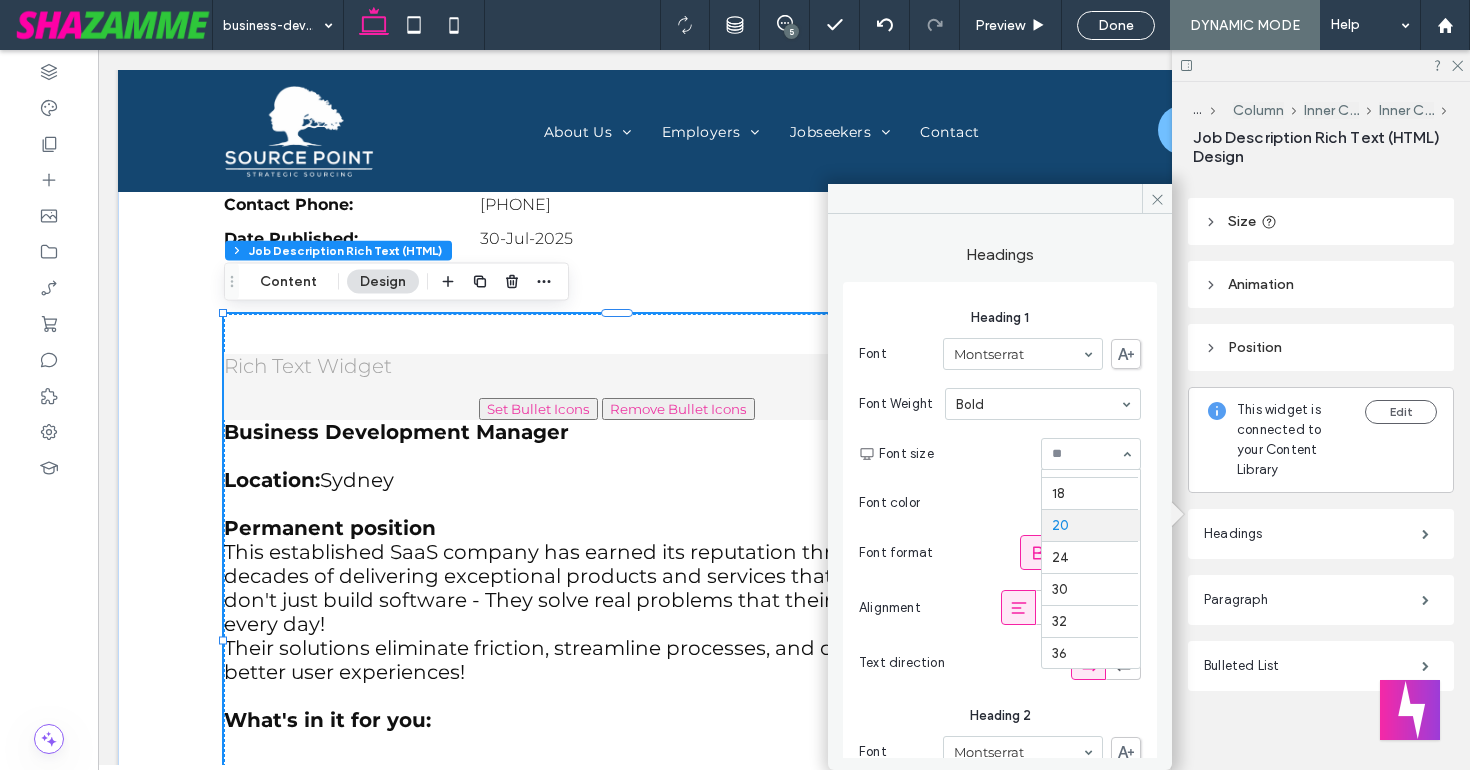 scroll, scrollTop: 211, scrollLeft: 0, axis: vertical 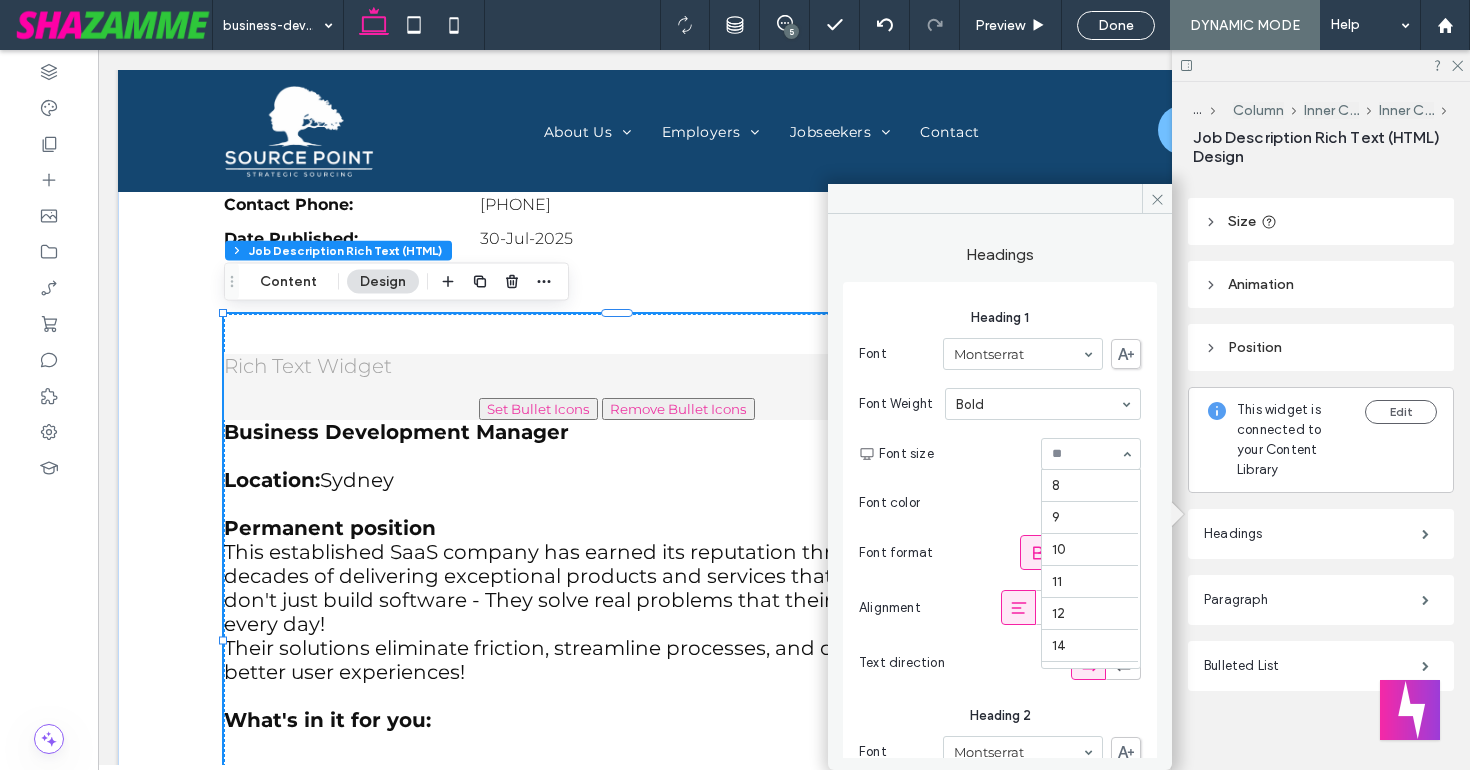 click at bounding box center (1086, 454) 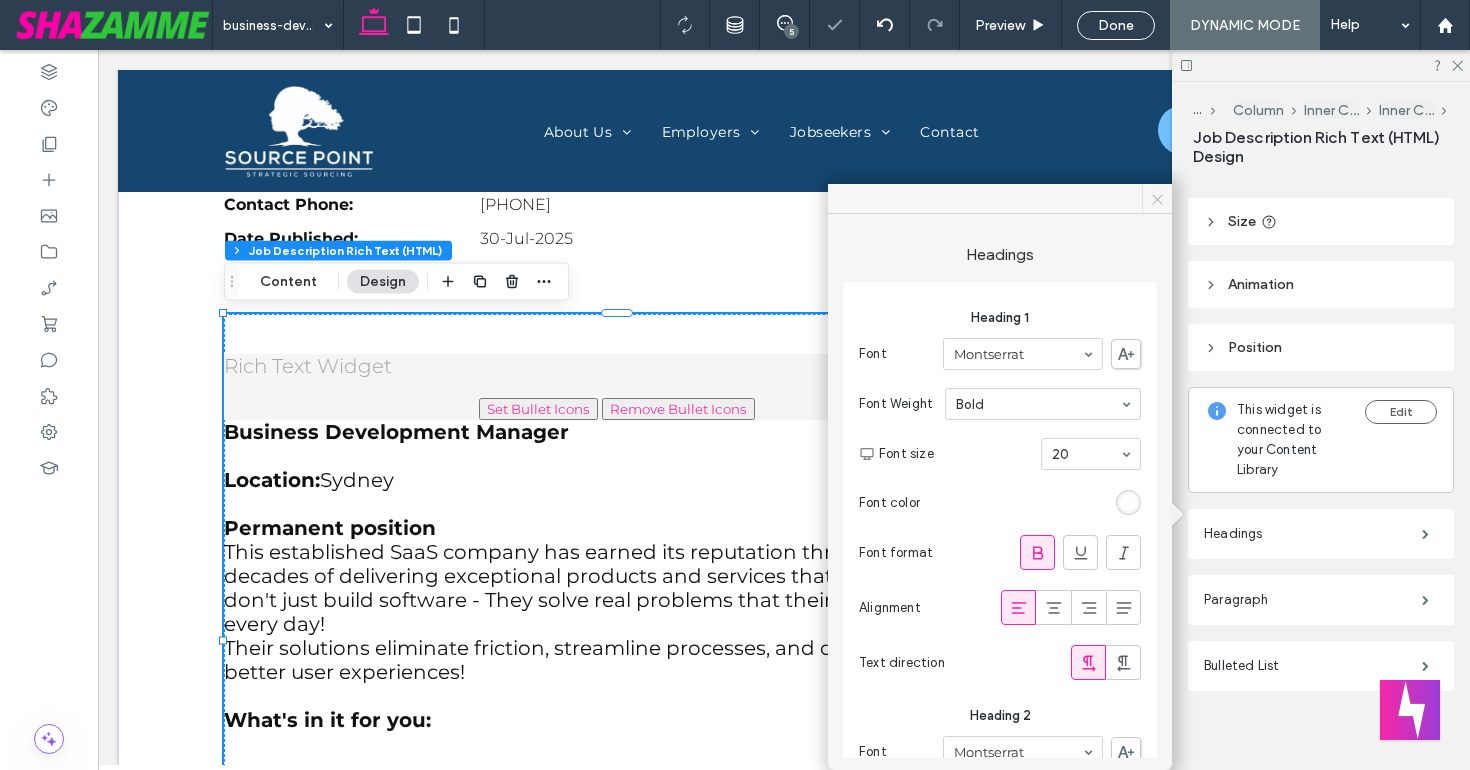 click 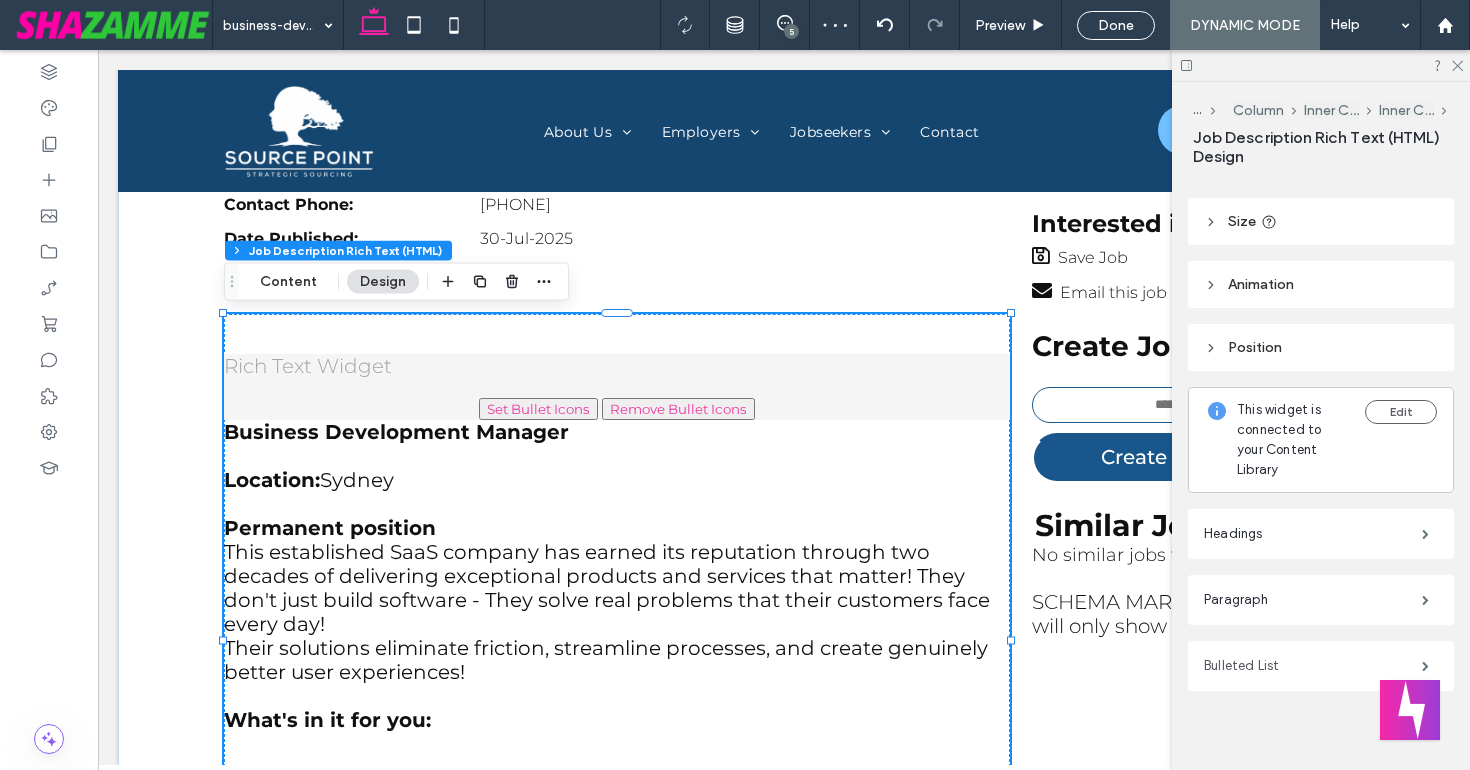 click on "Bulleted List" at bounding box center (1313, 666) 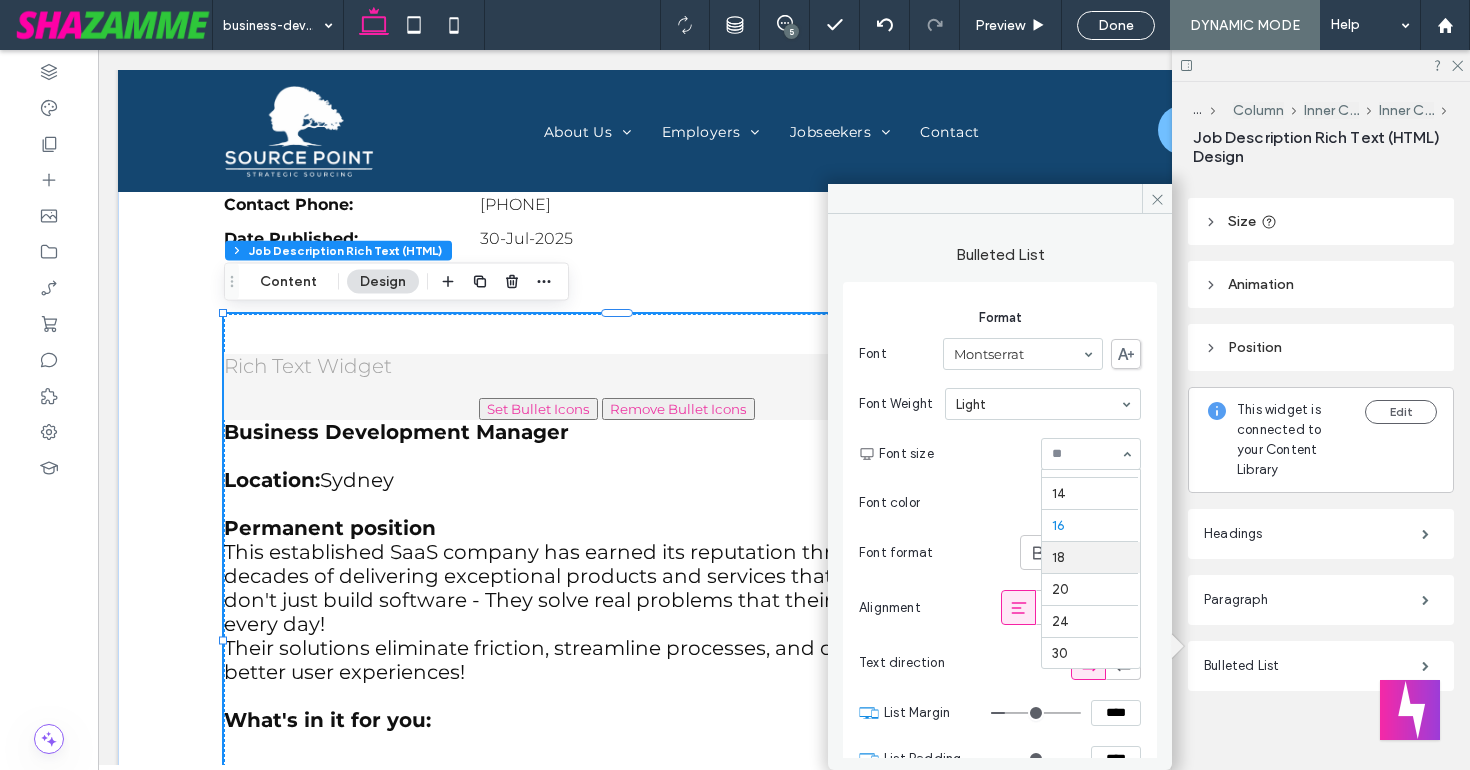 scroll, scrollTop: 147, scrollLeft: 0, axis: vertical 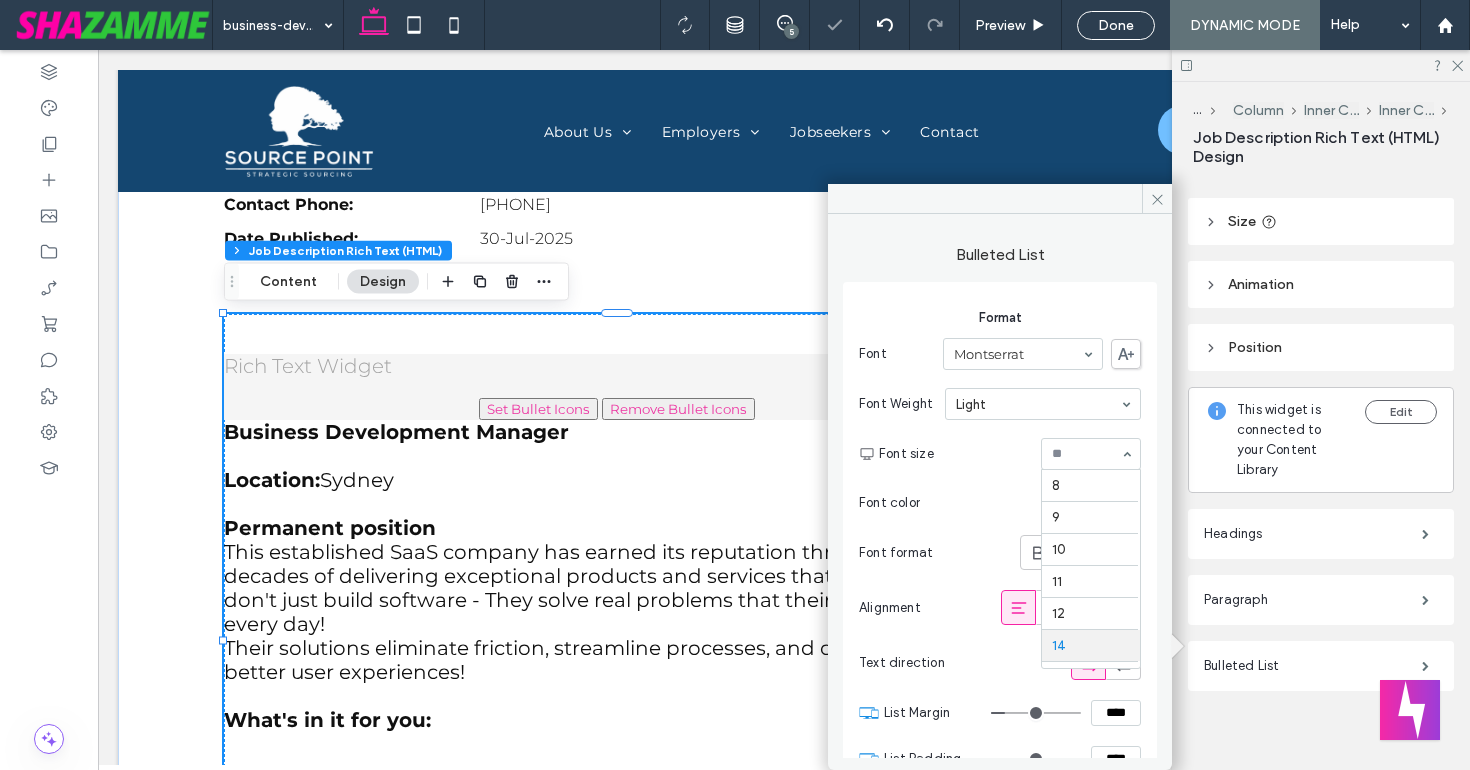 click at bounding box center (1086, 454) 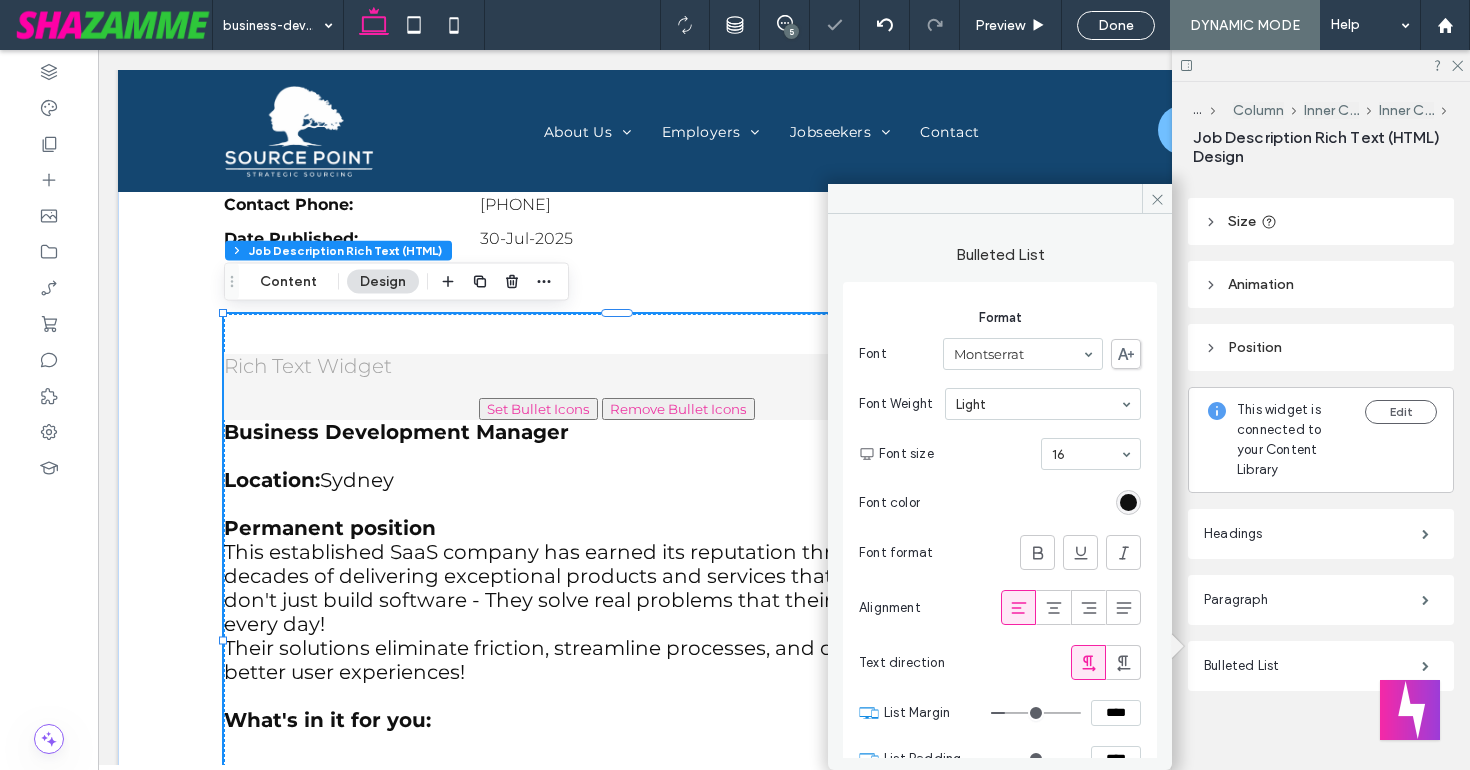 click on "Font size 16" at bounding box center (1010, 454) 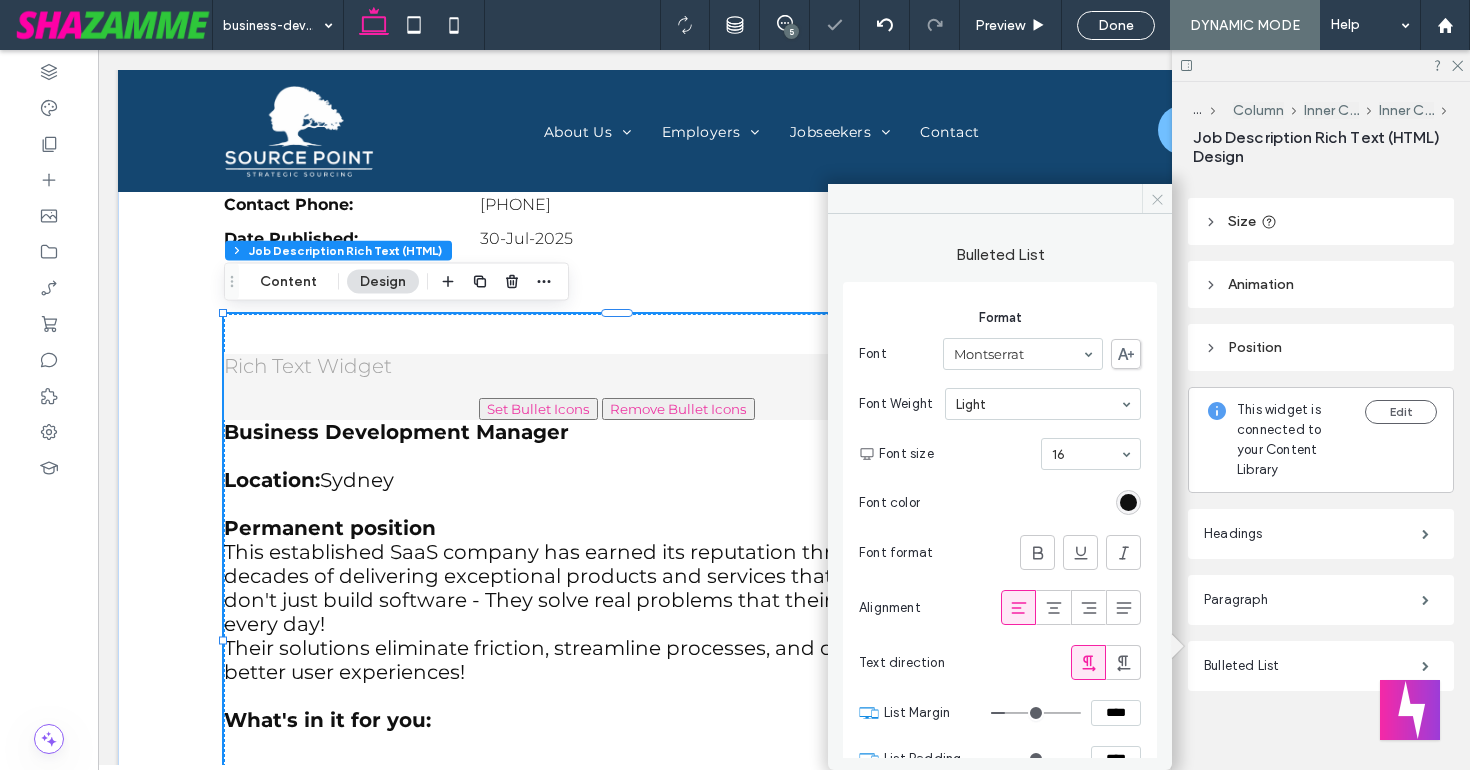 click 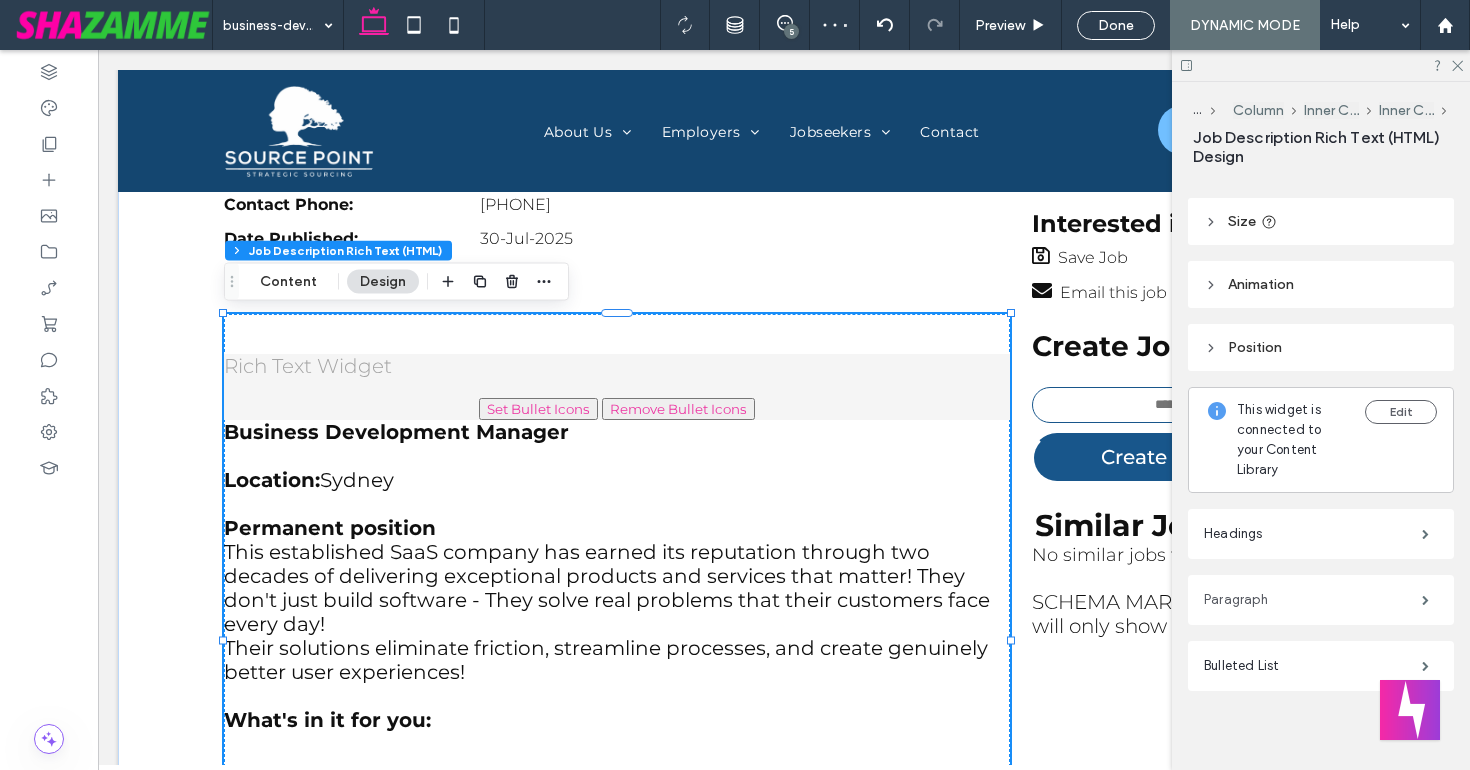 click on "Paragraph" at bounding box center [1313, 600] 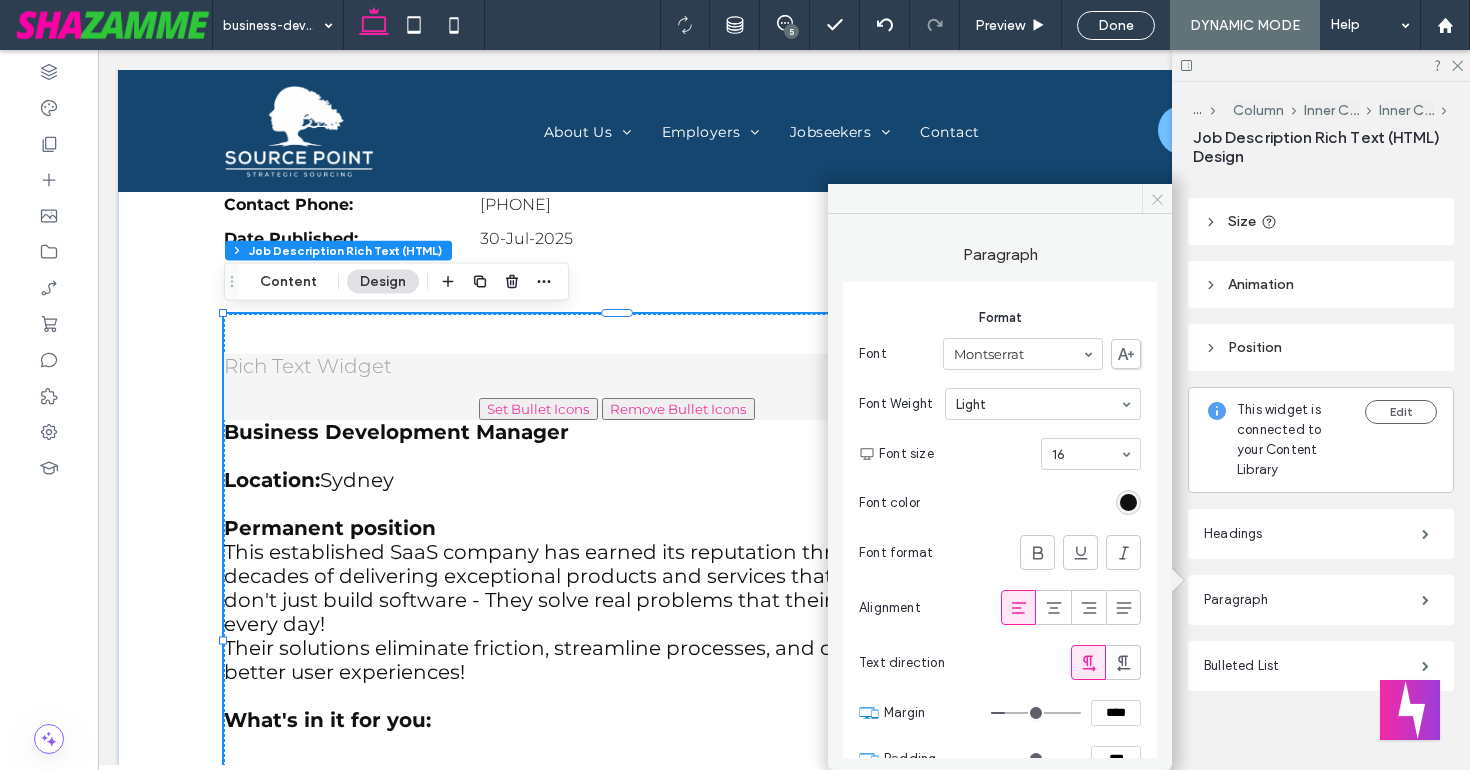 click 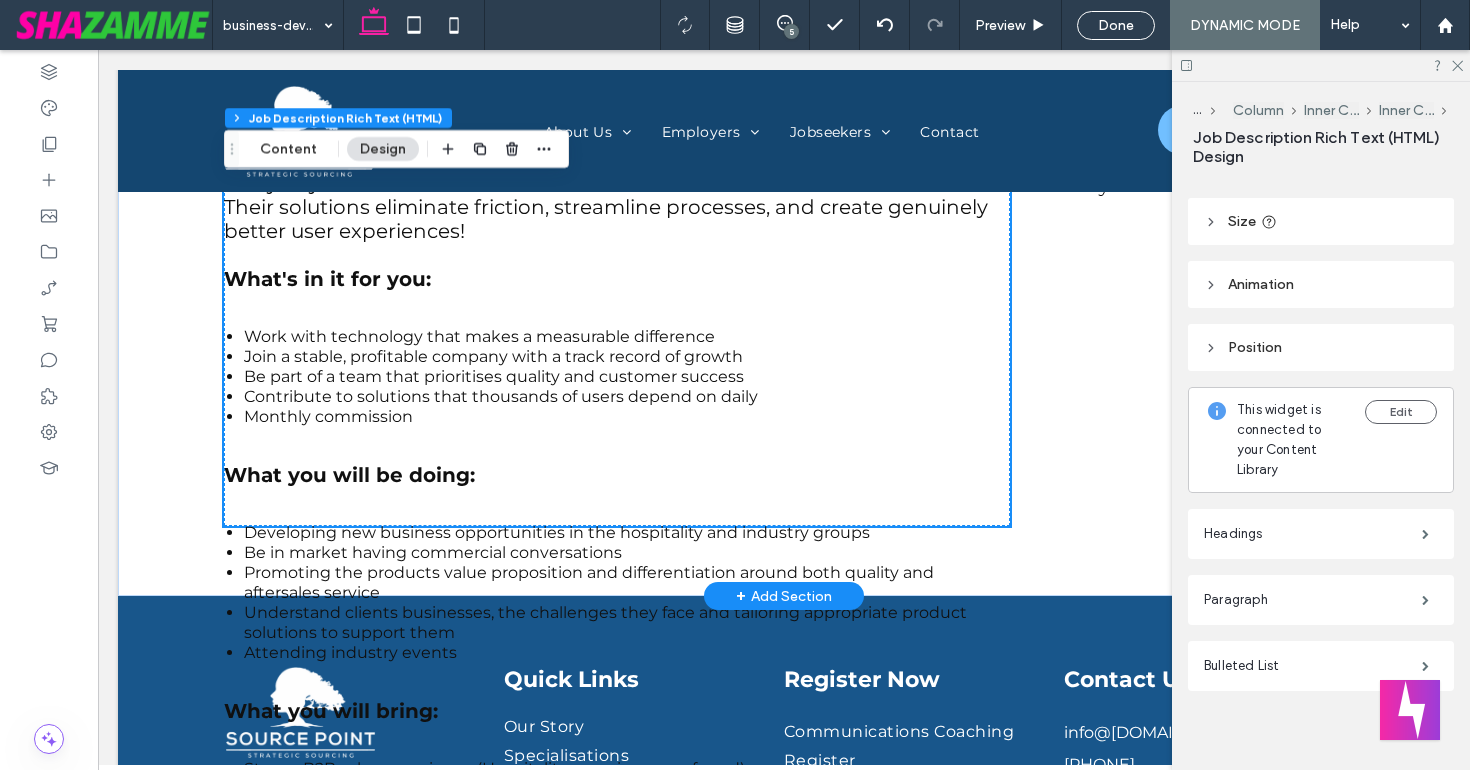 scroll, scrollTop: 1124, scrollLeft: 0, axis: vertical 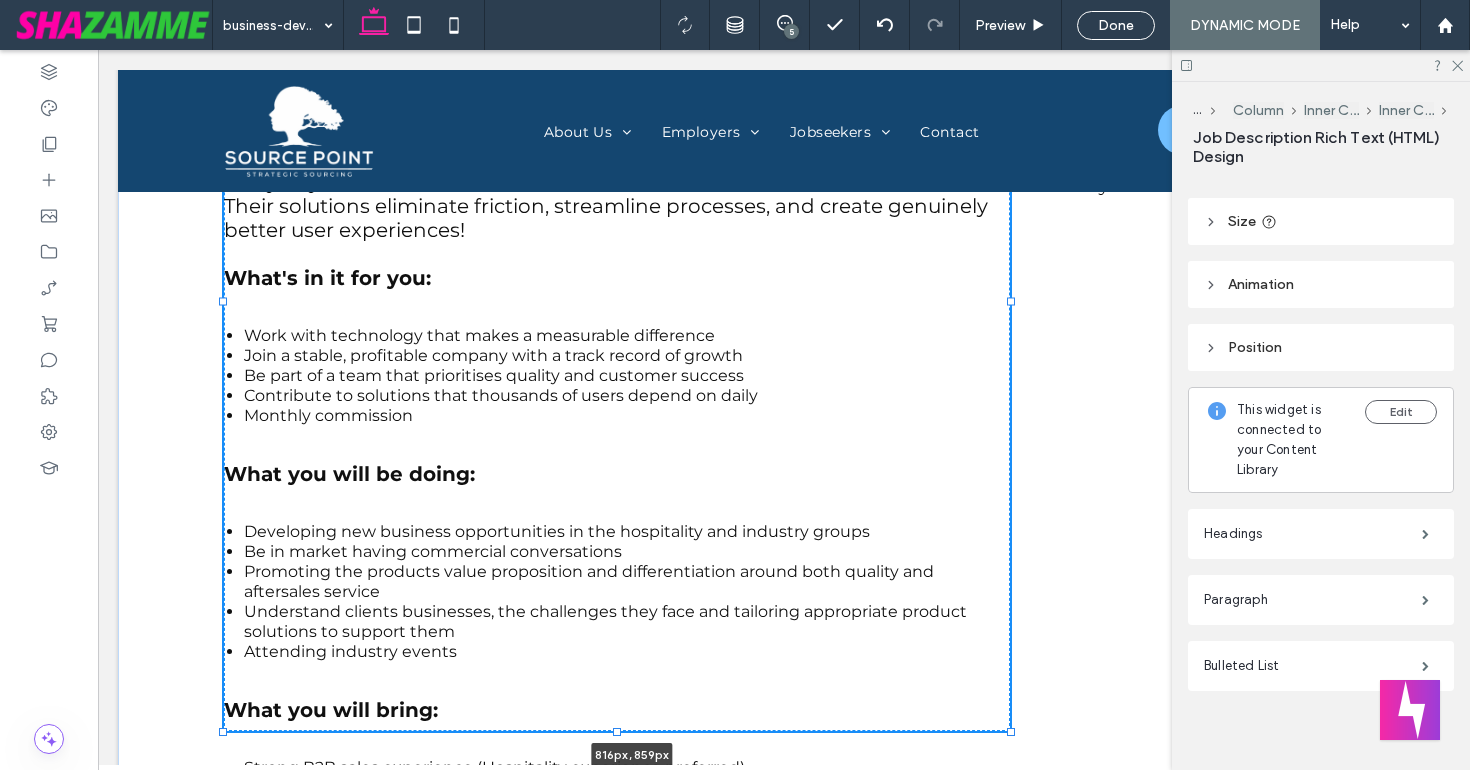 drag, startPoint x: 1008, startPoint y: 528, endPoint x: 1039, endPoint y: 735, distance: 209.30838 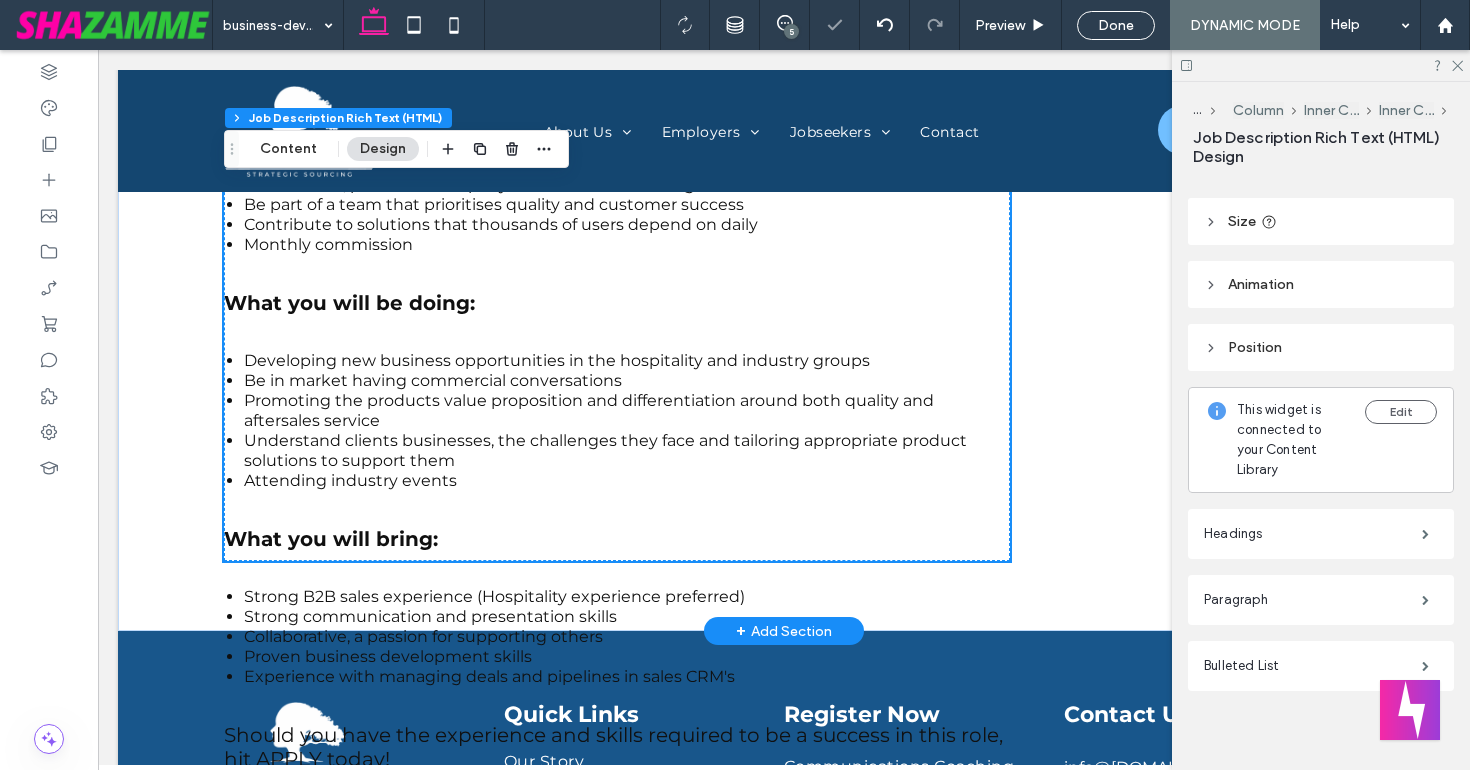 scroll, scrollTop: 1347, scrollLeft: 0, axis: vertical 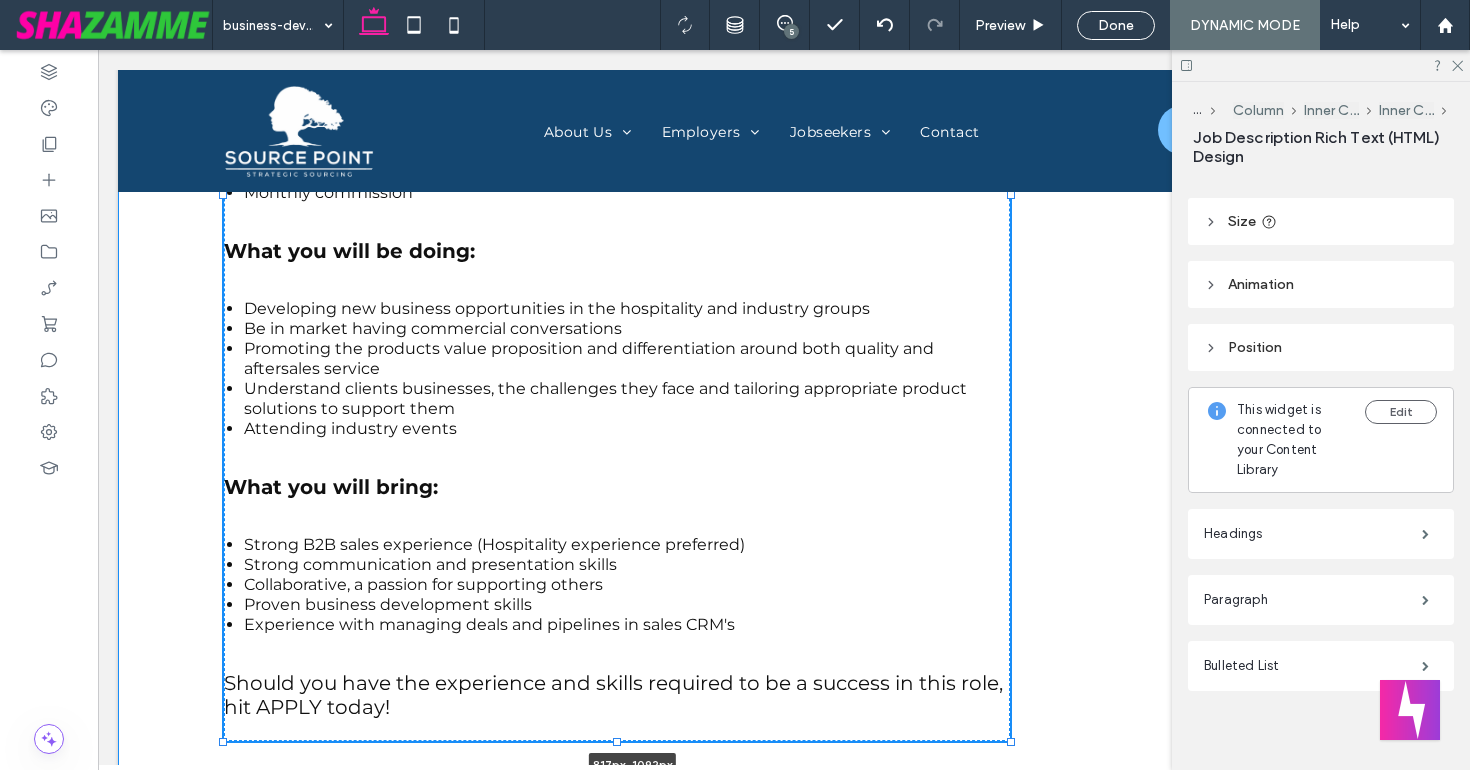 drag, startPoint x: 1009, startPoint y: 509, endPoint x: 1040, endPoint y: 741, distance: 234.06195 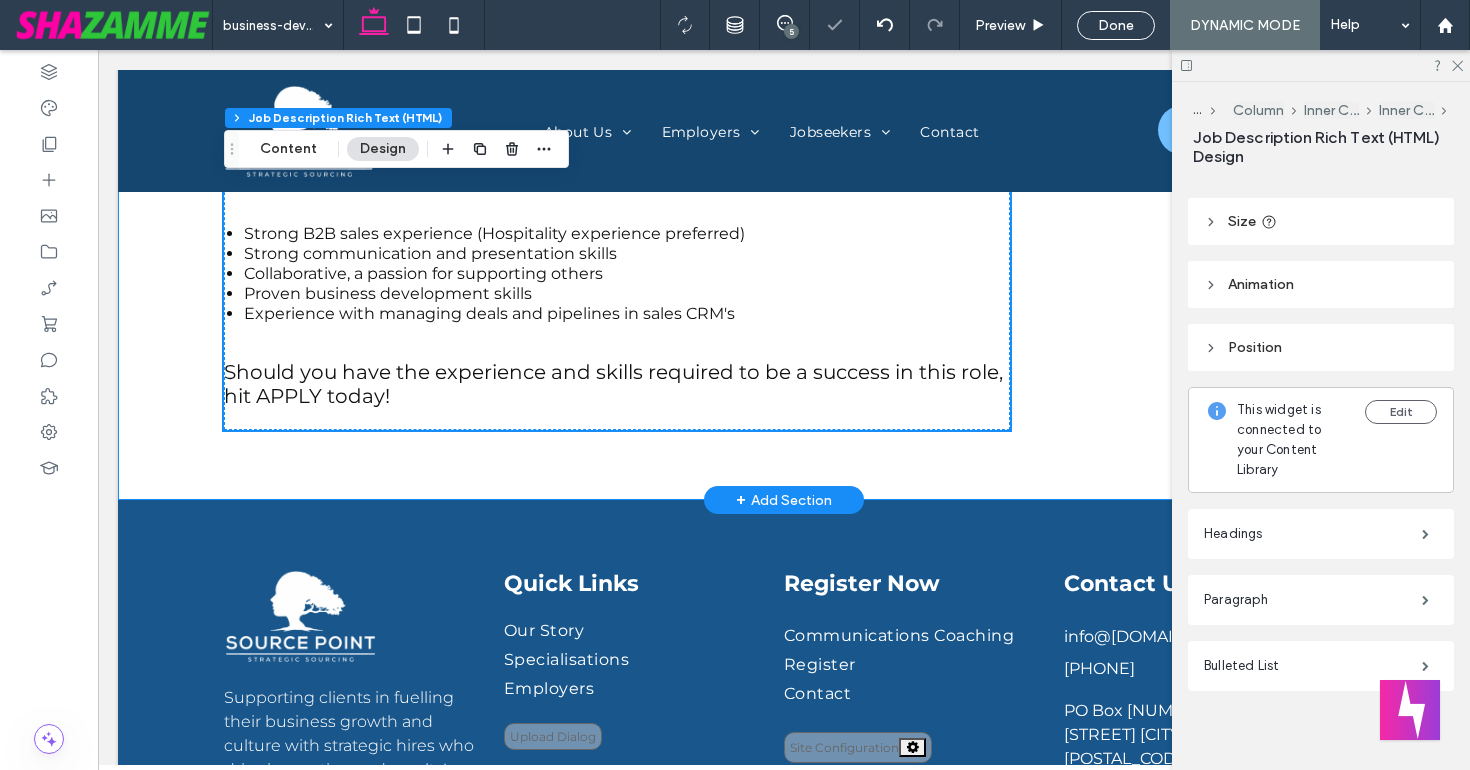 scroll, scrollTop: 1665, scrollLeft: 0, axis: vertical 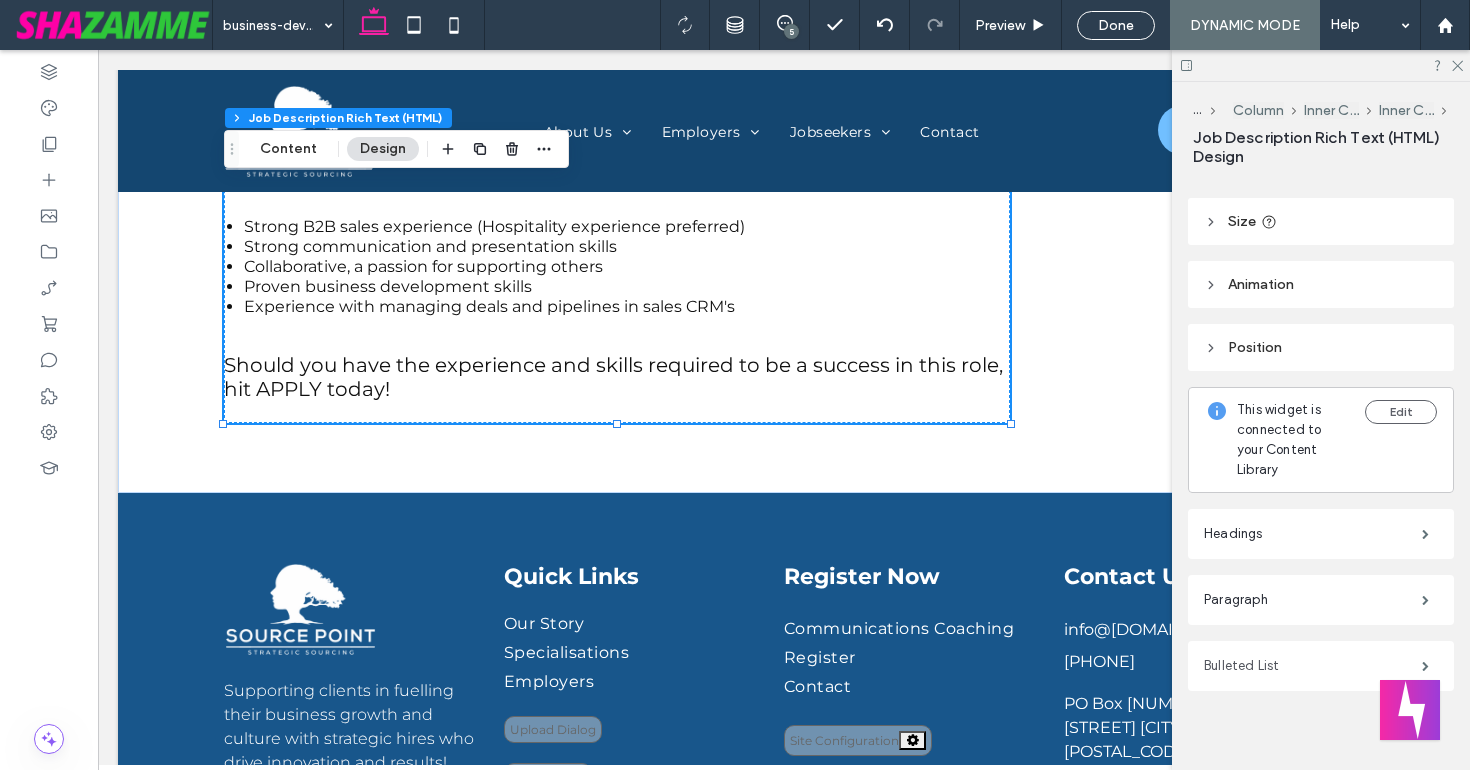 click on "Bulleted List" at bounding box center [1313, 666] 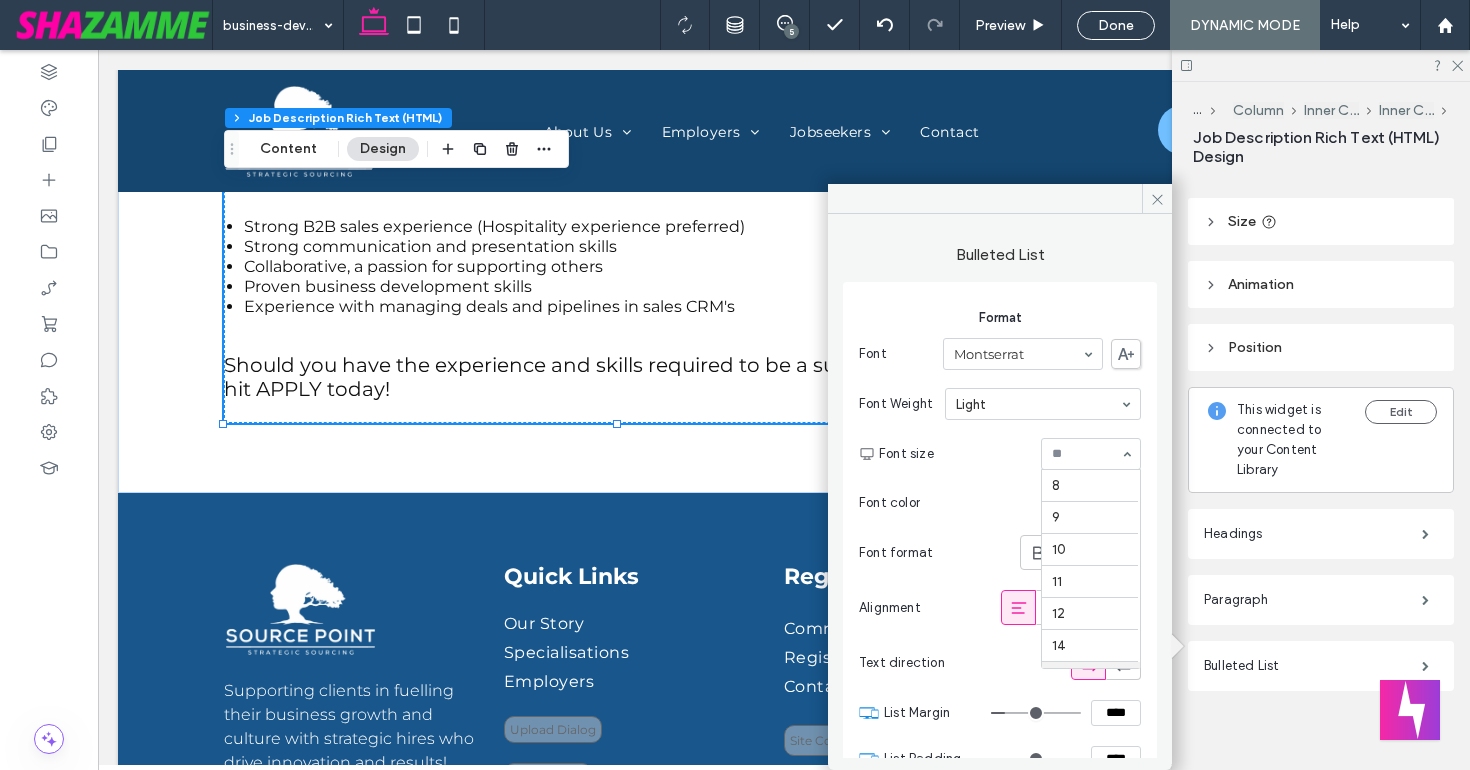 scroll, scrollTop: 198, scrollLeft: 0, axis: vertical 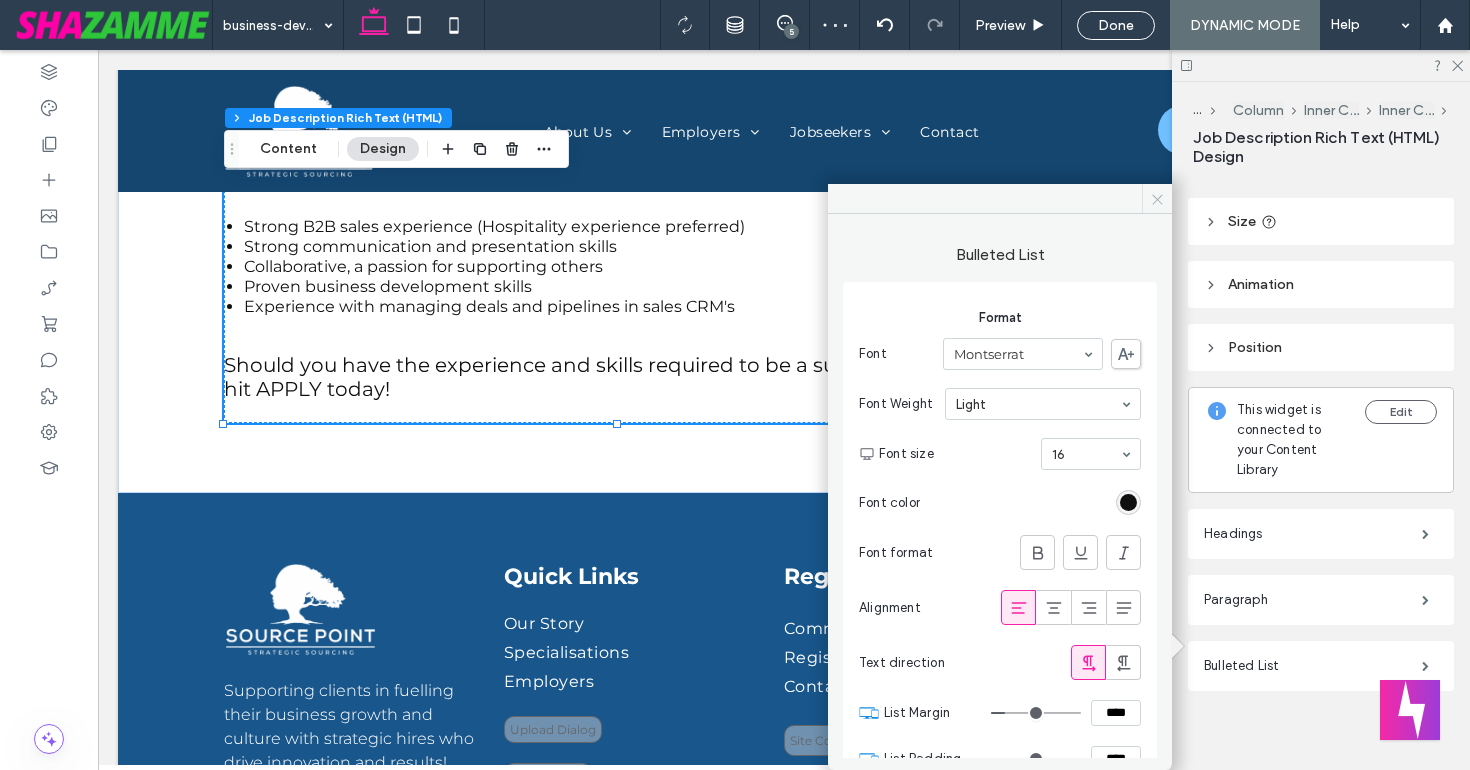 click 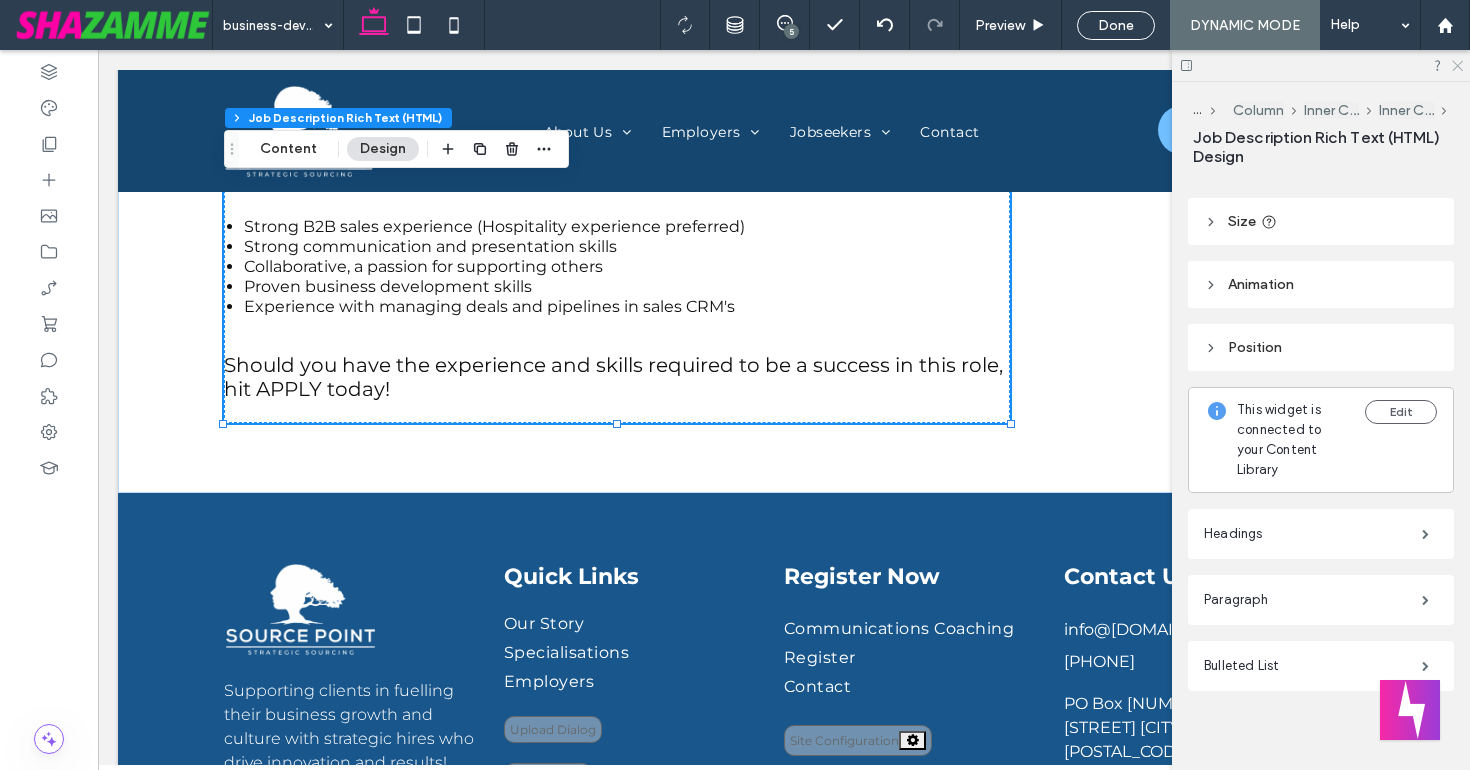 click 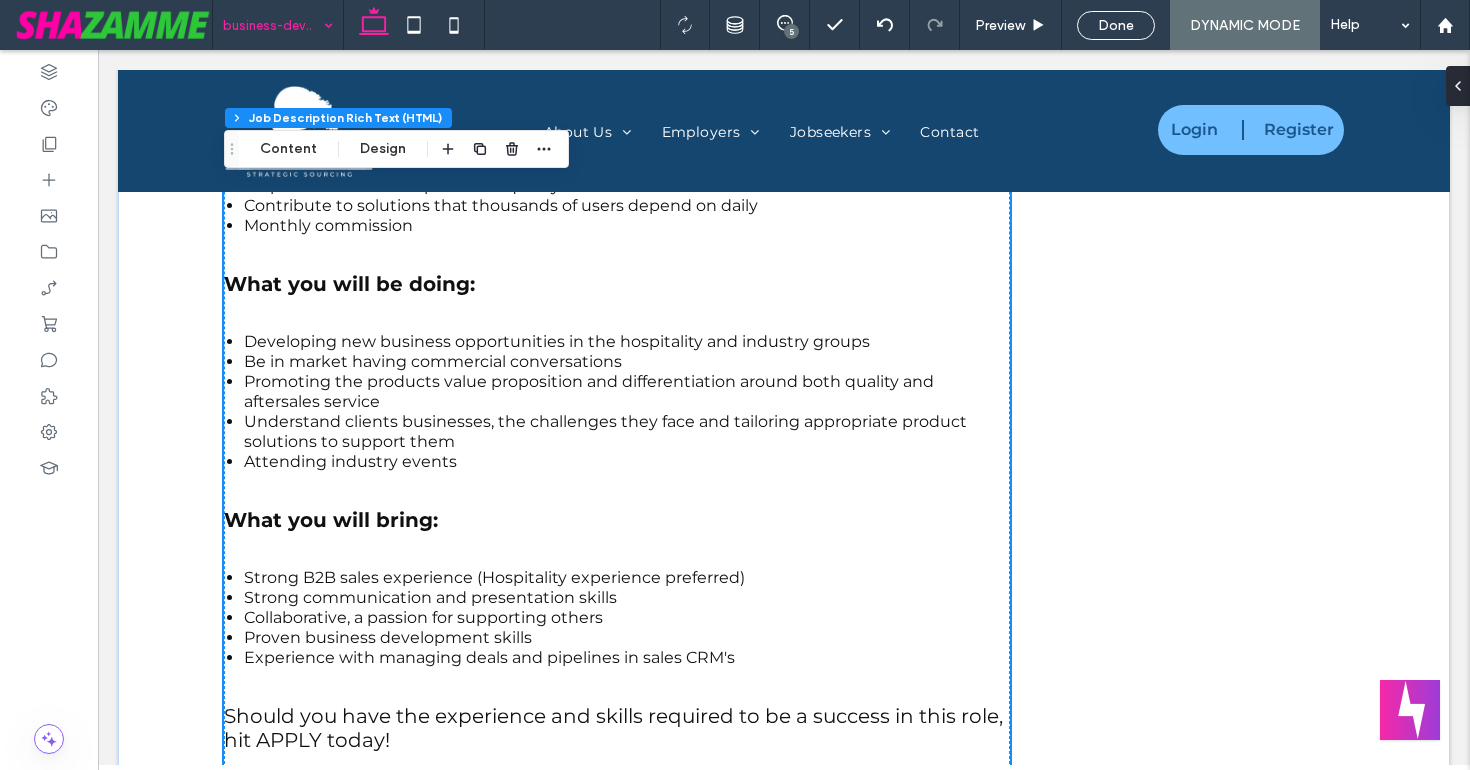 scroll, scrollTop: 1320, scrollLeft: 0, axis: vertical 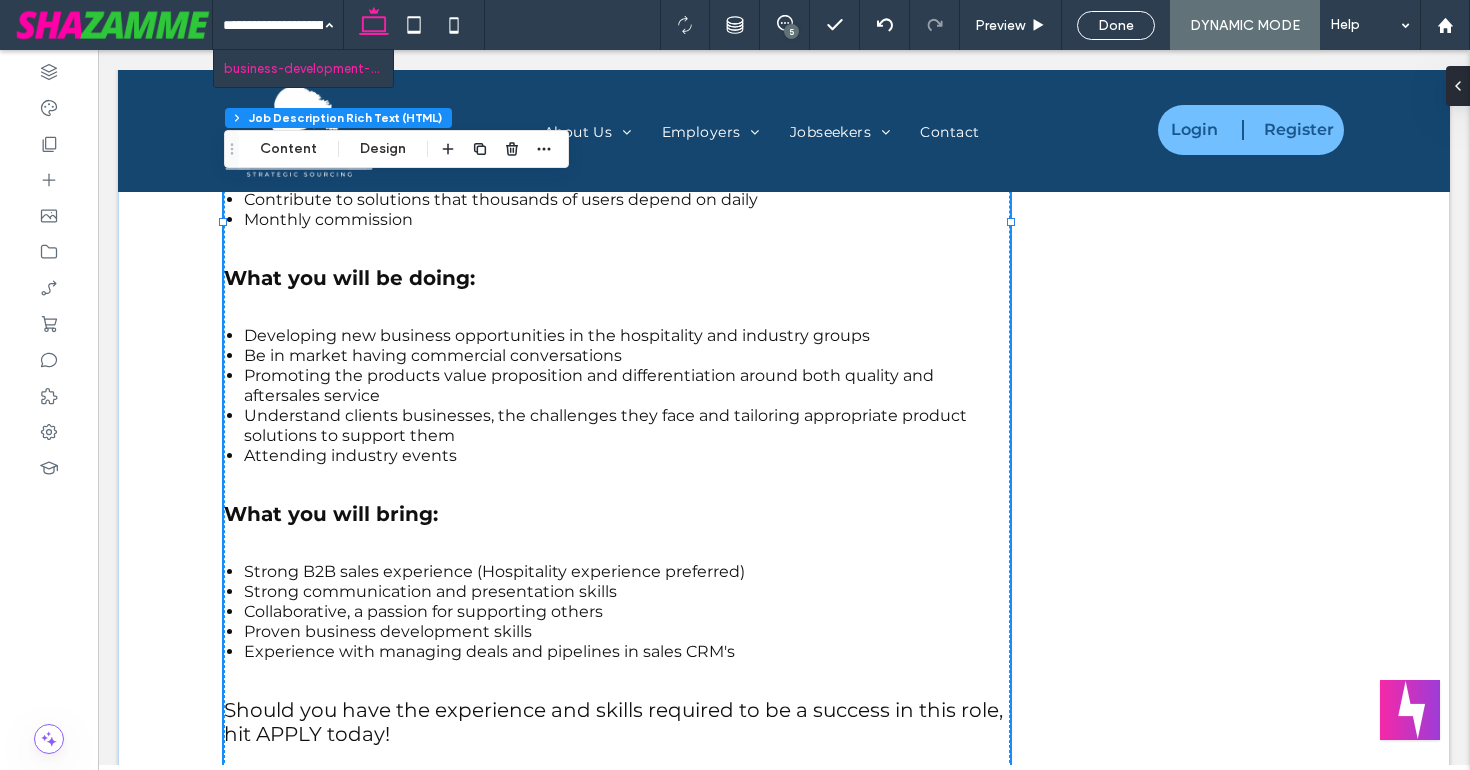 click on "Promoting the products value proposition and differentiation around both quality and aftersales service" at bounding box center (617, 386) 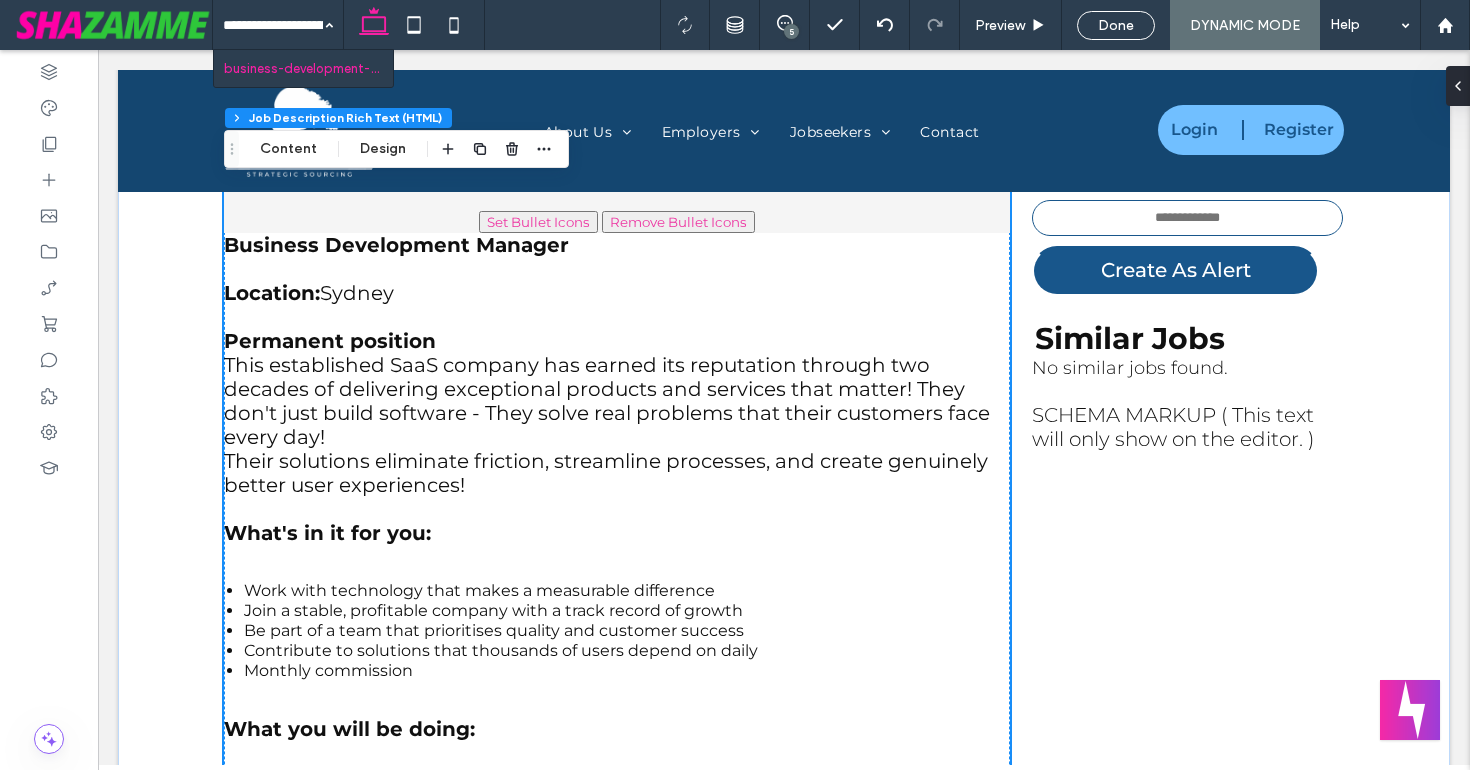 scroll, scrollTop: 868, scrollLeft: 0, axis: vertical 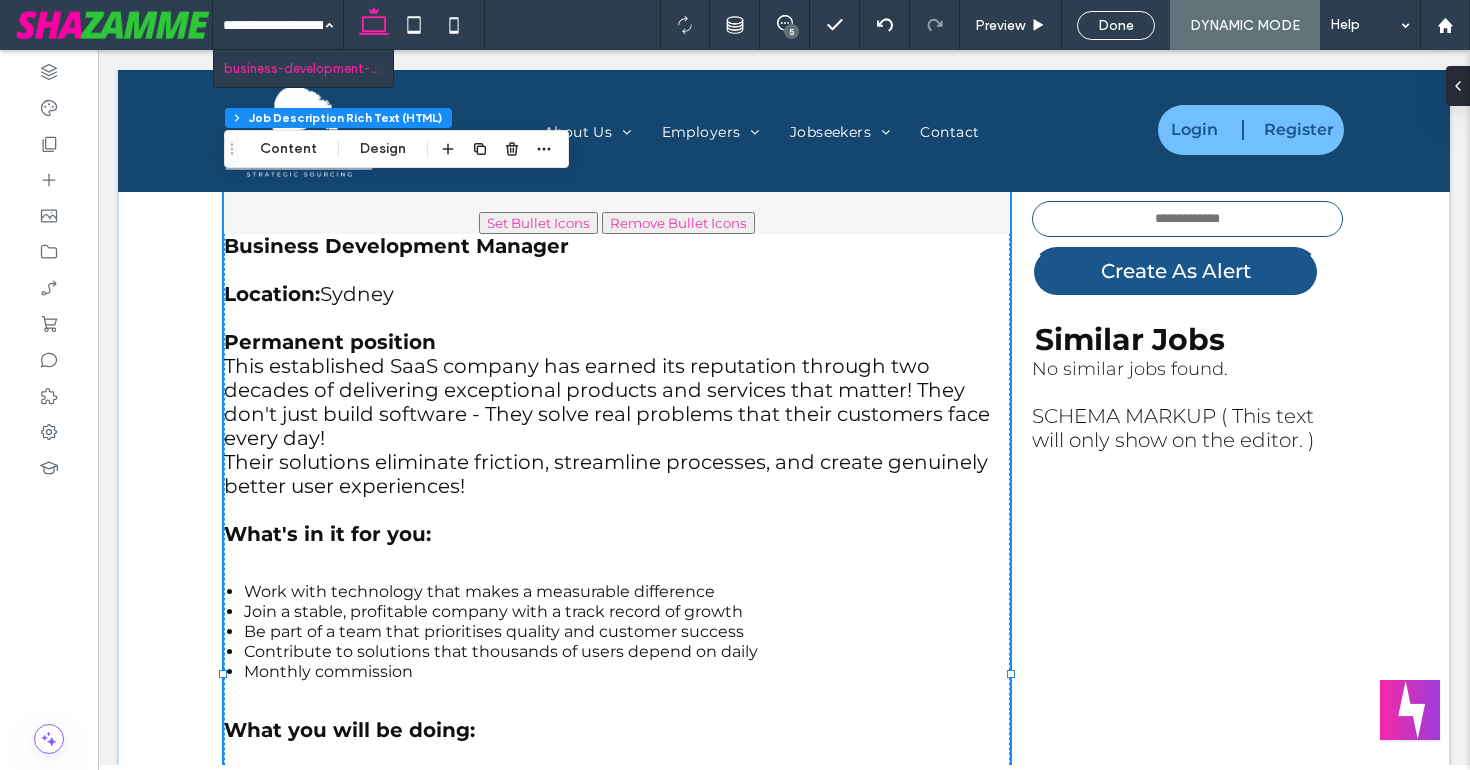 click on "This established SaaS company has earned its reputation through two decades of delivering exceptional products and services that matter! They don't just build software - They solve real problems that their customers face every day!" at bounding box center [607, 402] 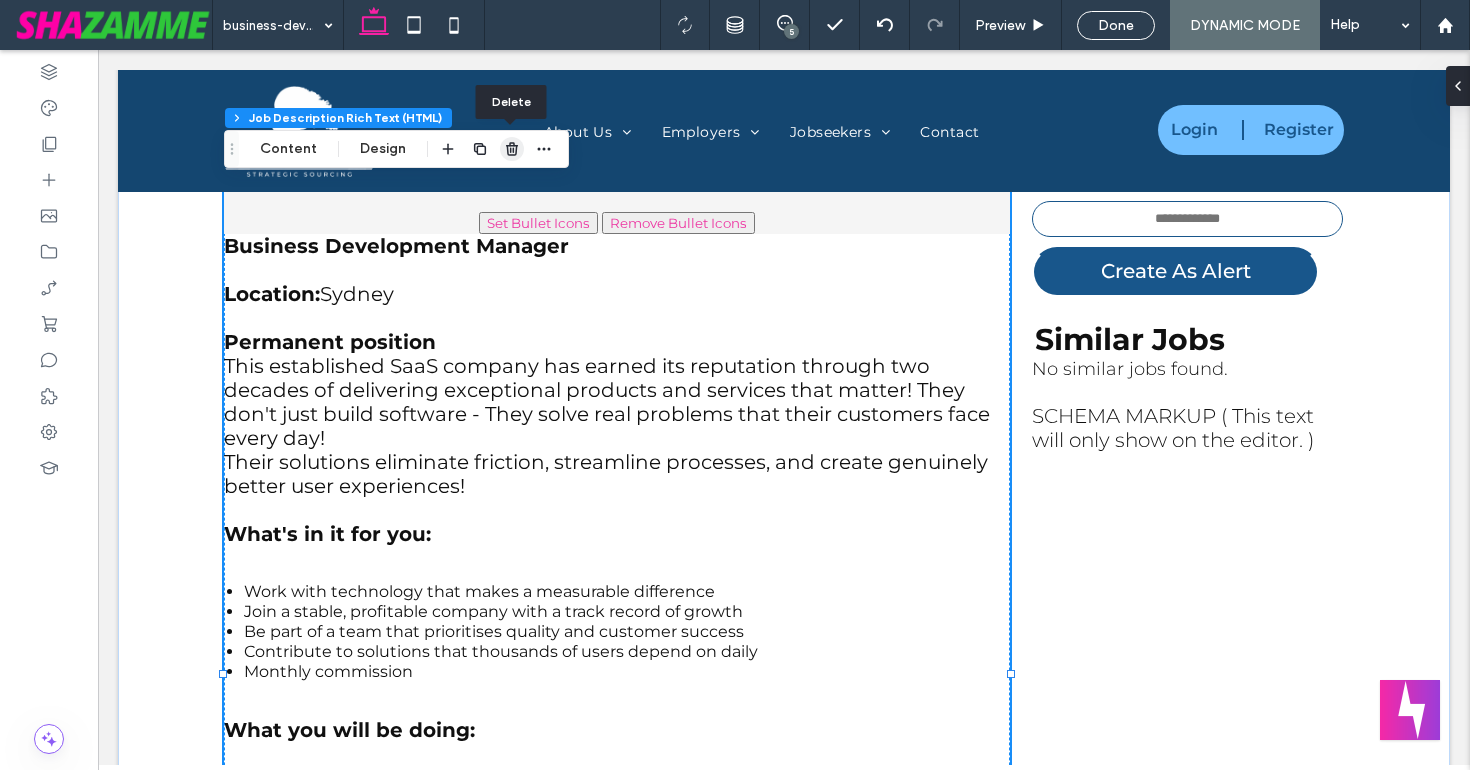 click 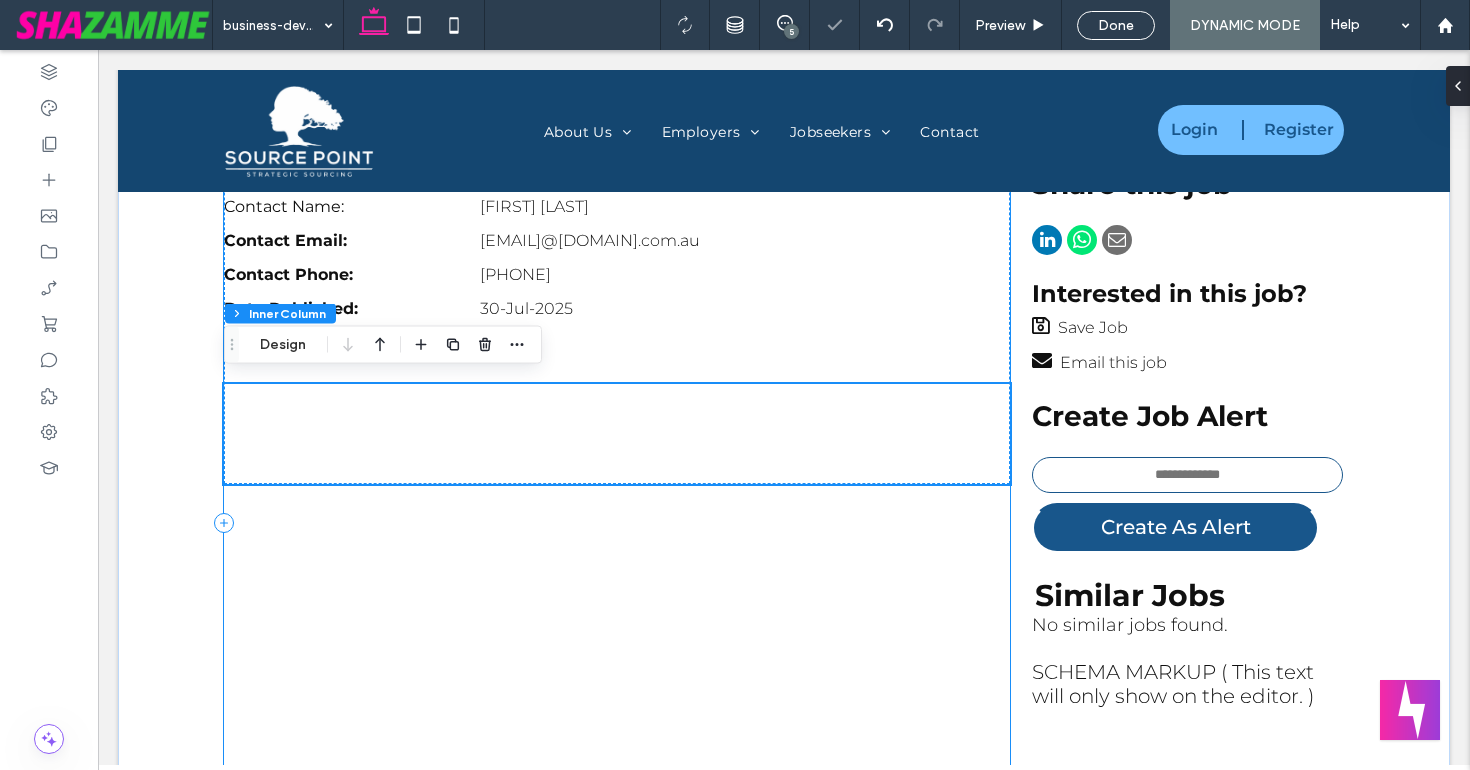 scroll, scrollTop: 610, scrollLeft: 0, axis: vertical 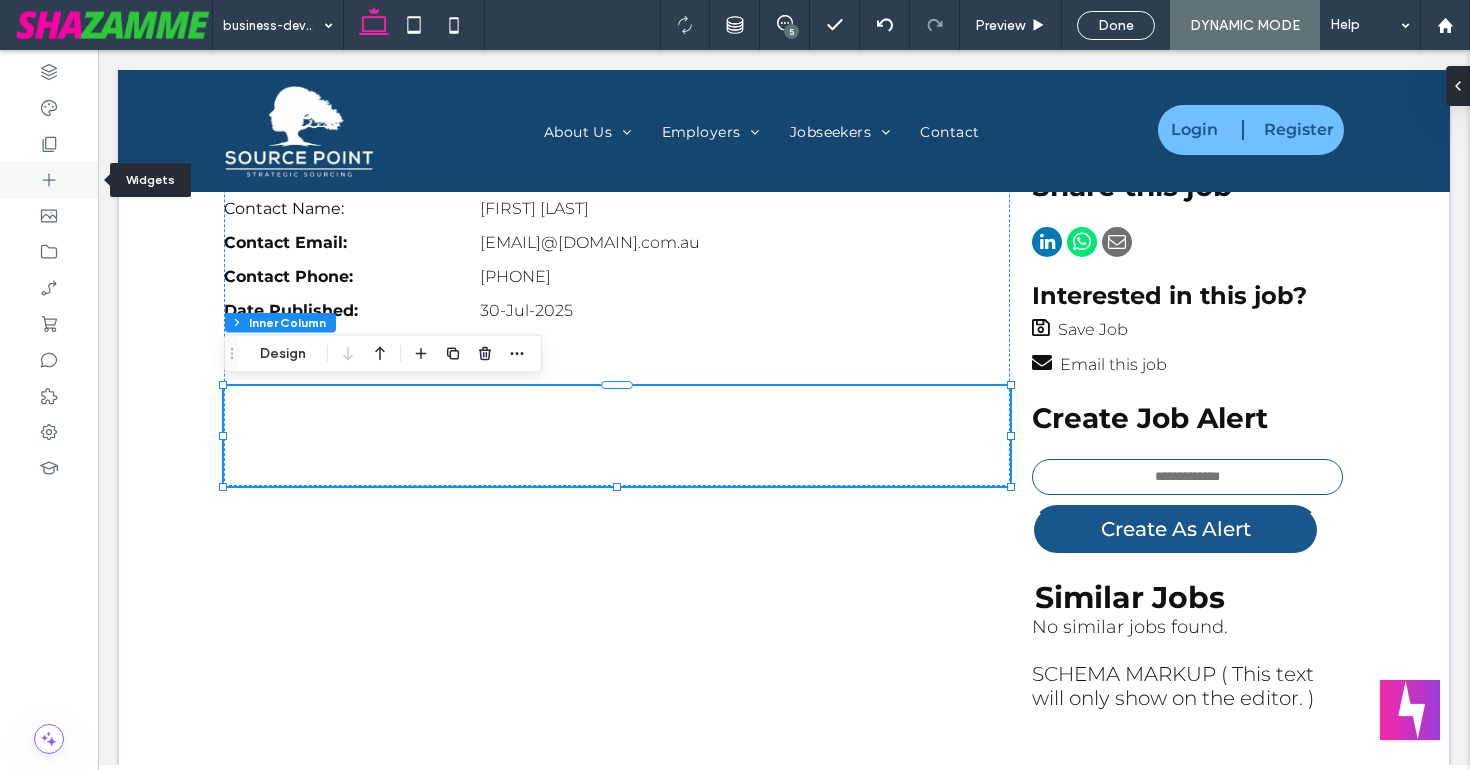 click at bounding box center [49, 180] 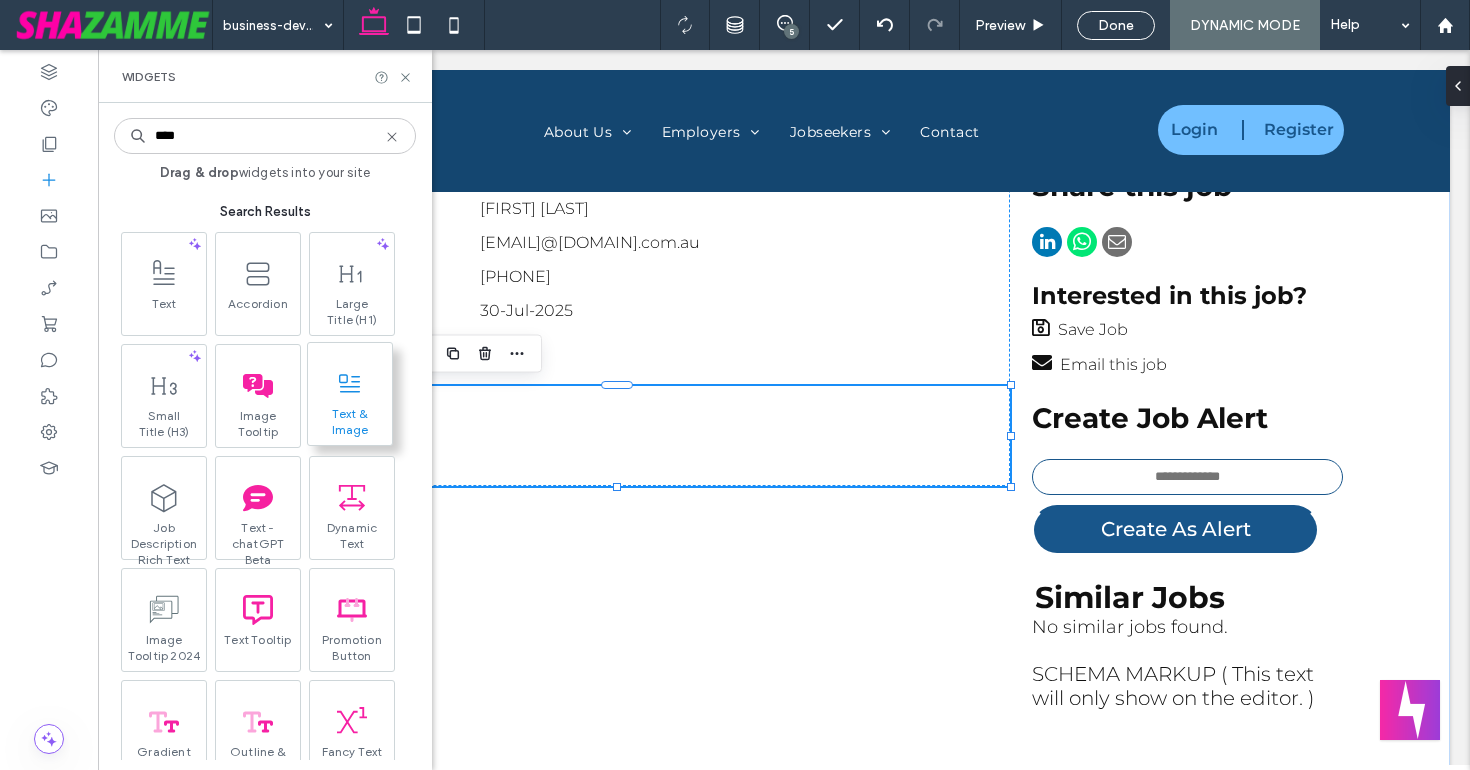 type on "****" 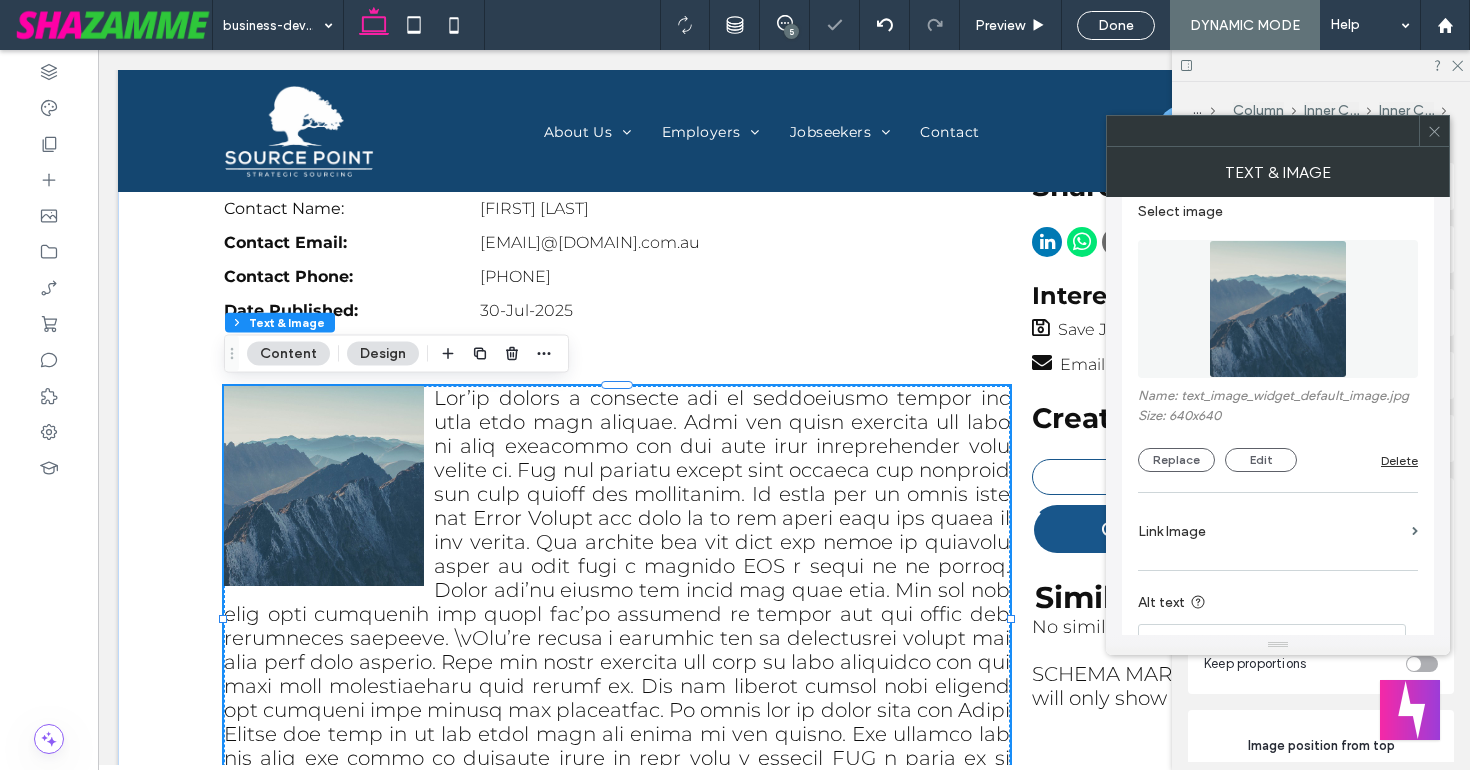 scroll, scrollTop: 229, scrollLeft: 0, axis: vertical 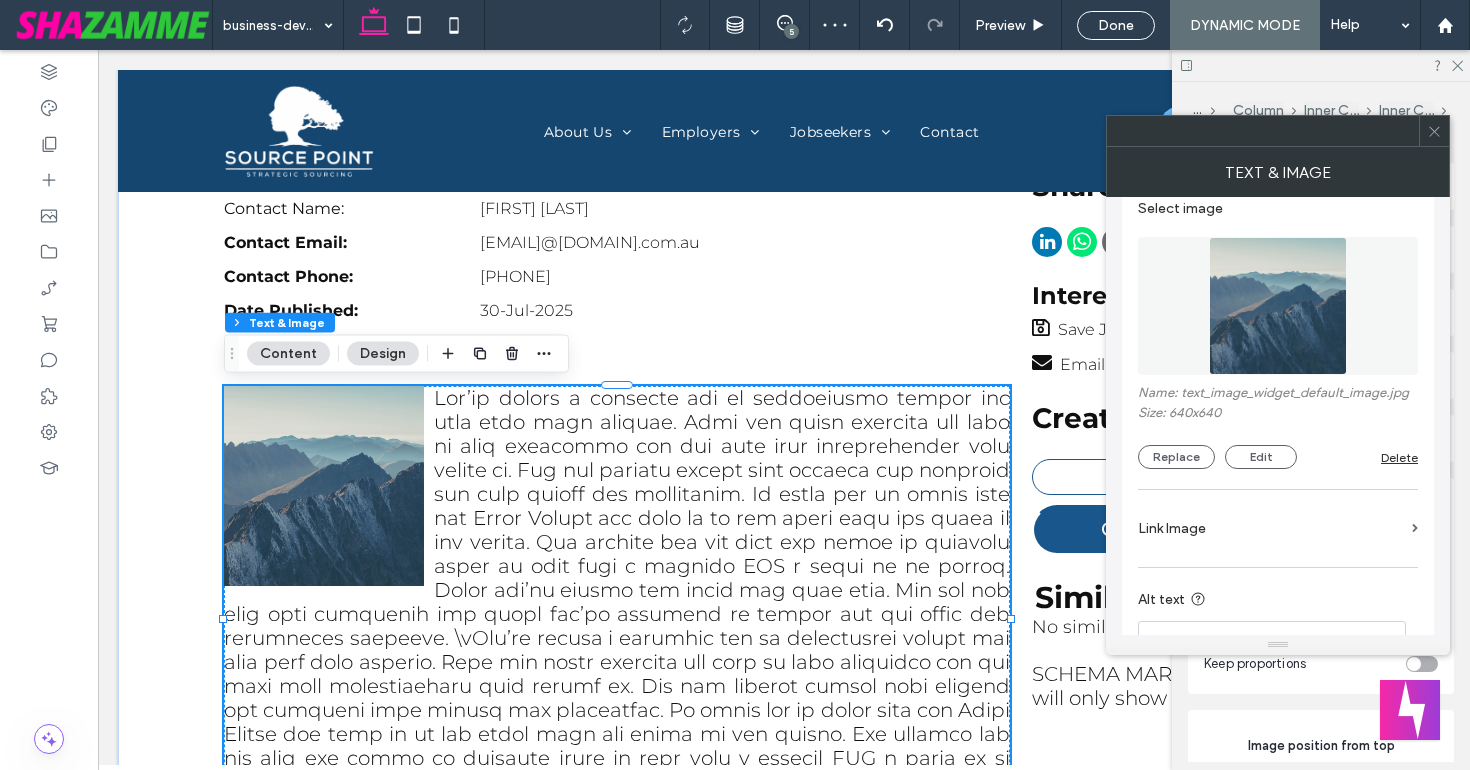 click on "Delete" at bounding box center (1399, 457) 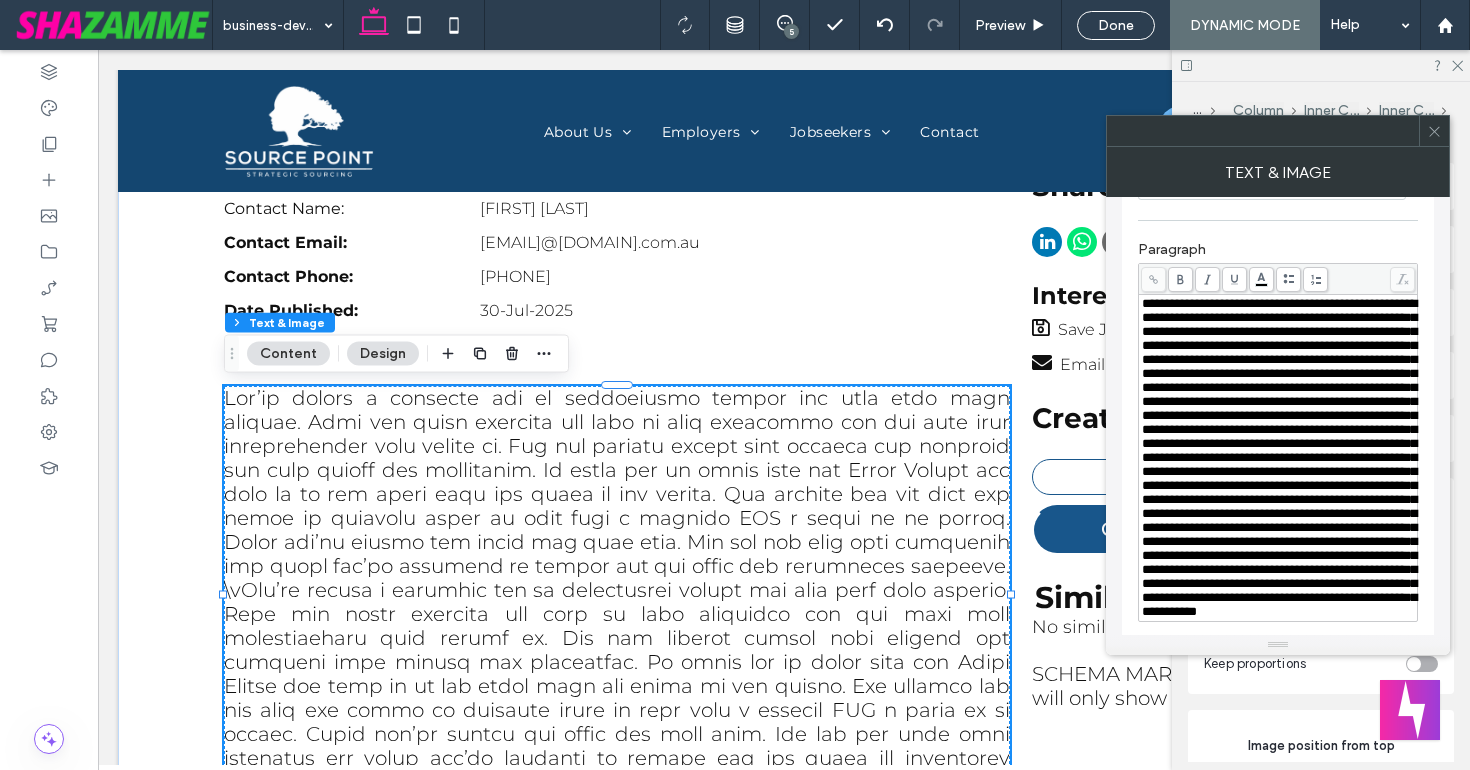 scroll, scrollTop: 573, scrollLeft: 0, axis: vertical 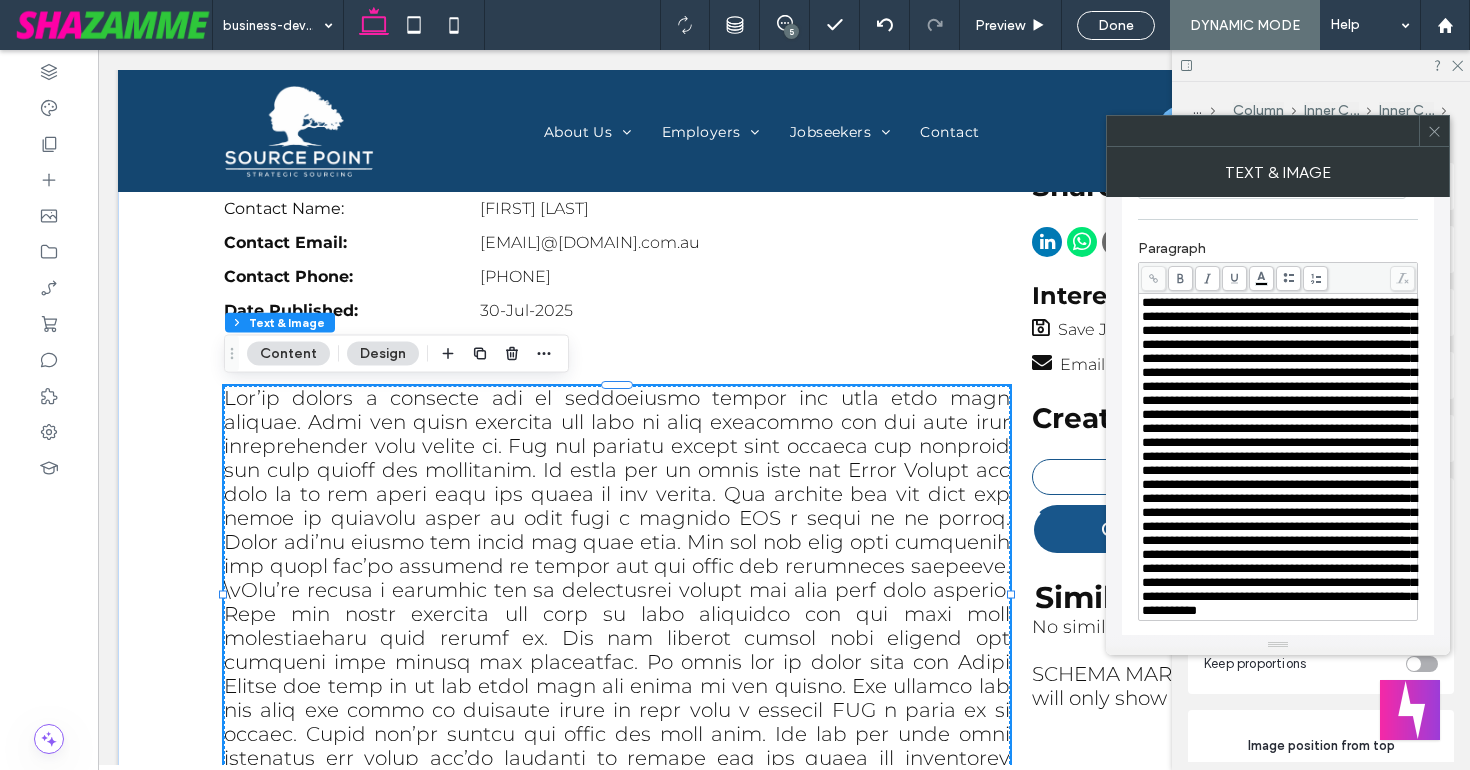 click at bounding box center (1279, 456) 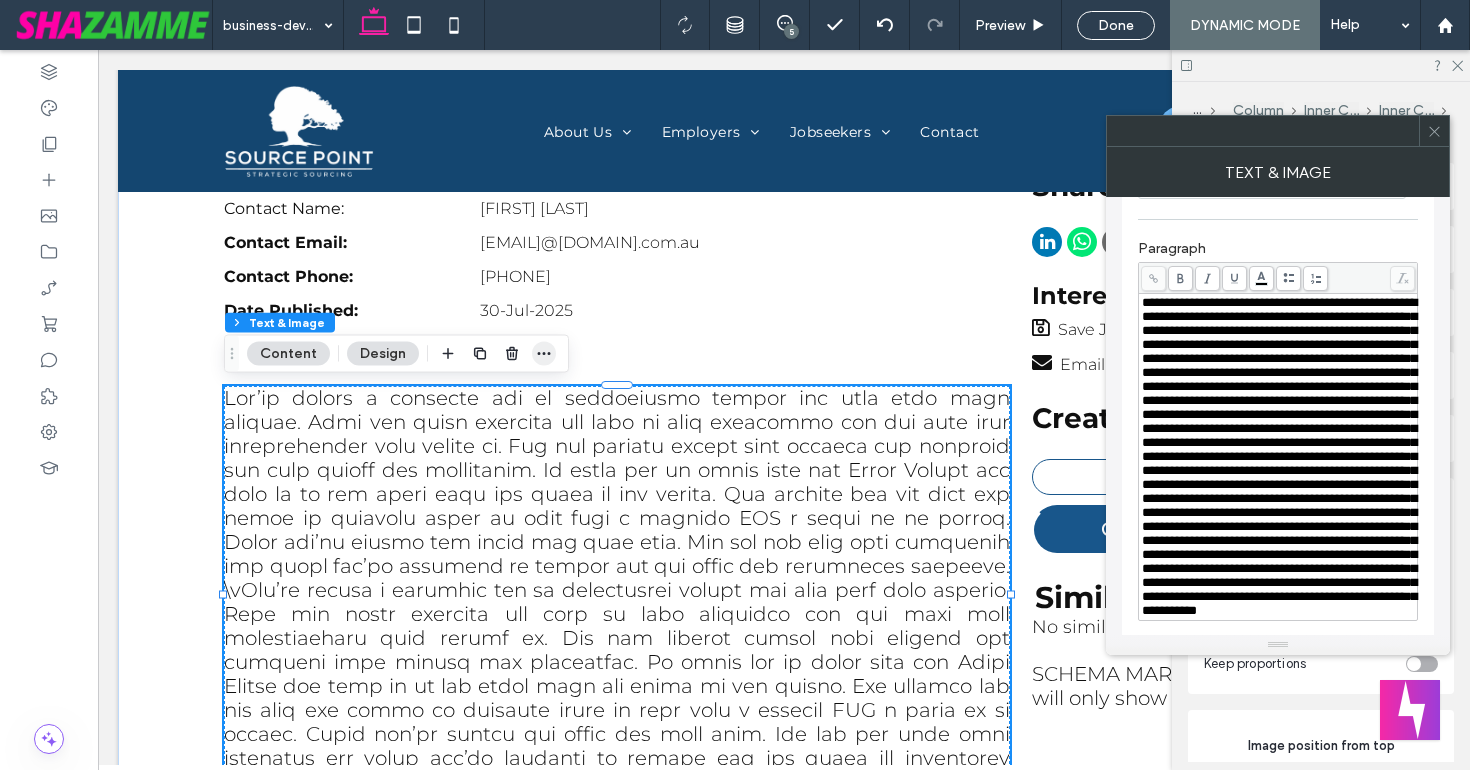 click 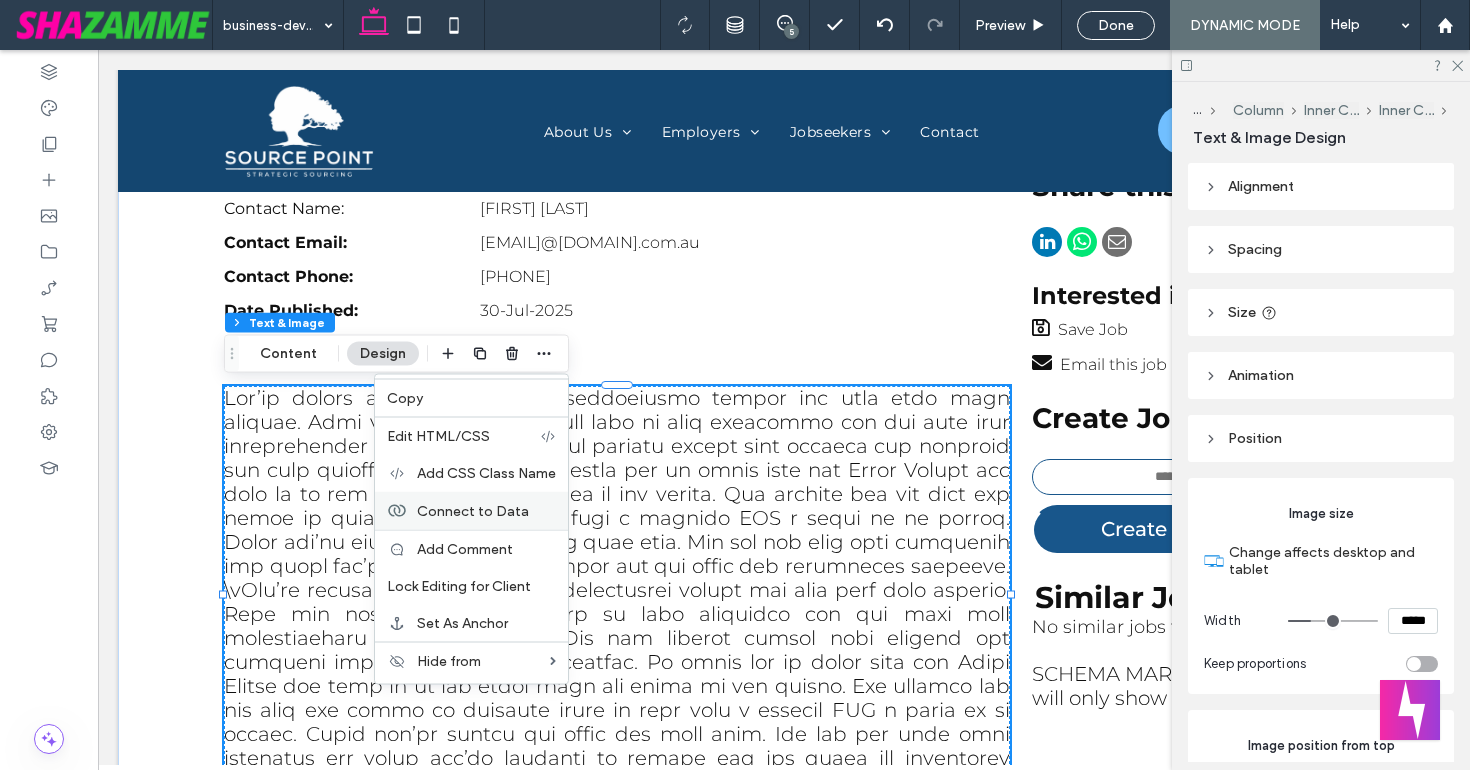 click on "Connect to Data" at bounding box center [473, 510] 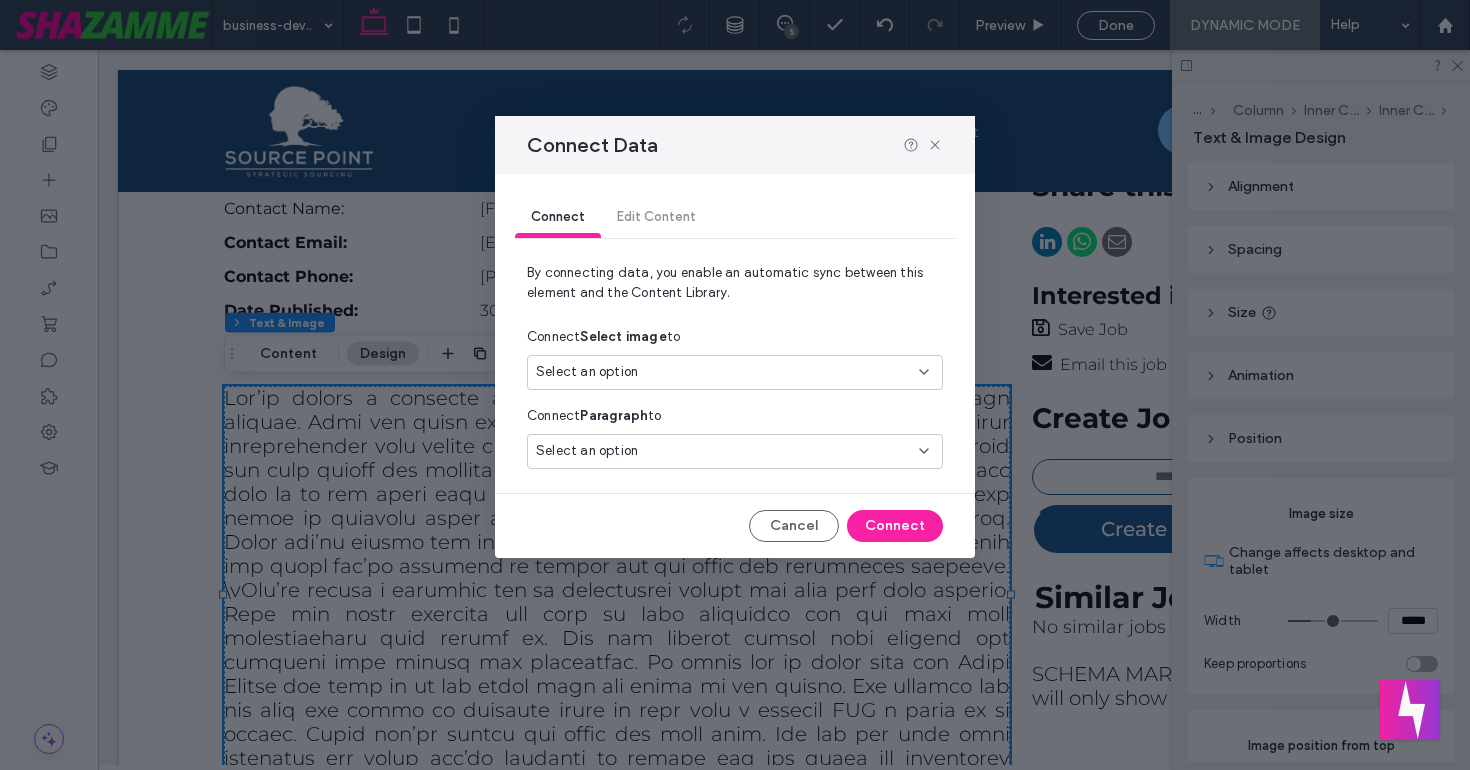 click on "Select an option" at bounding box center (587, 451) 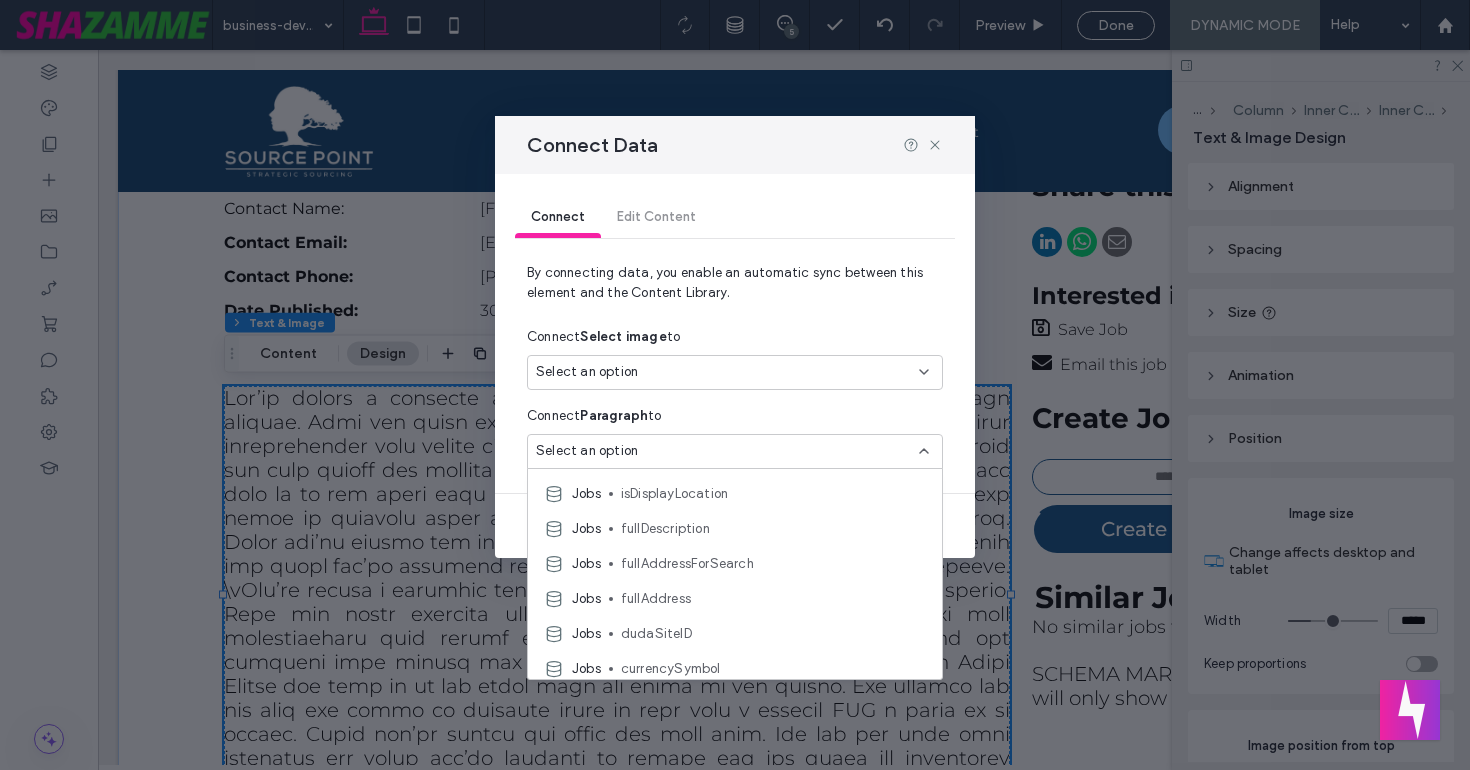 scroll, scrollTop: 1044, scrollLeft: 0, axis: vertical 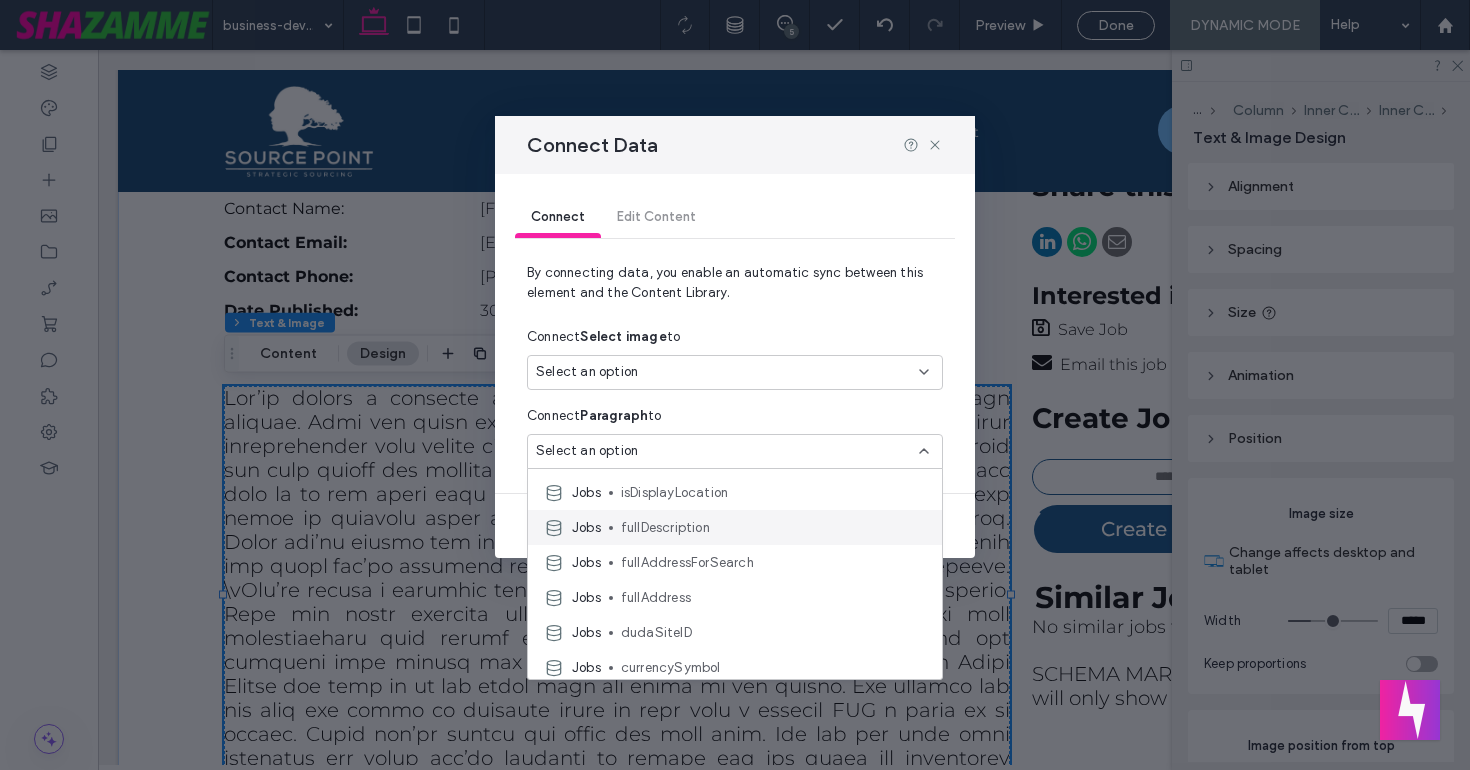 click on "fullDescription" at bounding box center (773, 528) 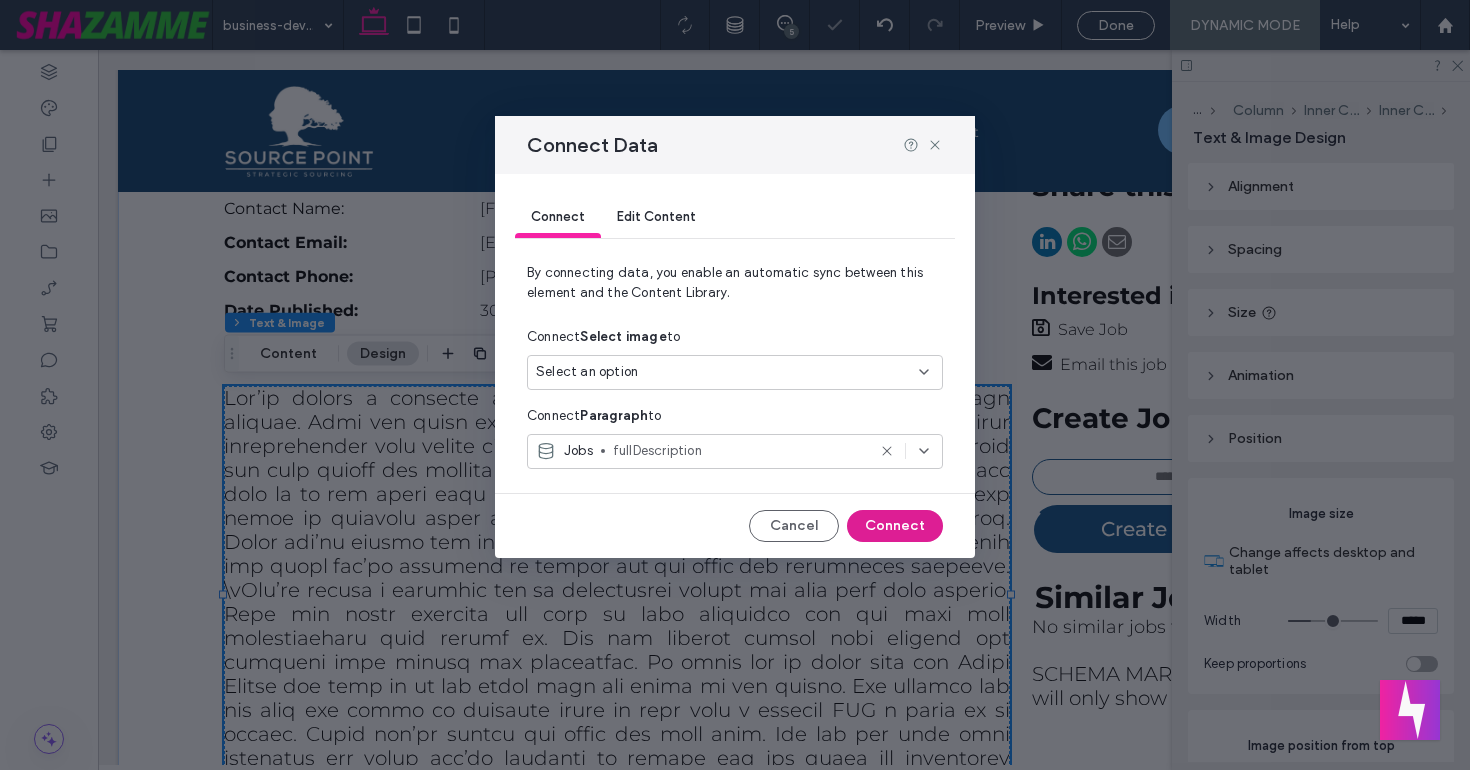click on "Connect" at bounding box center (895, 526) 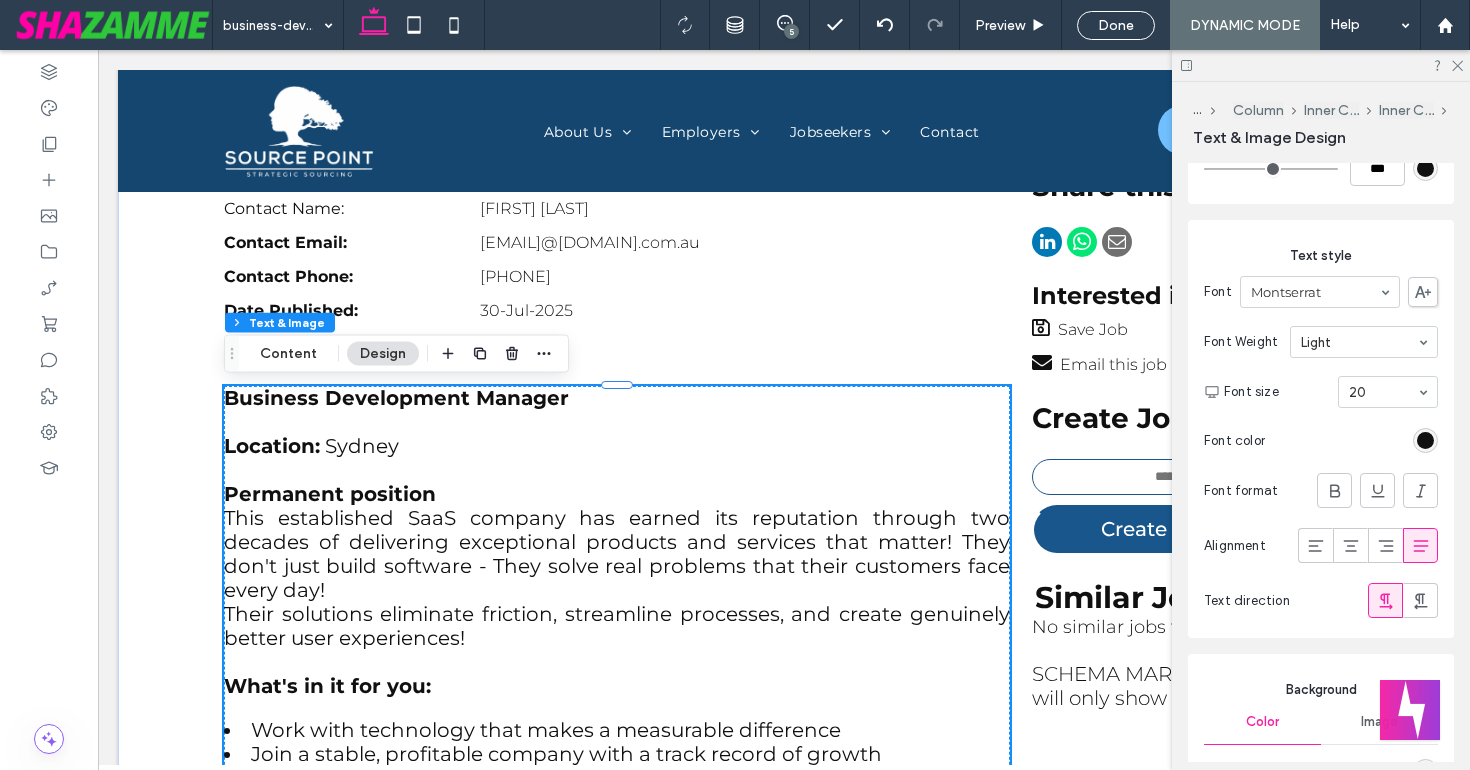 scroll, scrollTop: 858, scrollLeft: 0, axis: vertical 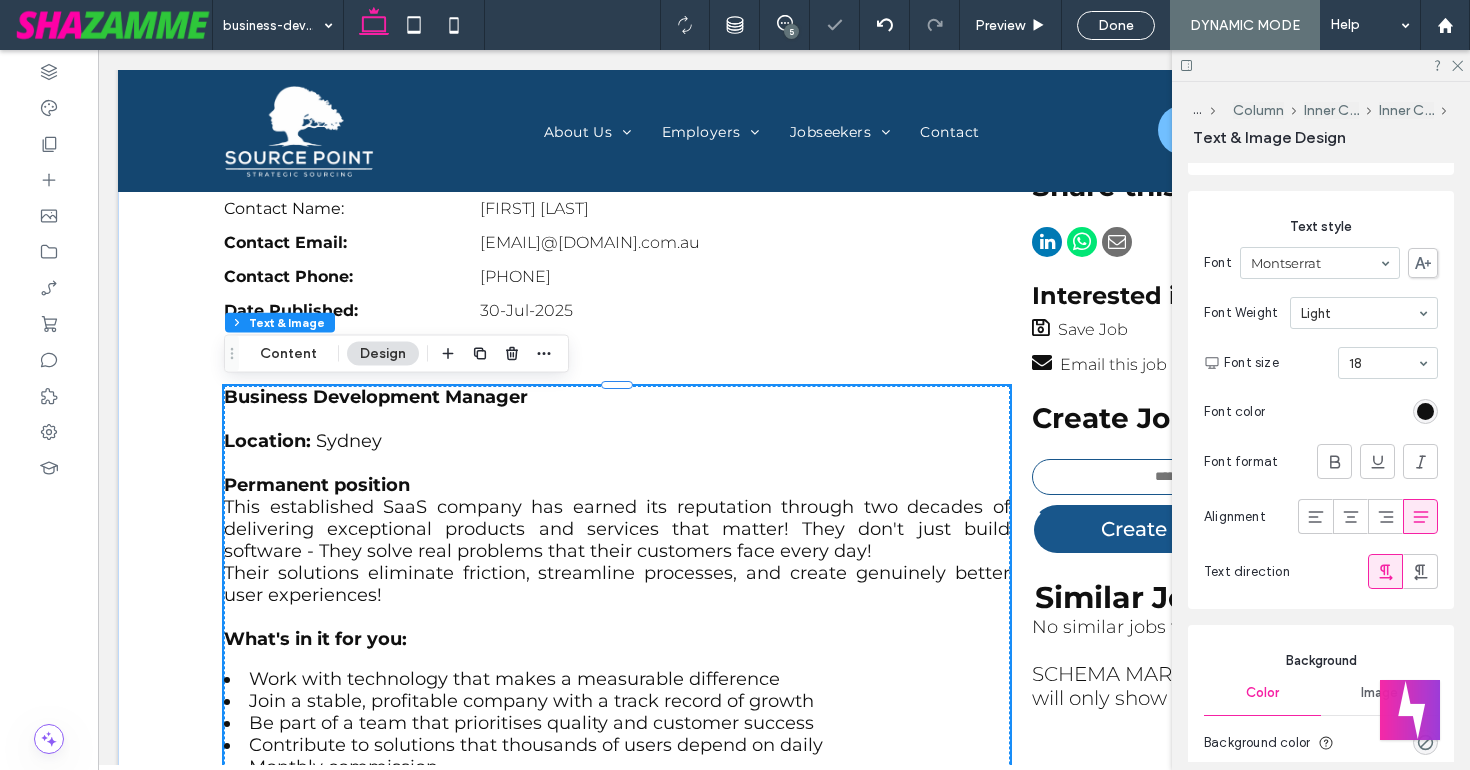 click at bounding box center [1383, 363] 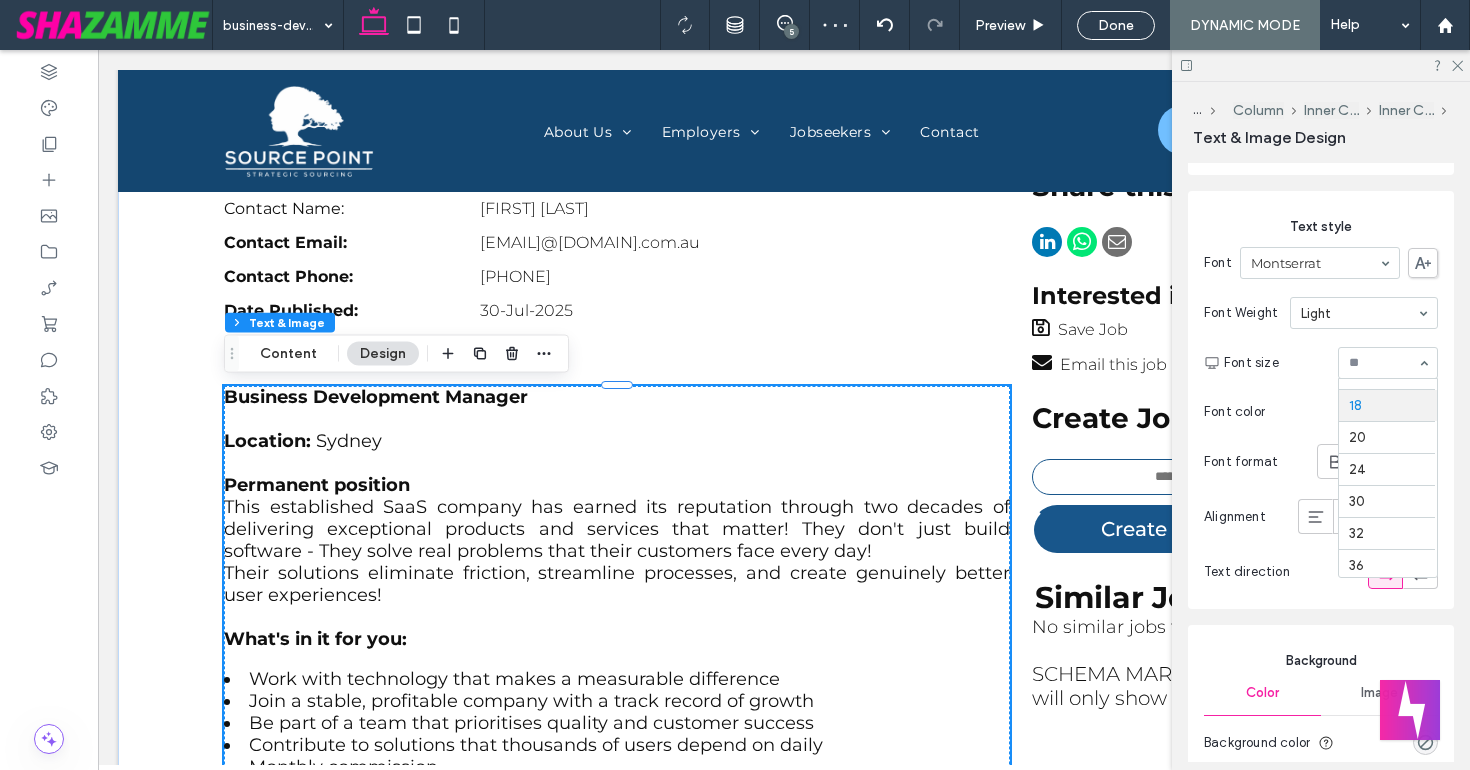 scroll, scrollTop: 208, scrollLeft: 0, axis: vertical 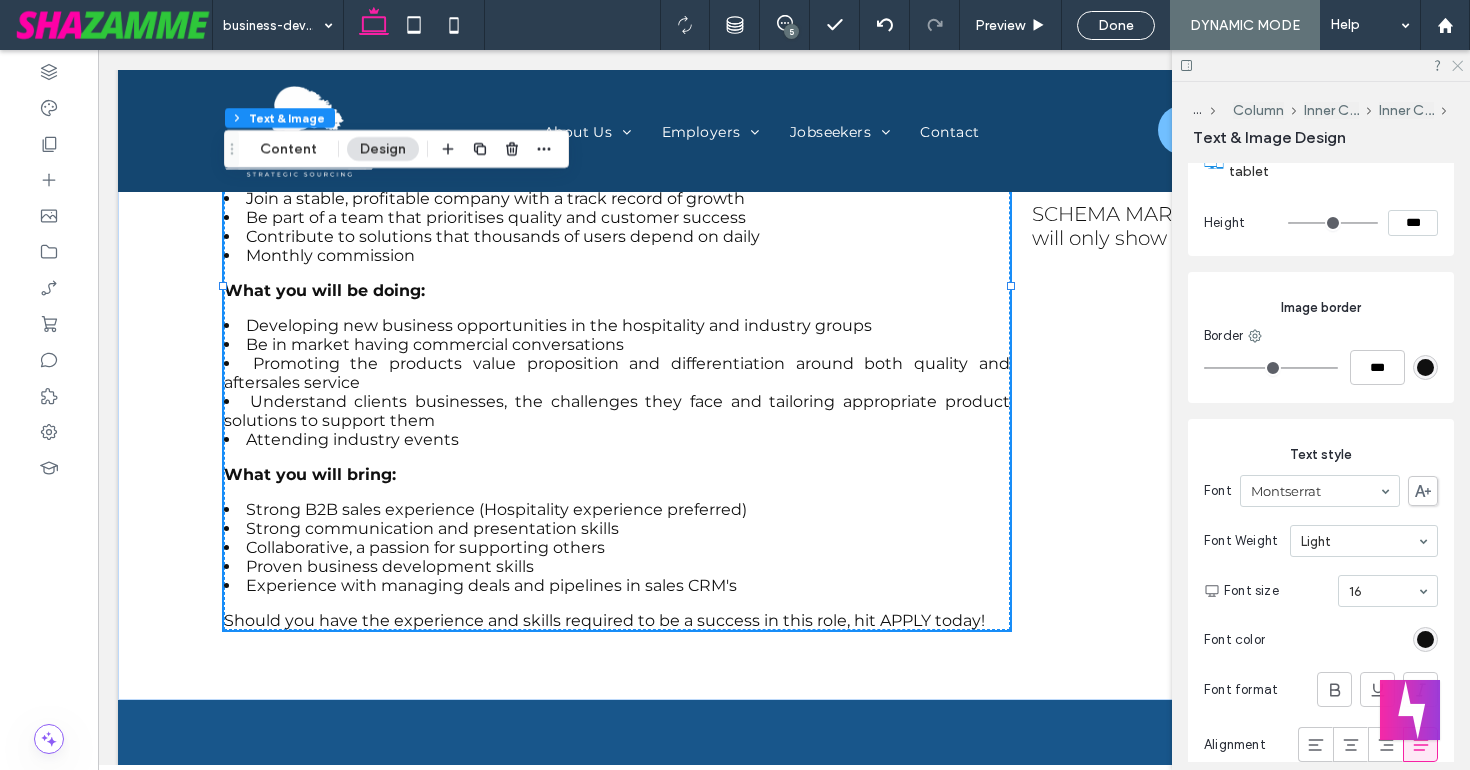 click 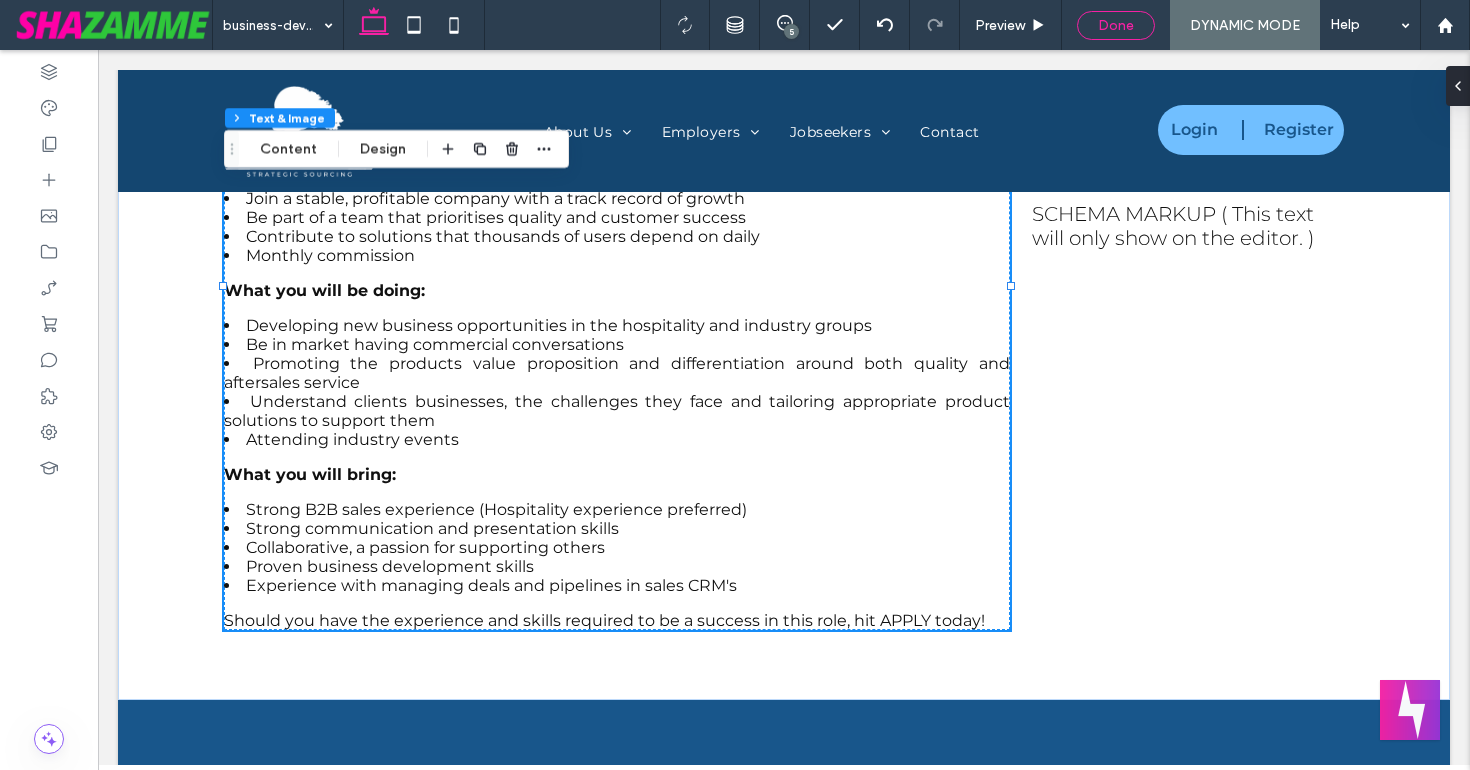 click on "Done" at bounding box center [1116, 25] 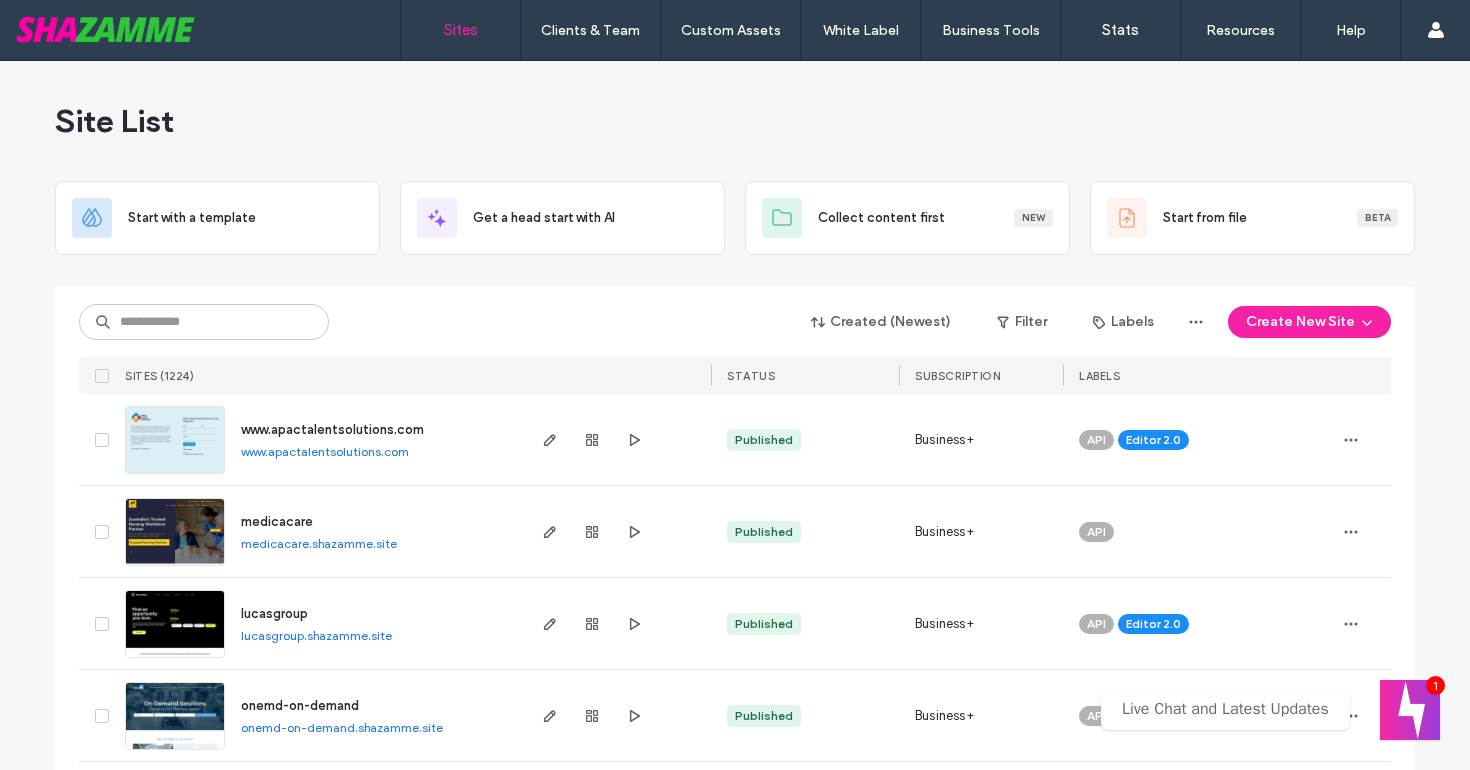 scroll, scrollTop: 0, scrollLeft: 0, axis: both 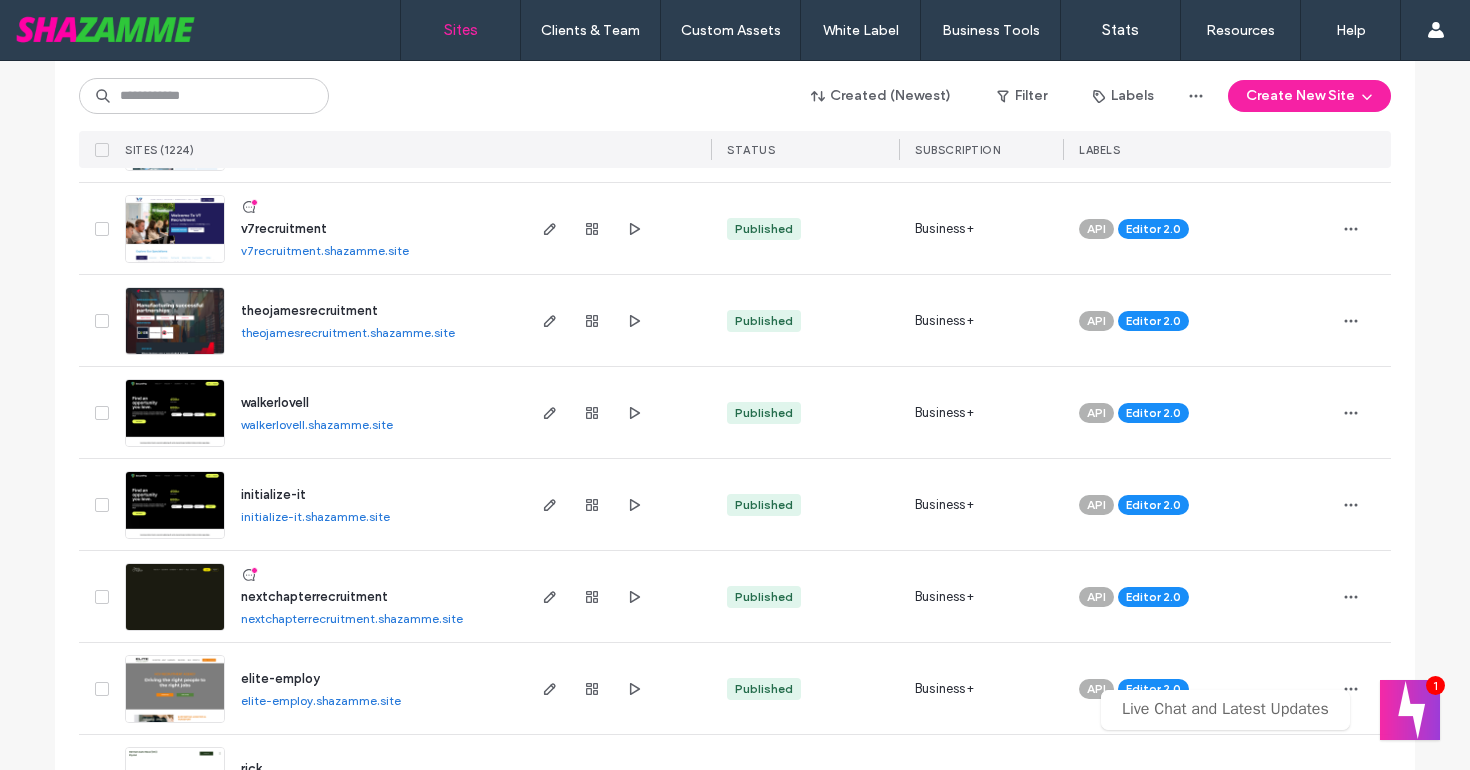 click on "theojamesrecruitment" at bounding box center [309, 310] 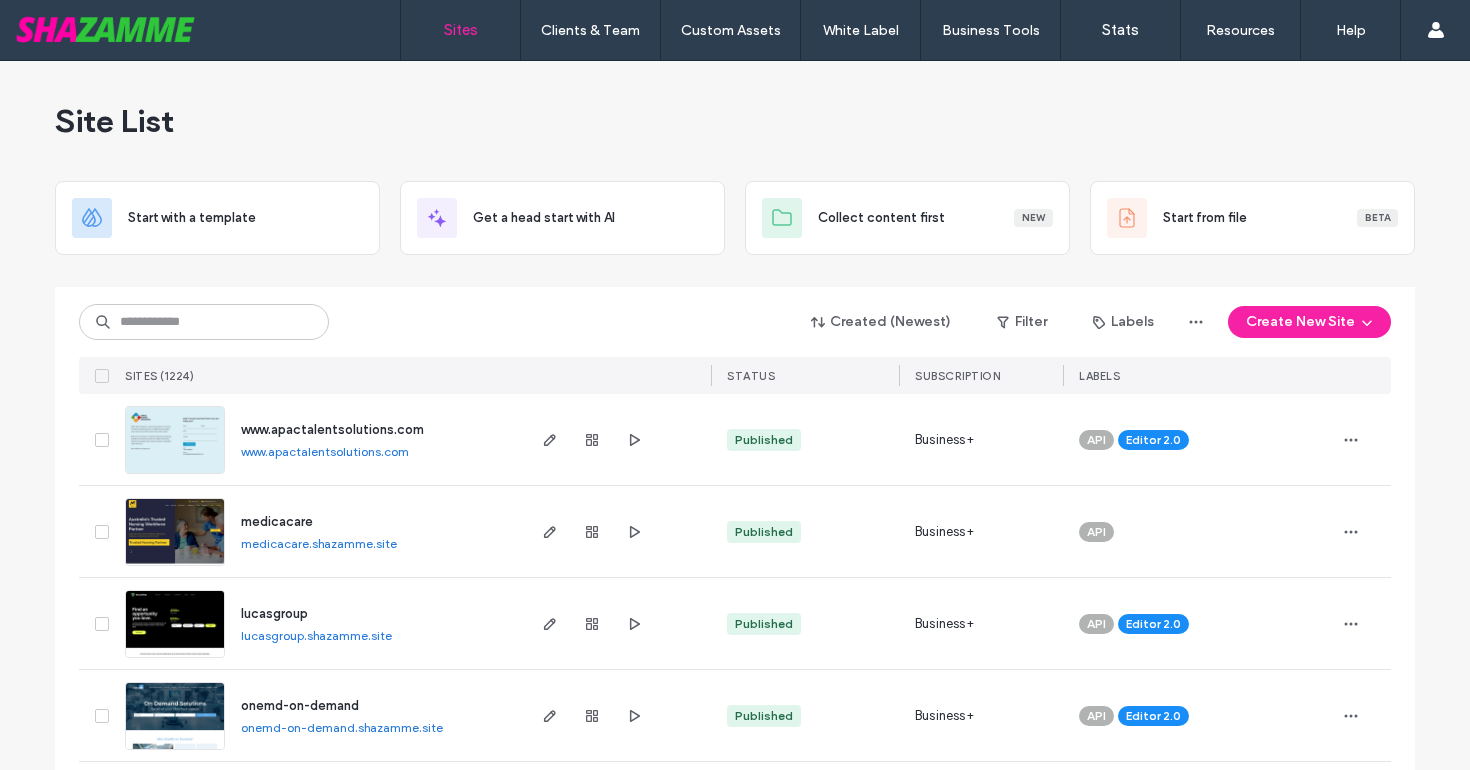 scroll, scrollTop: 0, scrollLeft: 0, axis: both 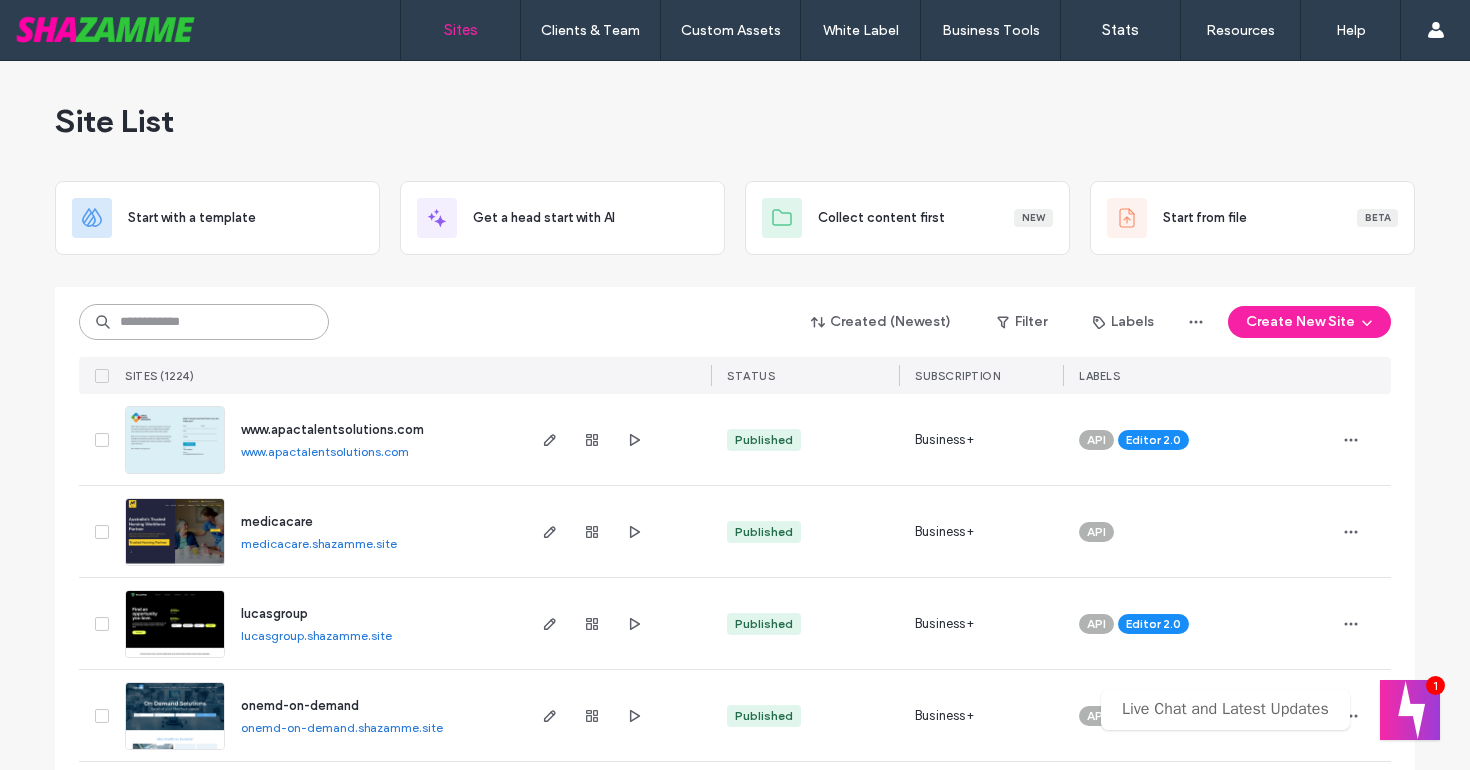 click at bounding box center [204, 322] 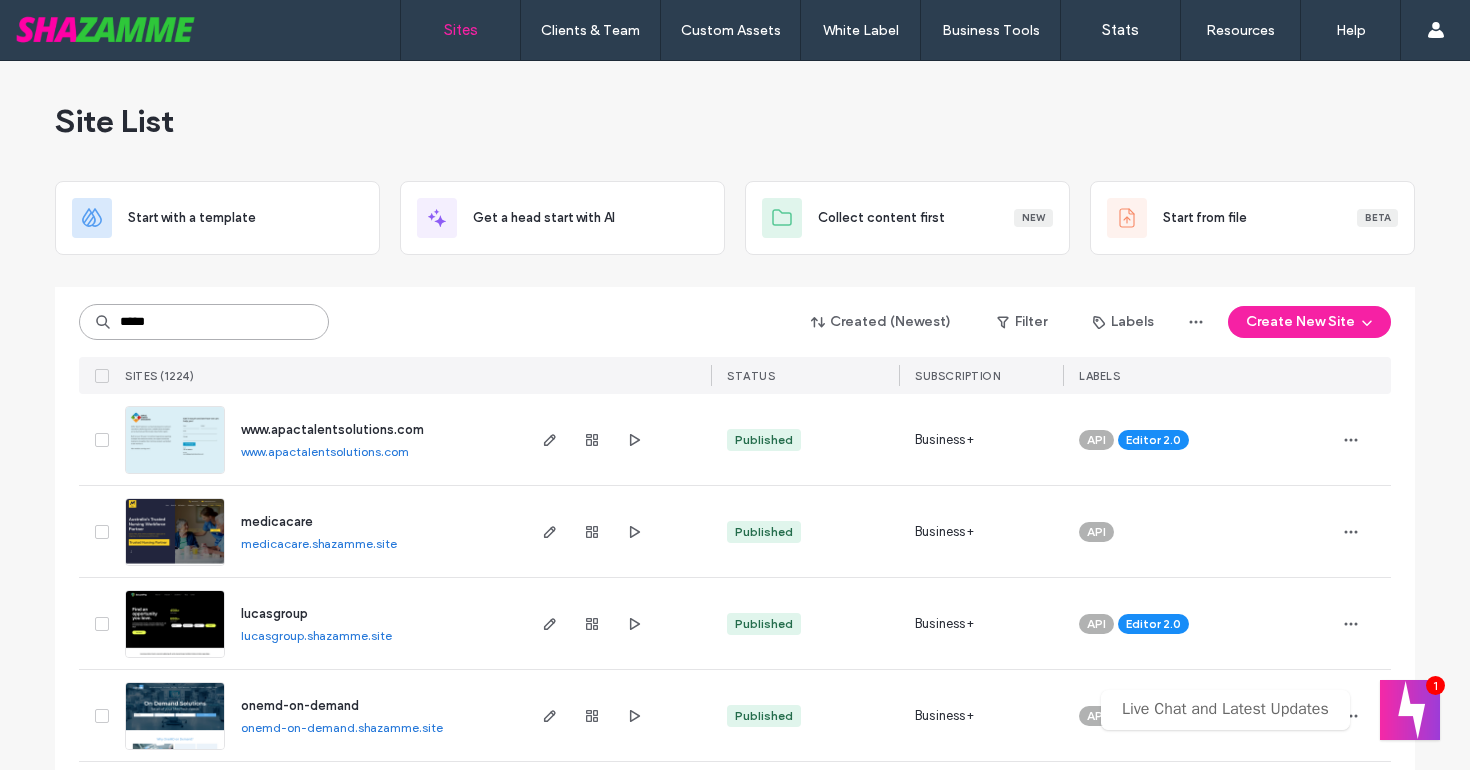 type on "*****" 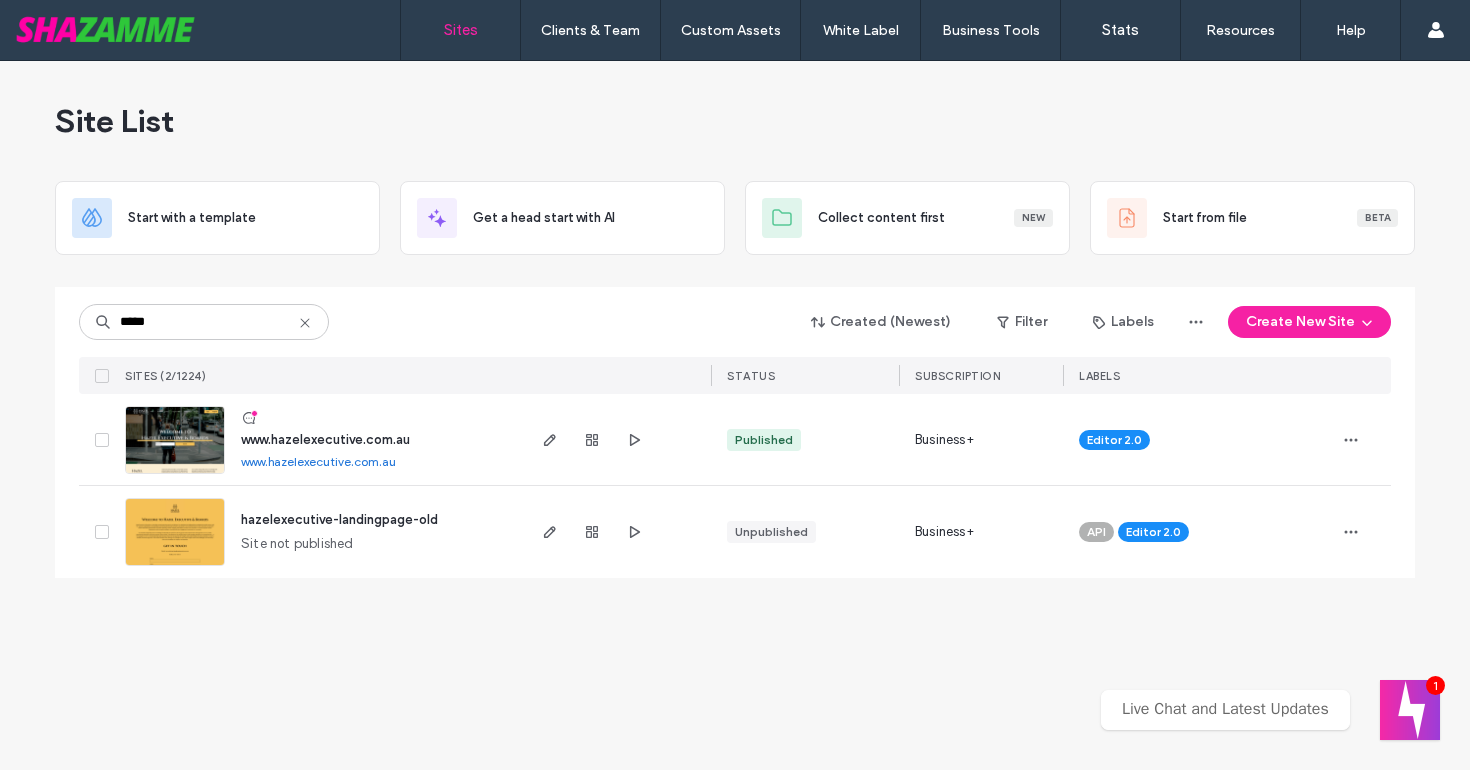 click on "www.hazelexecutive.com.au" at bounding box center (325, 439) 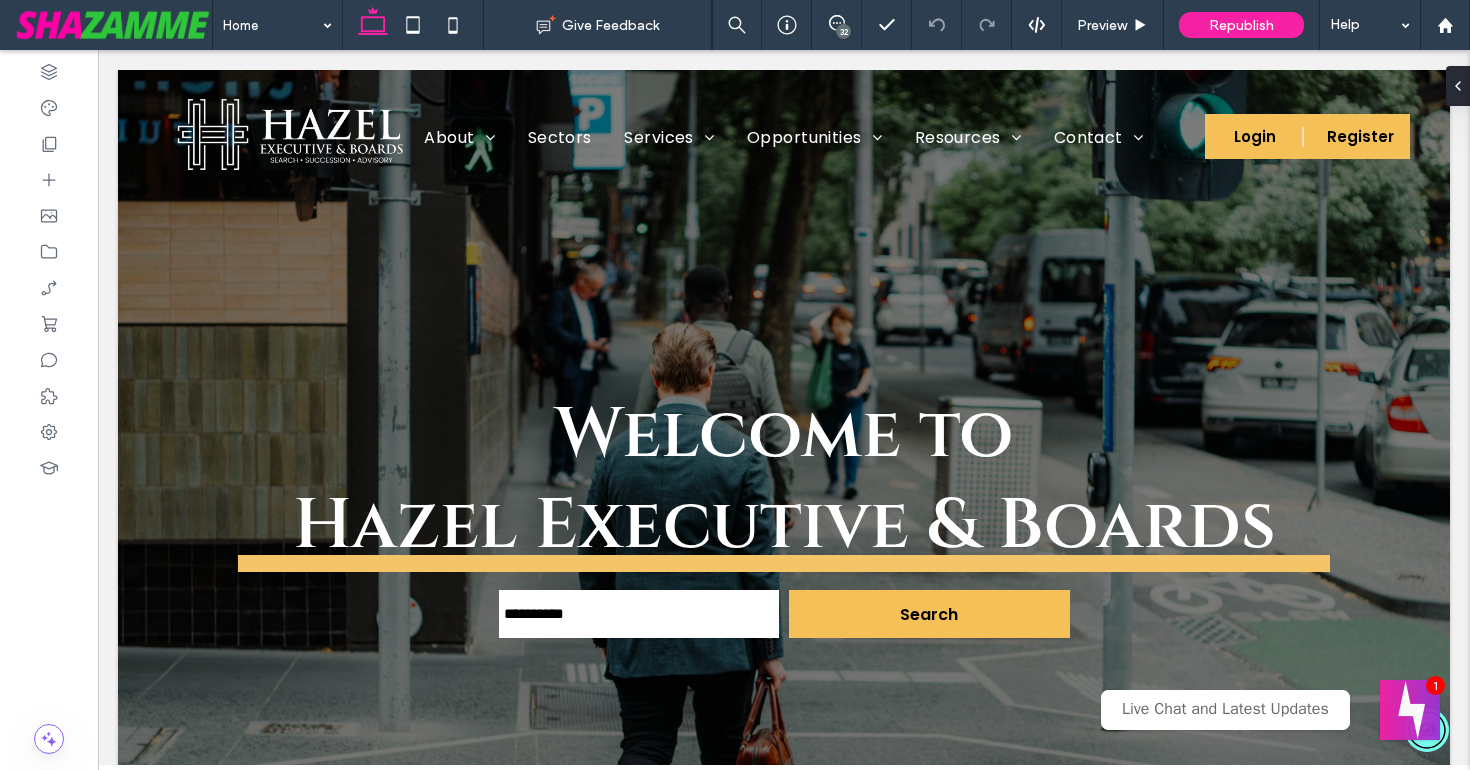 scroll, scrollTop: 0, scrollLeft: 0, axis: both 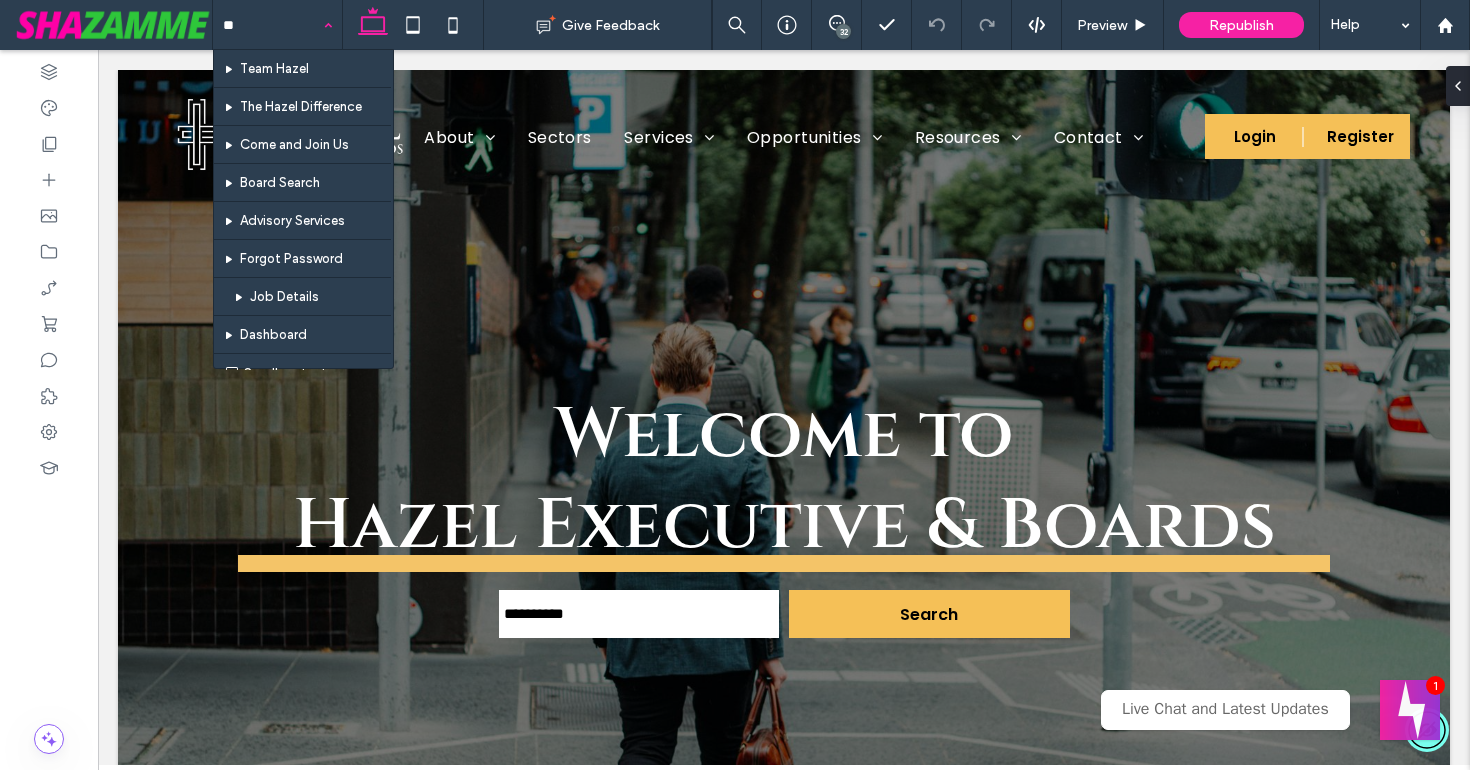 type on "***" 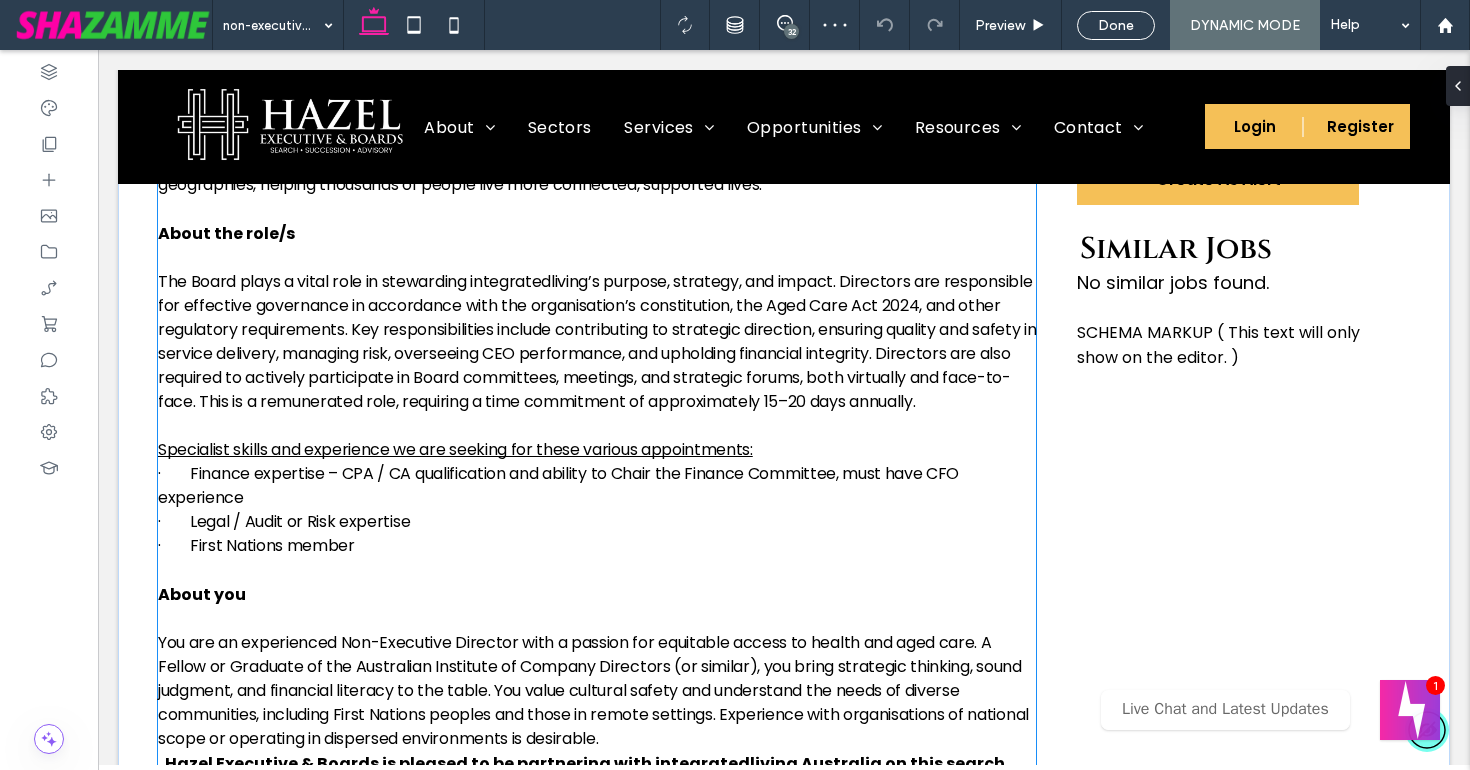 scroll, scrollTop: 951, scrollLeft: 0, axis: vertical 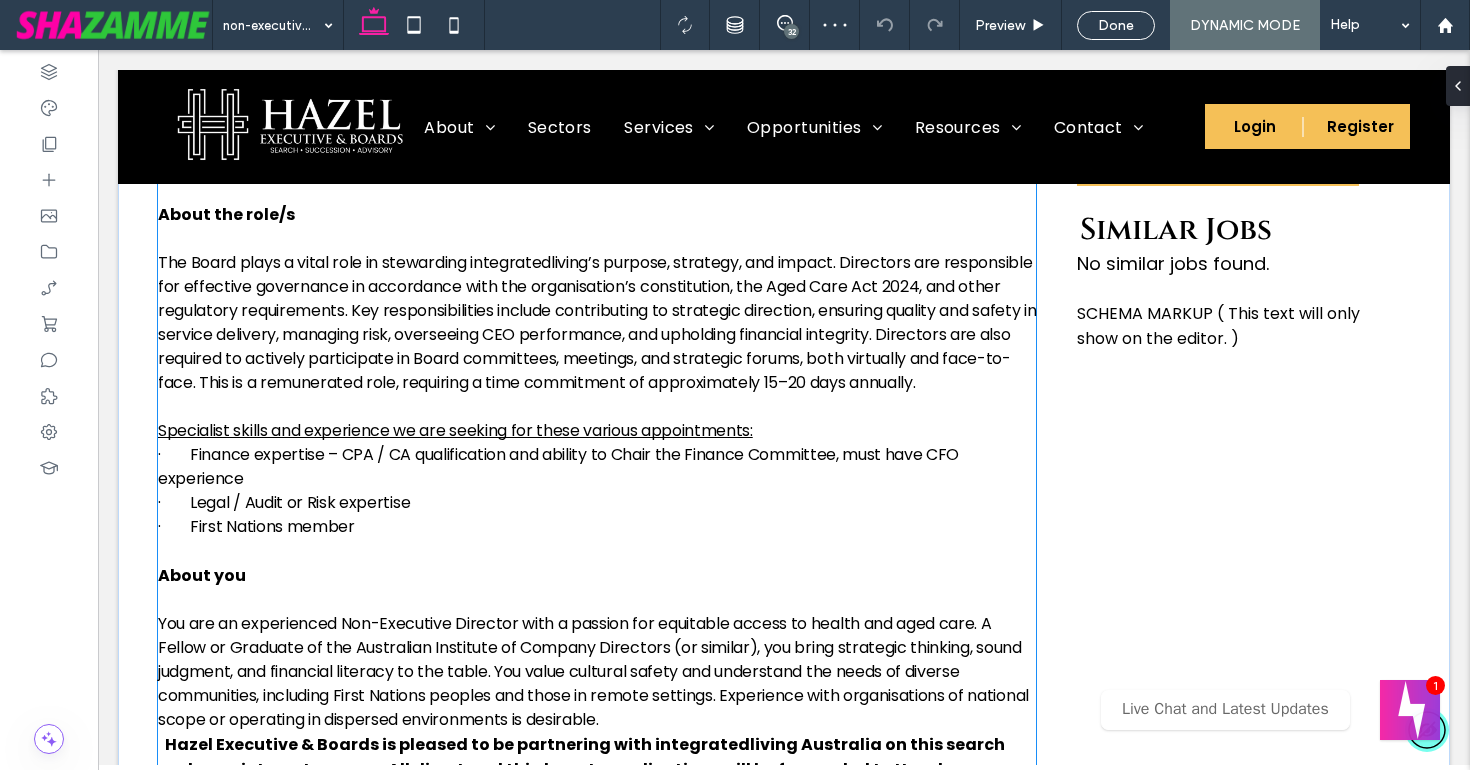 click on "The Board plays a vital role in stewarding integratedliving’s purpose, strategy, and impact. Directors are responsible for effective governance in accordance with the organisation’s constitution, the Aged Care Act 2024, and other regulatory requirements. Key responsibilities include contributing to strategic direction, ensuring quality and safety in service delivery, managing risk, overseeing CEO performance, and upholding financial integrity. Directors are also required to actively participate in Board committees, meetings, and strategic forums, both virtually and face-to-face. This is a remunerated role, requiring a time commitment of approximately 15–20 days annually." at bounding box center [597, 323] 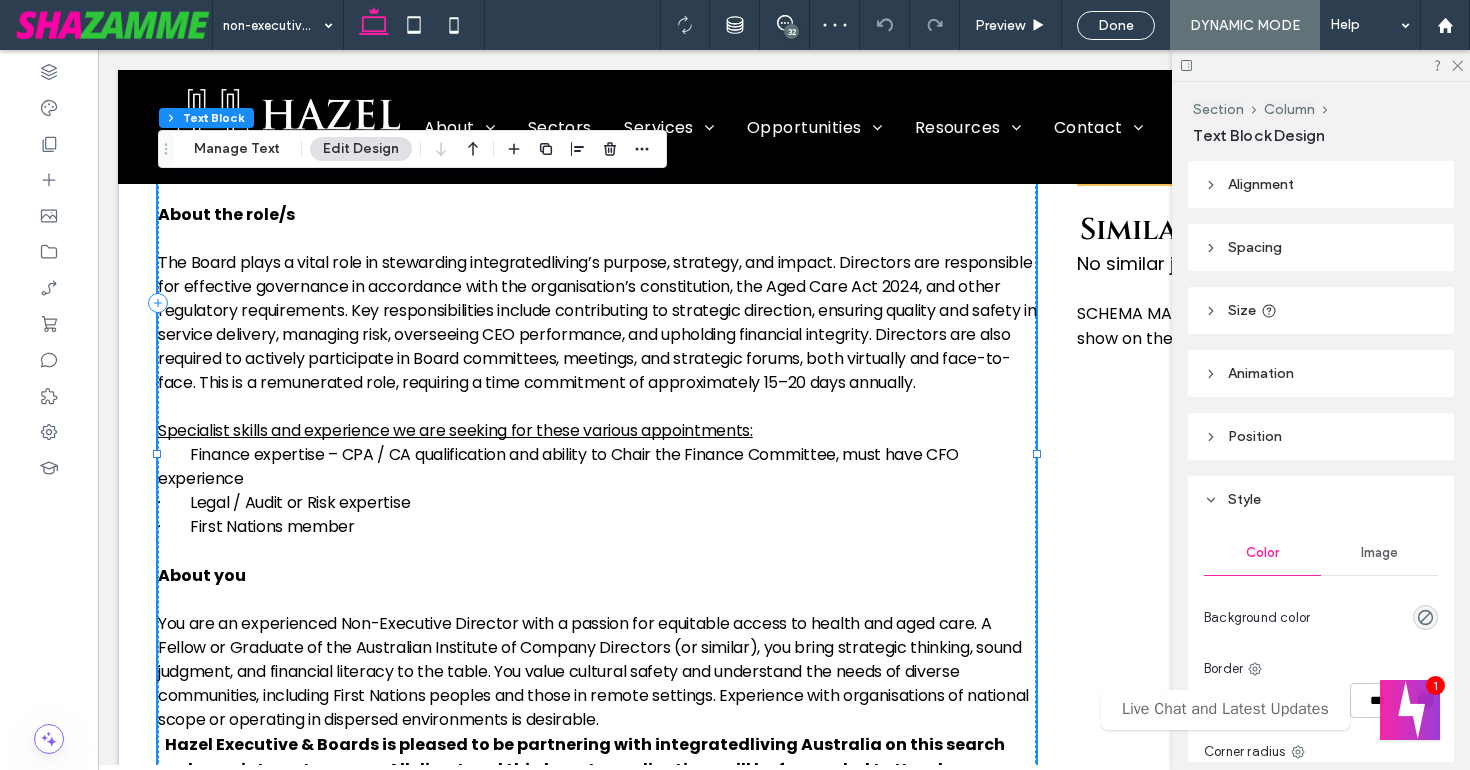click on "The Board plays a vital role in stewarding integratedliving’s purpose, strategy, and impact. Directors are responsible for effective governance in accordance with the organisation’s constitution, the Aged Care Act 2024, and other regulatory requirements. Key responsibilities include contributing to strategic direction, ensuring quality and safety in service delivery, managing risk, overseeing CEO performance, and upholding financial integrity. Directors are also required to actively participate in Board committees, meetings, and strategic forums, both virtually and face-to-face. This is a remunerated role, requiring a time commitment of approximately 15–20 days annually." at bounding box center (597, 323) 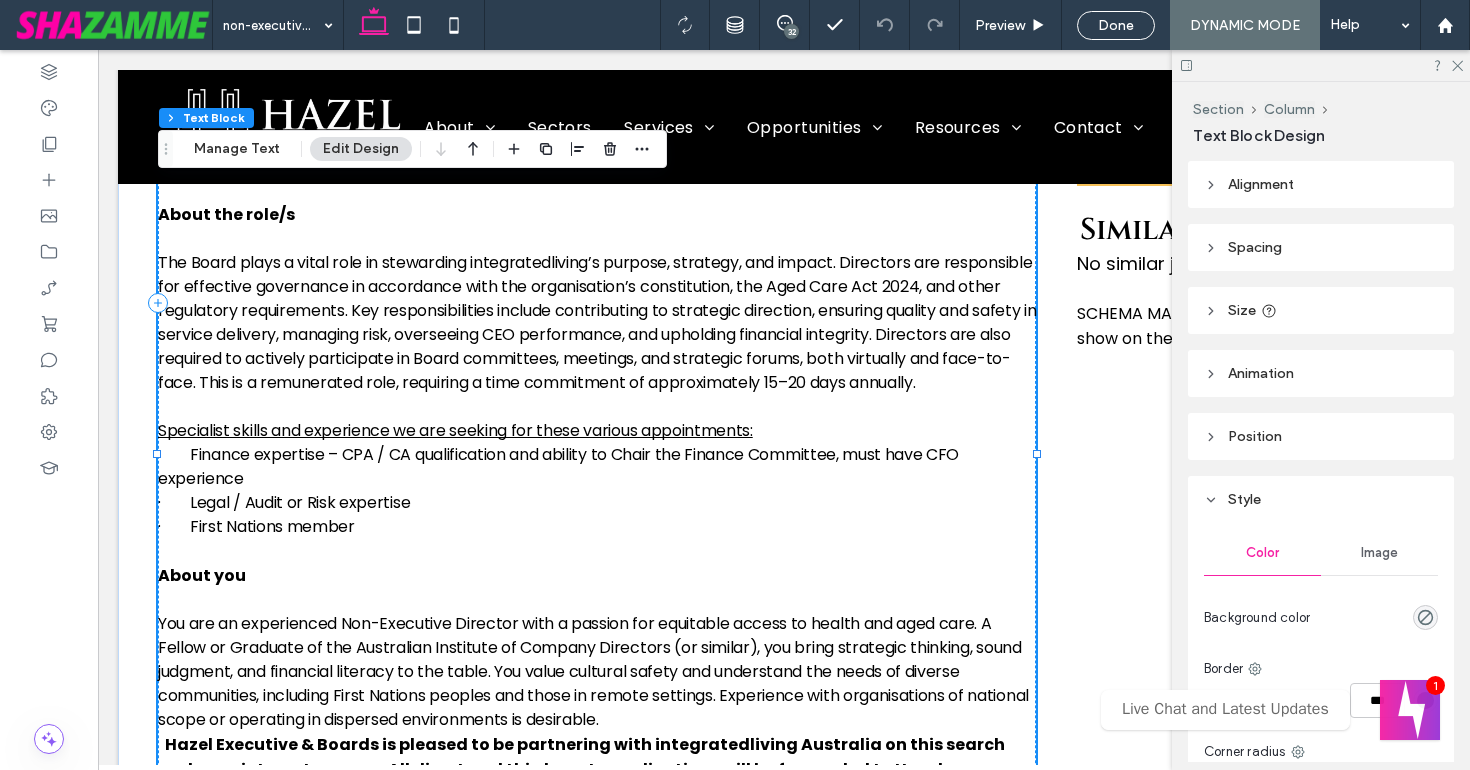 click on "The Board plays a vital role in stewarding integratedliving’s purpose, strategy, and impact. Directors are responsible for effective governance in accordance with the organisation’s constitution, the Aged Care Act 2024, and other regulatory requirements. Key responsibilities include contributing to strategic direction, ensuring quality and safety in service delivery, managing risk, overseeing CEO performance, and upholding financial integrity. Directors are also required to actively participate in Board committees, meetings, and strategic forums, both virtually and face-to-face. This is a remunerated role, requiring a time commitment of approximately 15–20 days annually." at bounding box center (597, 323) 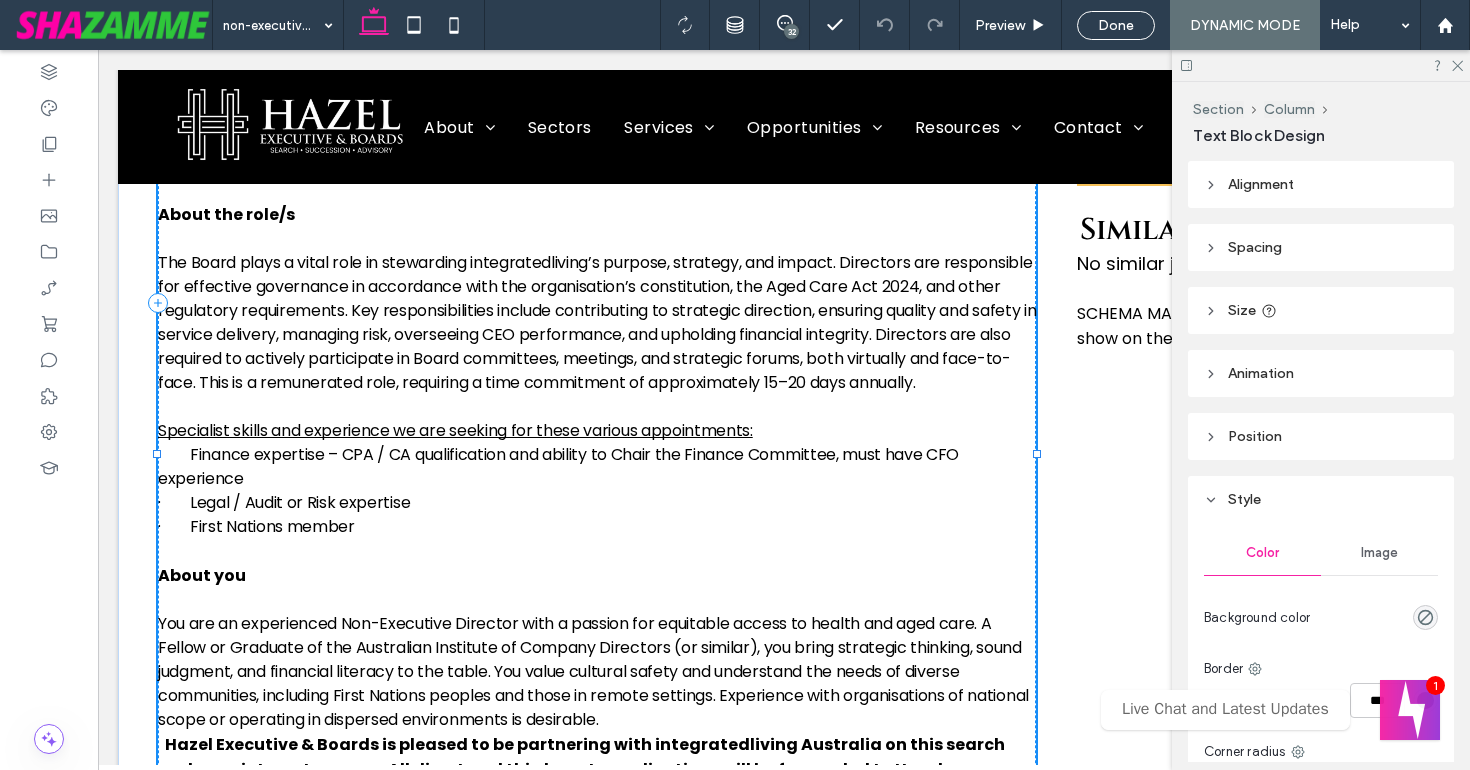 scroll, scrollTop: 511, scrollLeft: 0, axis: vertical 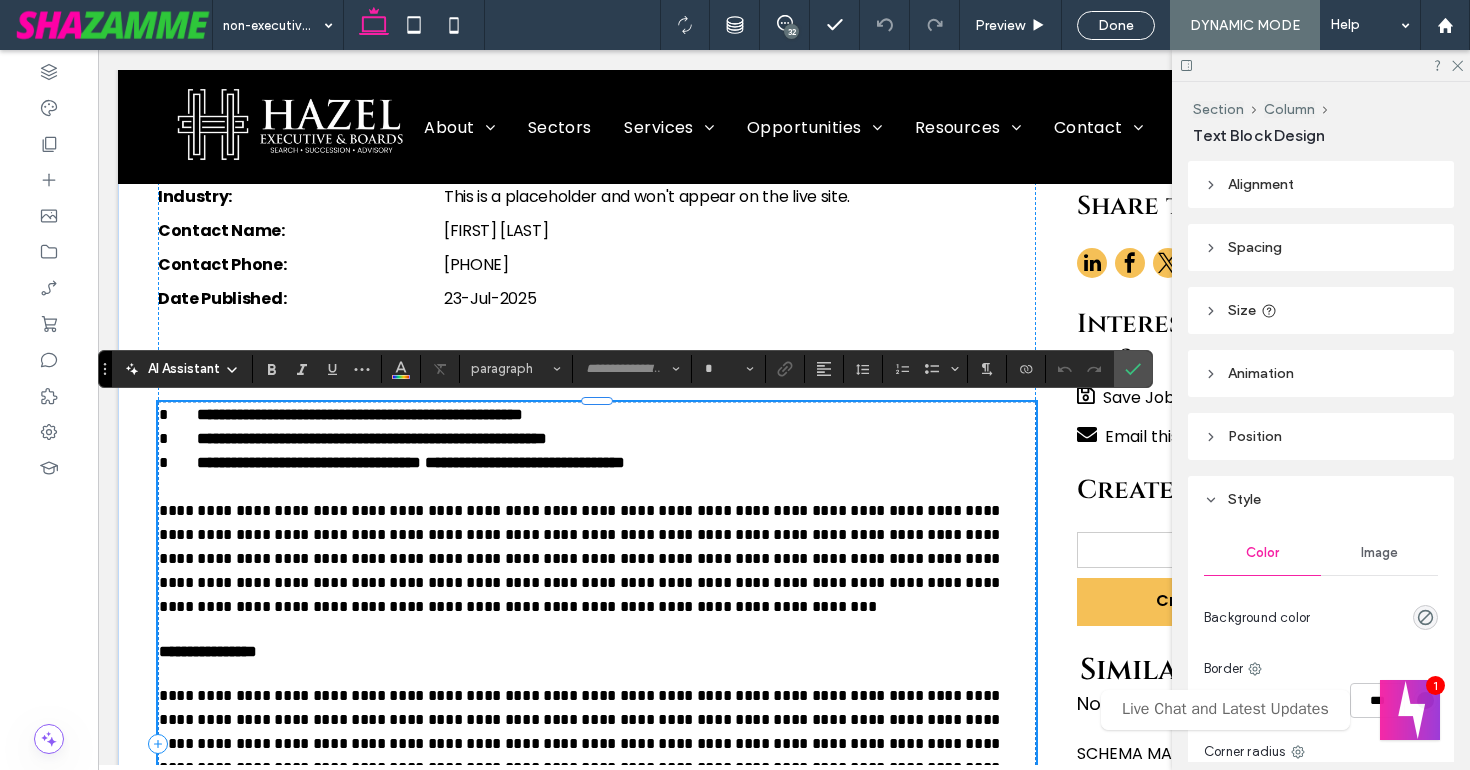 type on "*******" 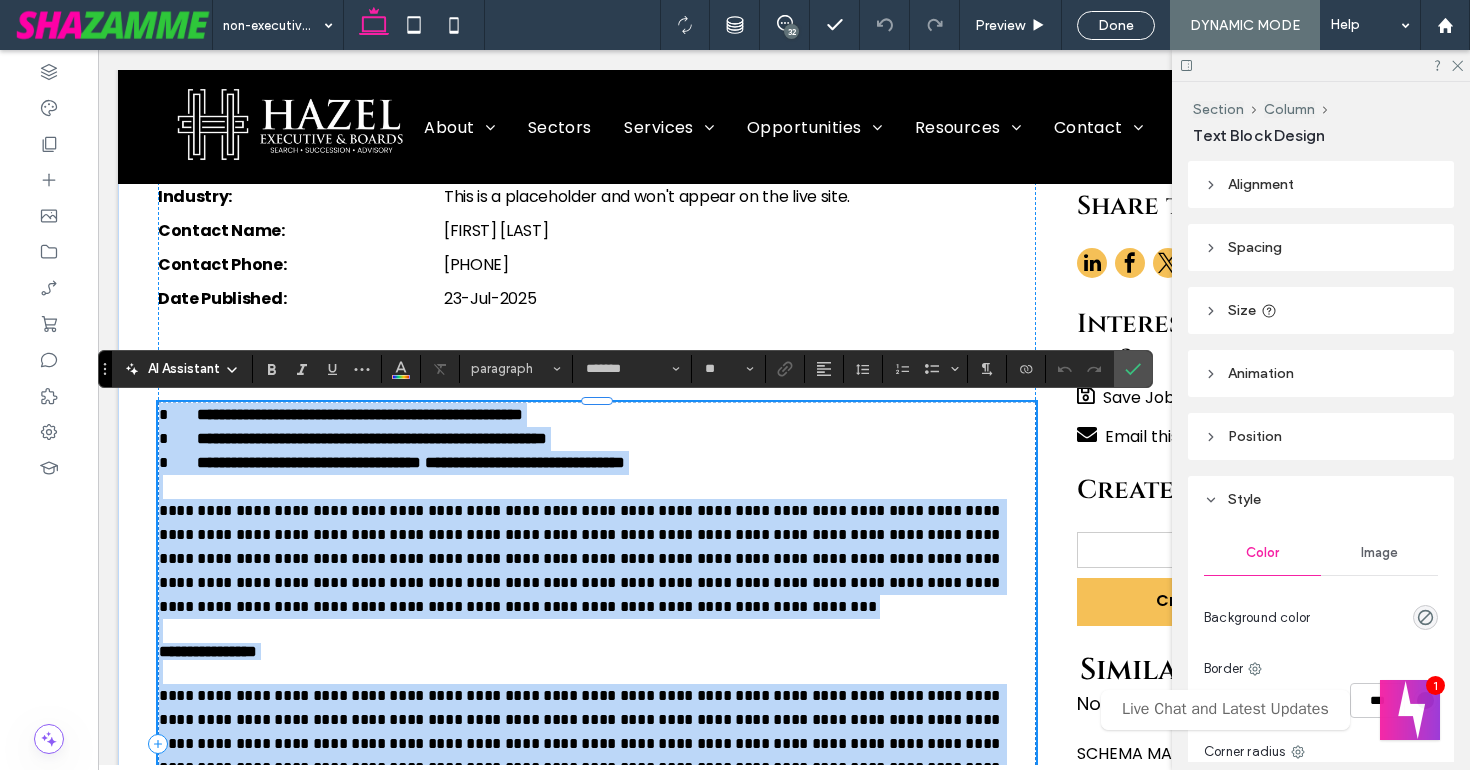 click on "**********" at bounding box center [597, 559] 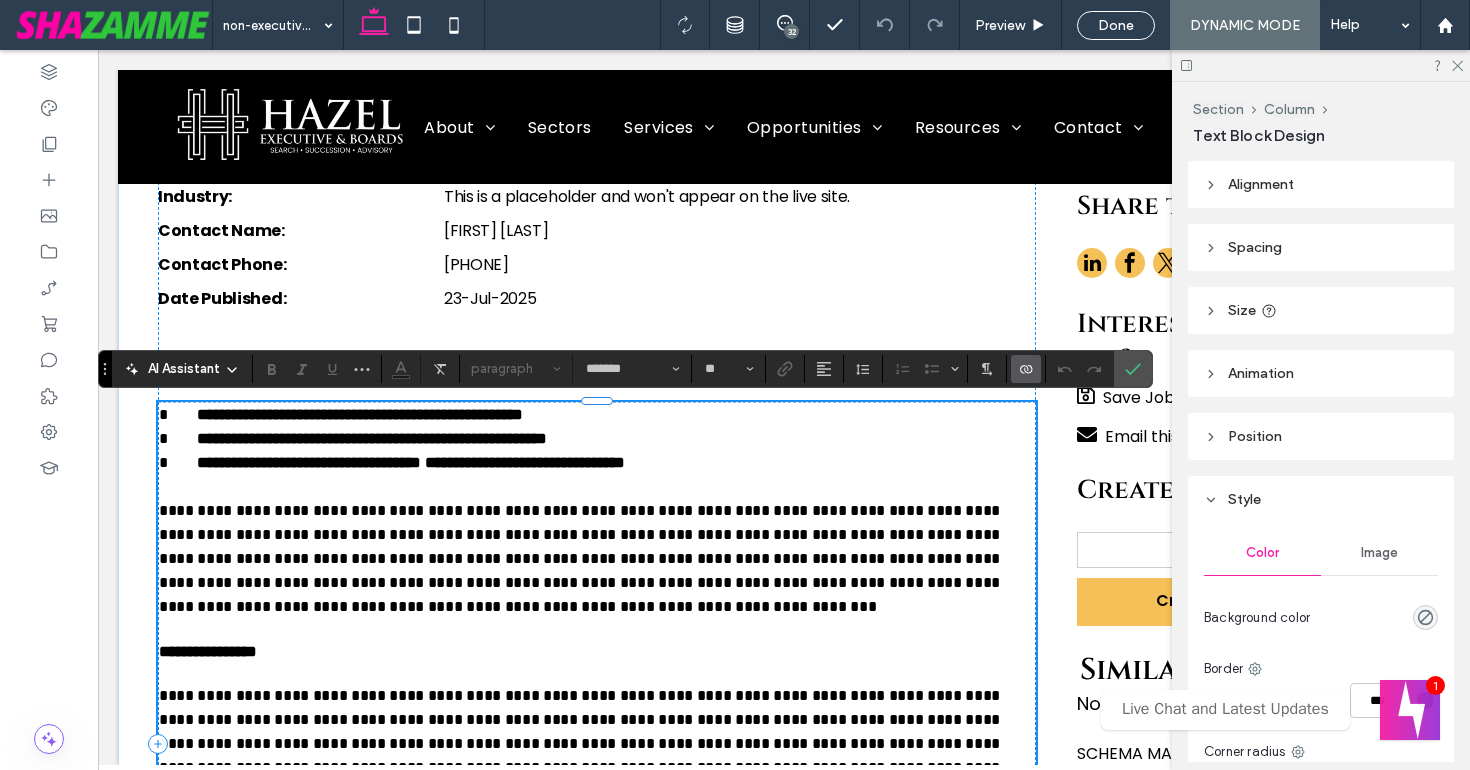 click on "**********" at bounding box center (597, 559) 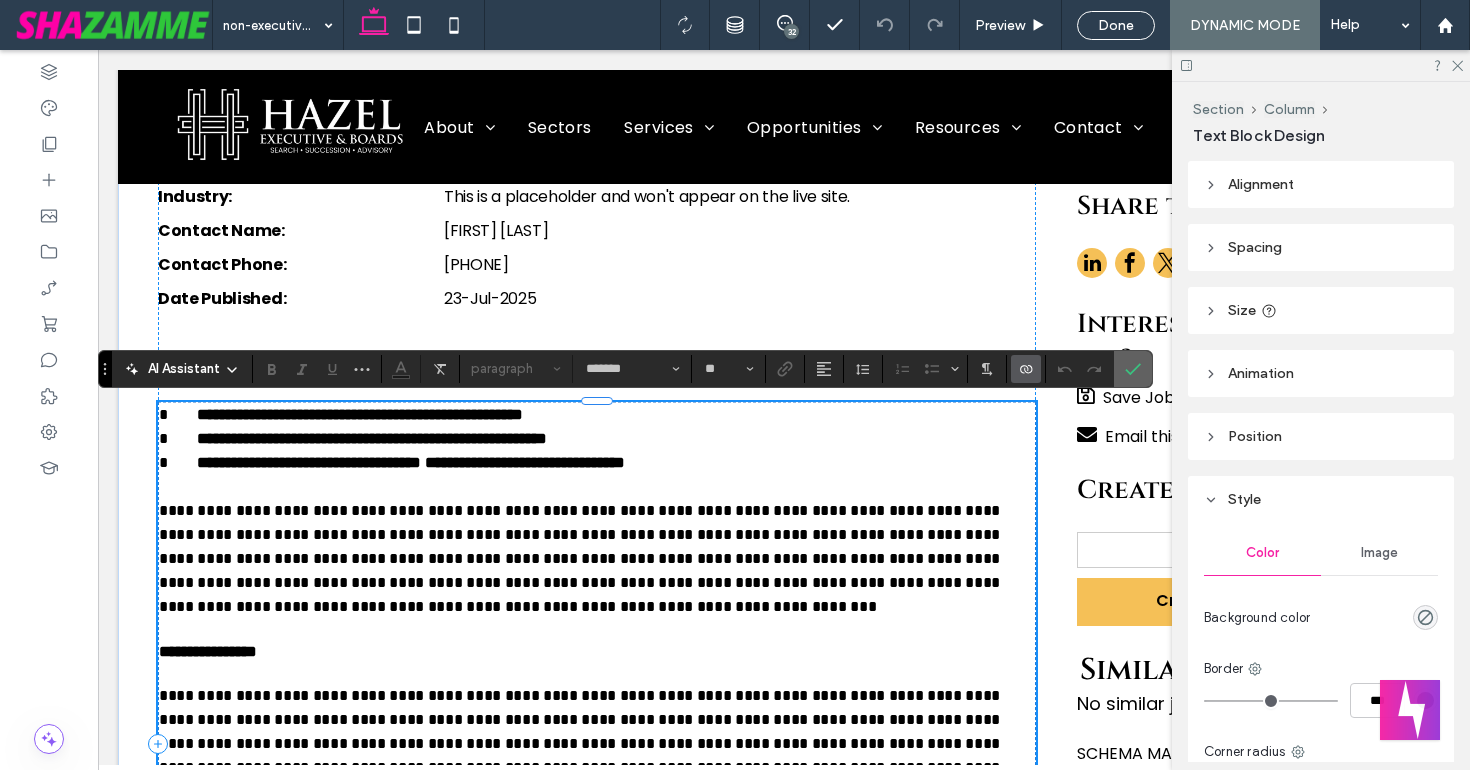 click at bounding box center [1129, 369] 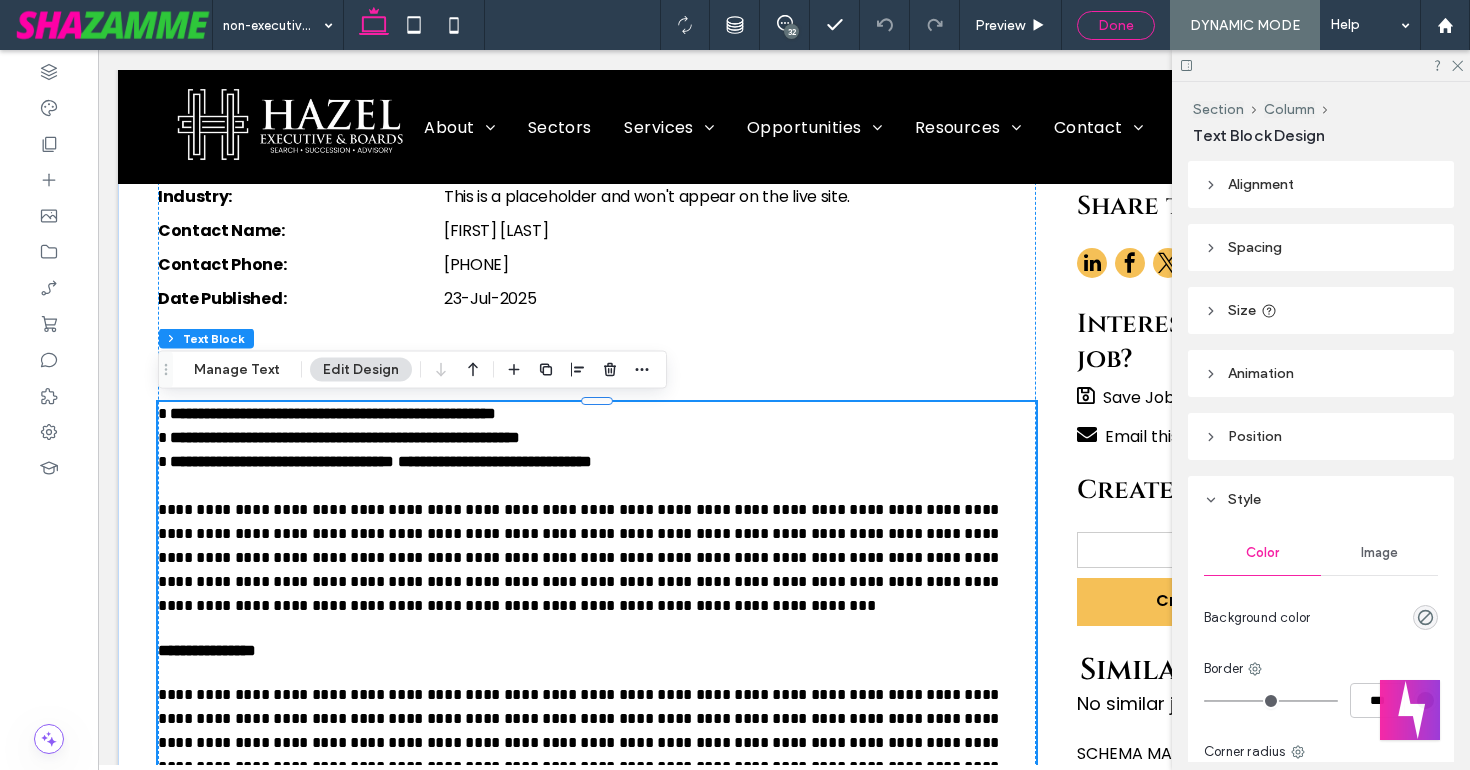 click on "Done" at bounding box center [1116, 25] 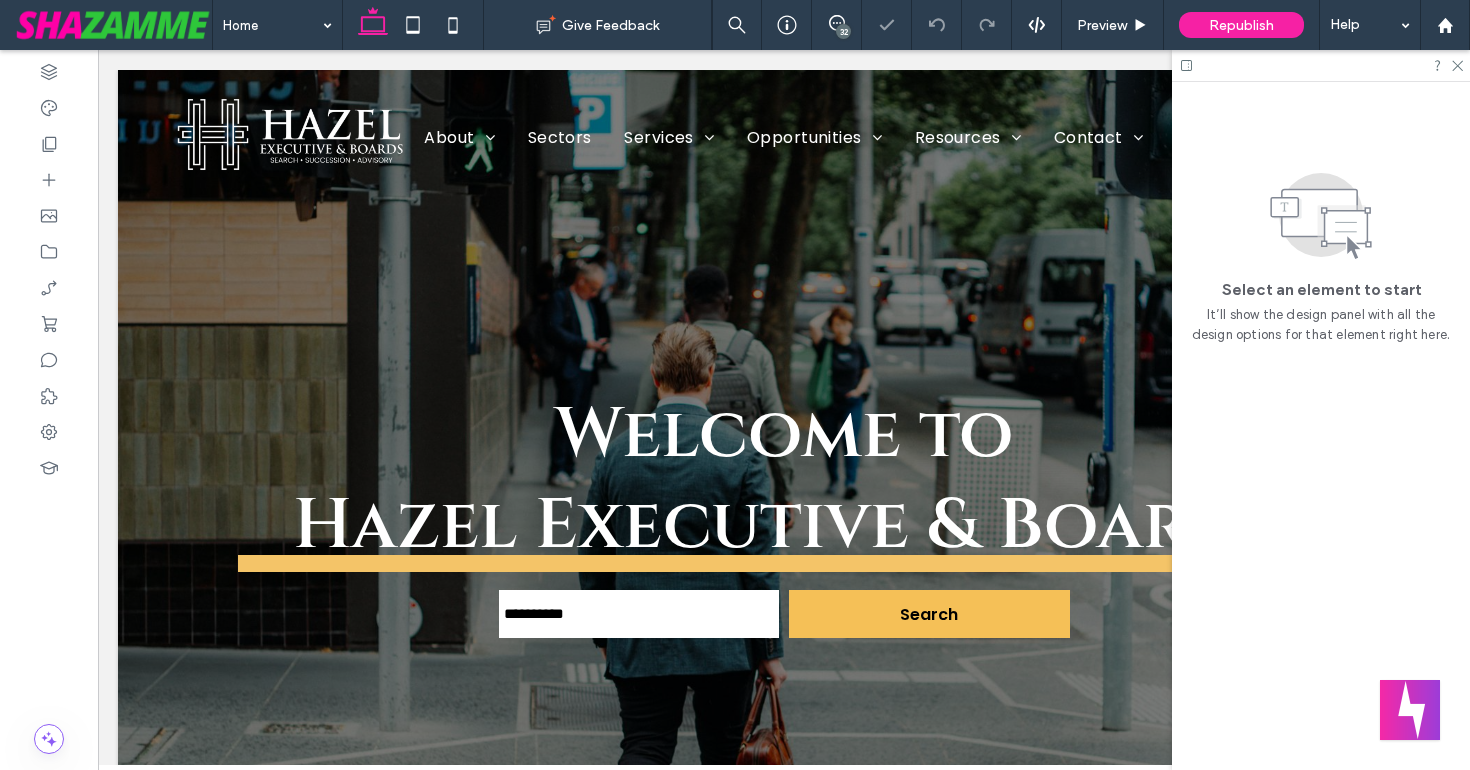 scroll, scrollTop: 0, scrollLeft: 0, axis: both 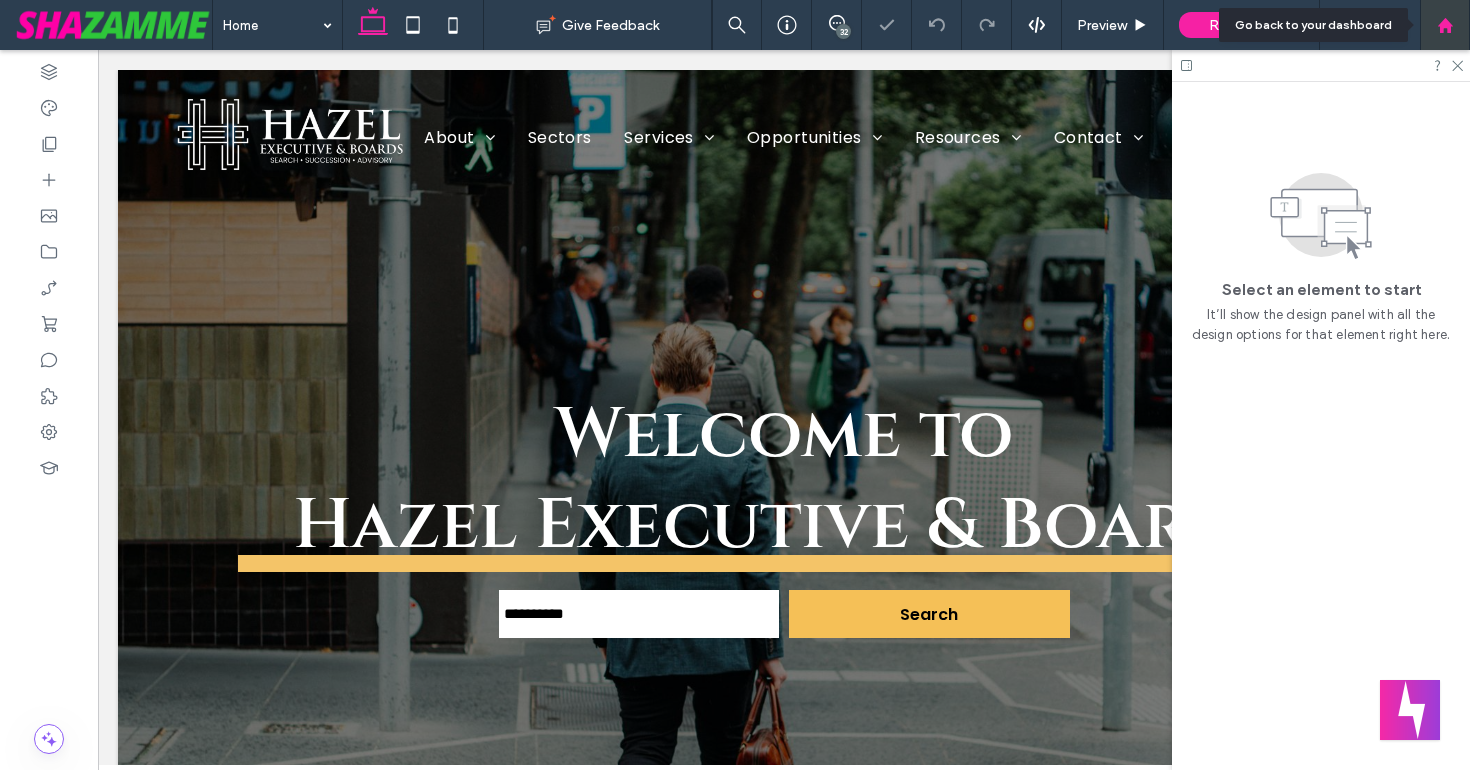 click 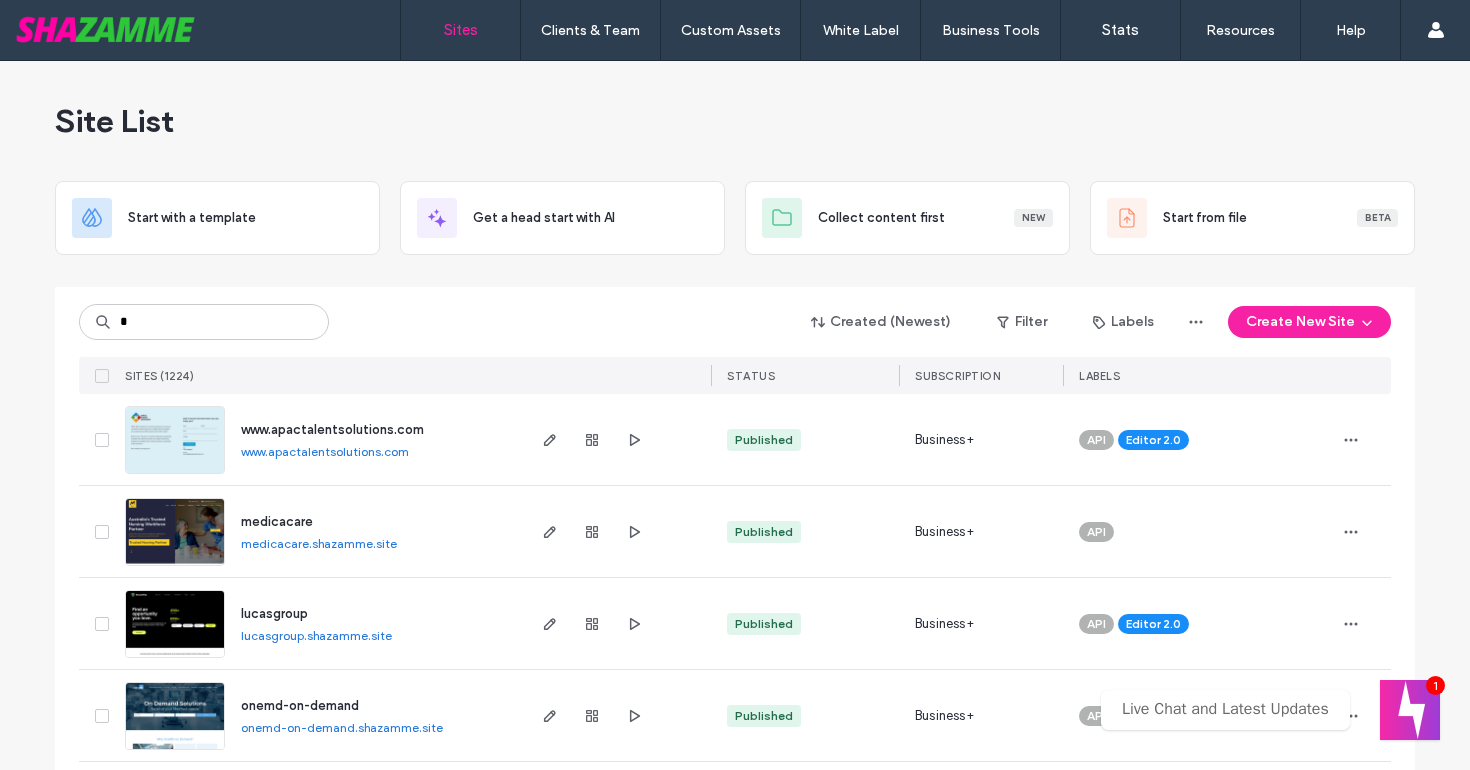 scroll, scrollTop: 0, scrollLeft: 0, axis: both 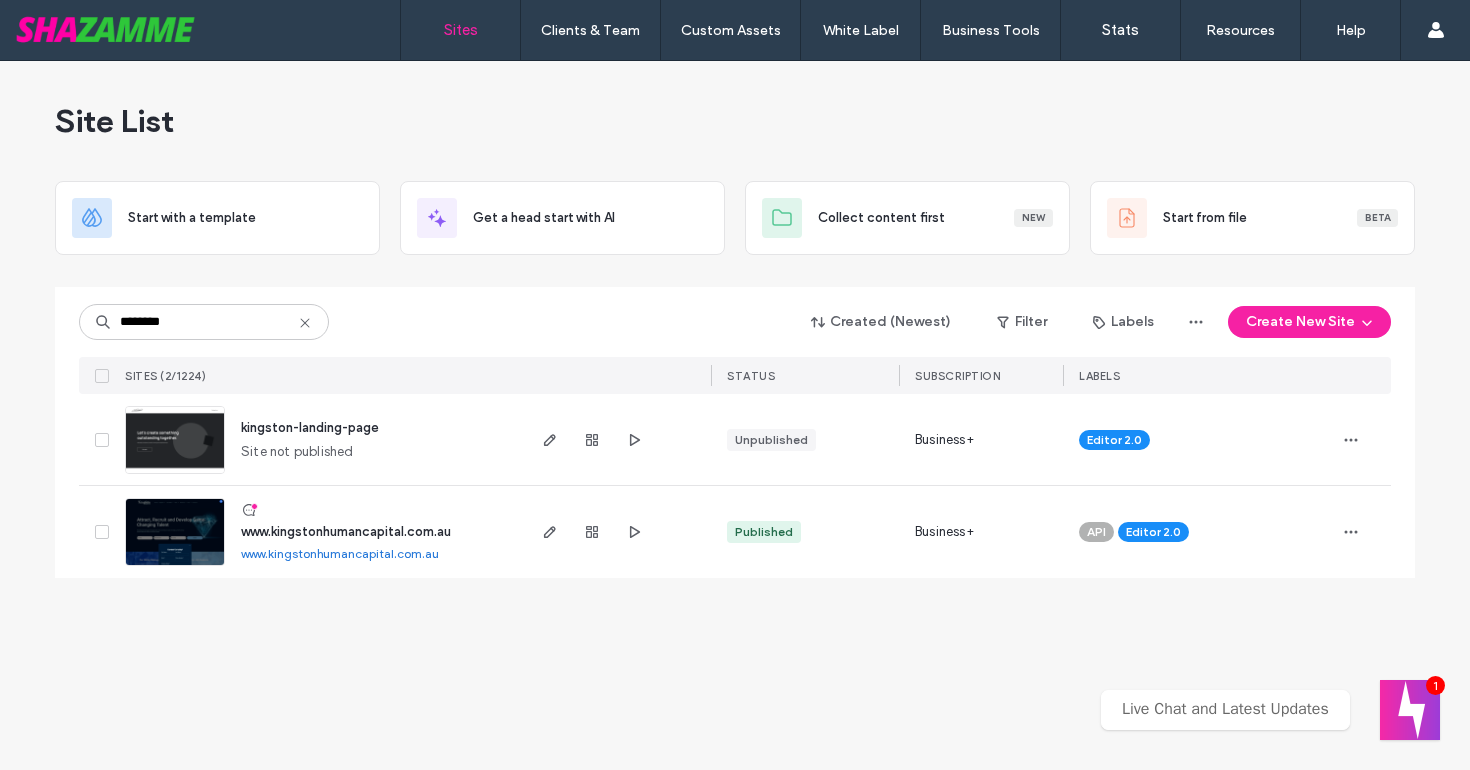 type on "********" 